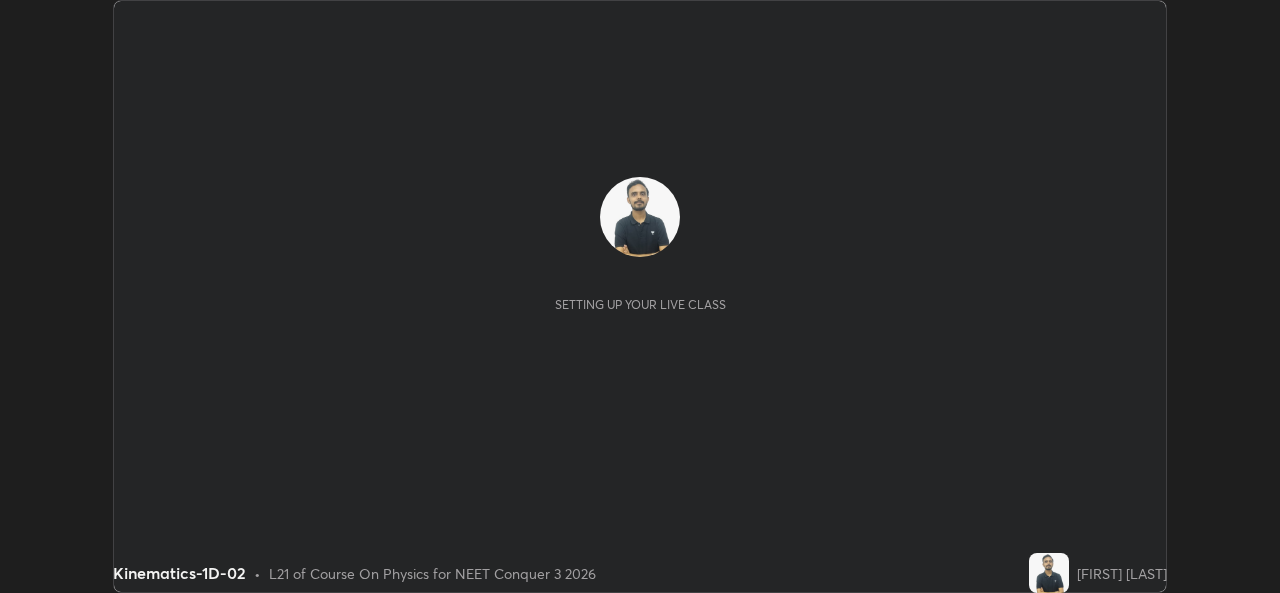 scroll, scrollTop: 0, scrollLeft: 0, axis: both 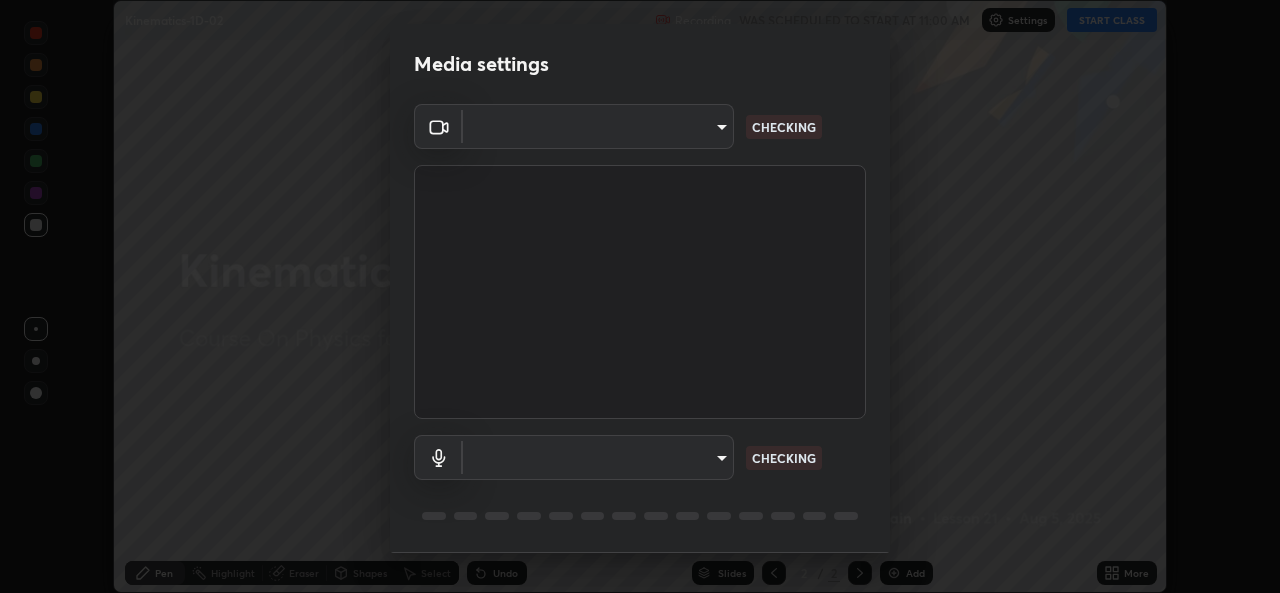 type on "1bae5219f2427241882c49d72a3831d91ccadfd921fc1ac5908e7a23ac13a840" 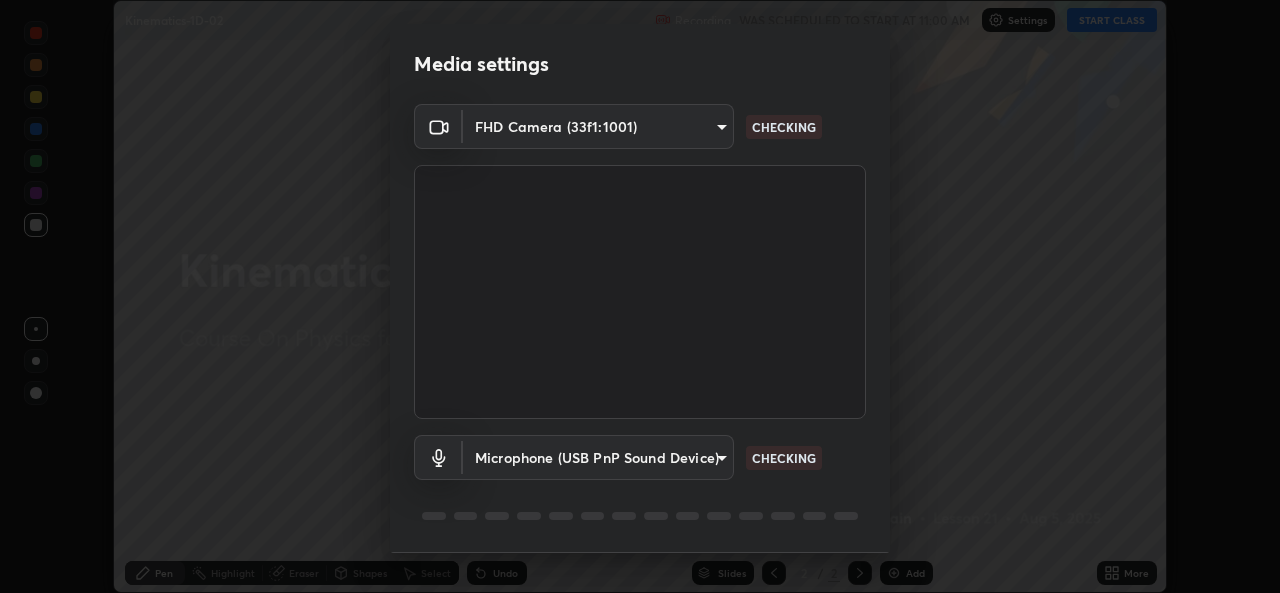 click on "Erase all Kinematics-1D-02 Recording WAS SCHEDULED TO START AT  11:00 AM Settings START CLASS Setting up your live class Kinematics-1D-02 • L21 of Course On Physics for NEET Conquer 3 2026 [FIRST] [LAST] Pen Highlight Eraser Shapes Select Undo Slides 2 / 2 Add More No doubts shared Encourage your learners to ask a doubt for better clarity Report an issue Reason for reporting Buffering Chat not working Audio - Video sync issue Educator video quality low ​ Attach an image Report Media settings FHD Camera (33f1:1001) 1bae5219f2427241882c49d72a3831d91ccadfd921fc1ac5908e7a23ac13a840 CHECKING Microphone (USB PnP Sound Device) d410c87dc0193b8b3cf58eff1f7b2380d82657523fa13e3063fc85e2b40aee02 CHECKING 1 / 5 Next" at bounding box center (640, 296) 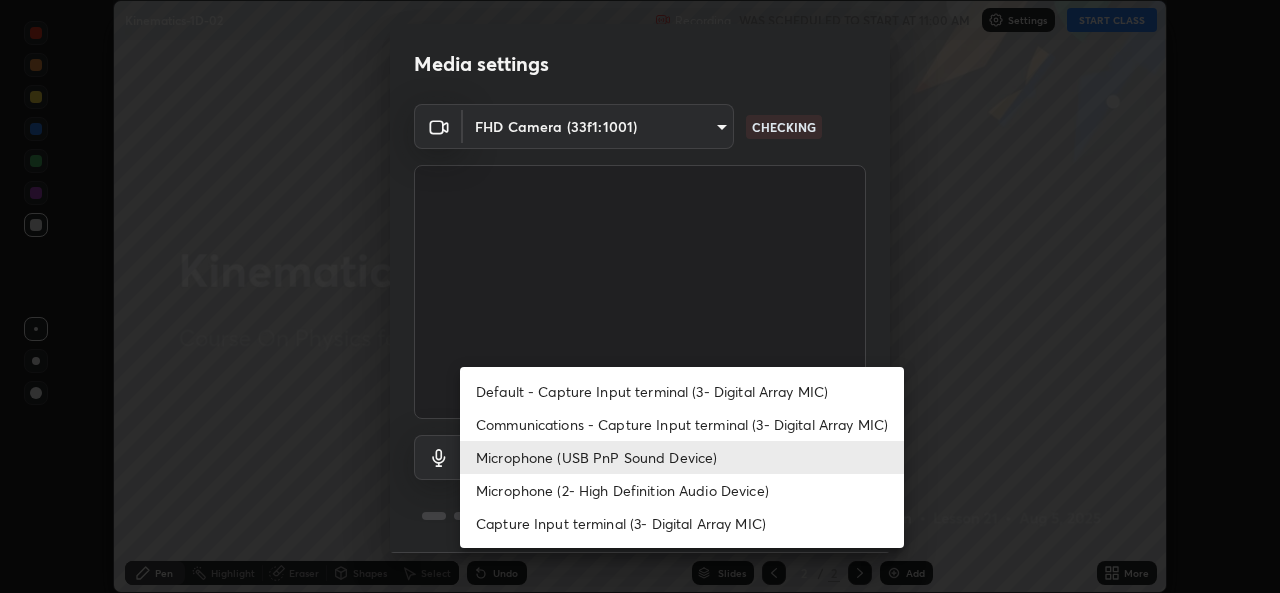 click on "Microphone (2- High Definition Audio Device)" at bounding box center (682, 490) 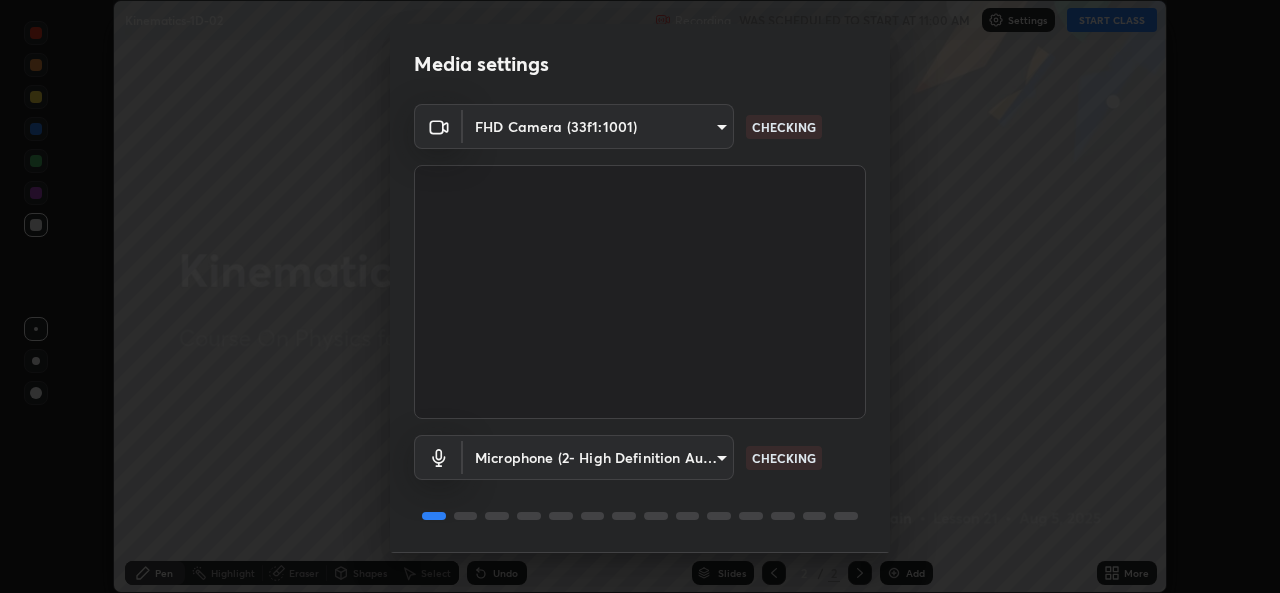 click on "Erase all Kinematics-1D-02 Recording WAS SCHEDULED TO START AT  11:00 AM Settings START CLASS Setting up your live class Kinematics-1D-02 • L21 of Course On Physics for NEET Conquer 3 2026 [FIRST] [LAST] Pen Highlight Eraser Shapes Select Undo Slides 2 / 2 Add More No doubts shared Encourage your learners to ask a doubt for better clarity Report an issue Reason for reporting Buffering Chat not working Audio - Video sync issue Educator video quality low ​ Attach an image Report Media settings FHD Camera (33f1:1001) 1bae5219f2427241882c49d72a3831d91ccadfd921fc1ac5908e7a23ac13a840 CHECKING Microphone (2- High Definition Audio Device) edb9b2b923e2e95d4b922bc063ce739172066975ce991596ad203c88d52e4082 CHECKING 1 / 5 Next" at bounding box center [640, 296] 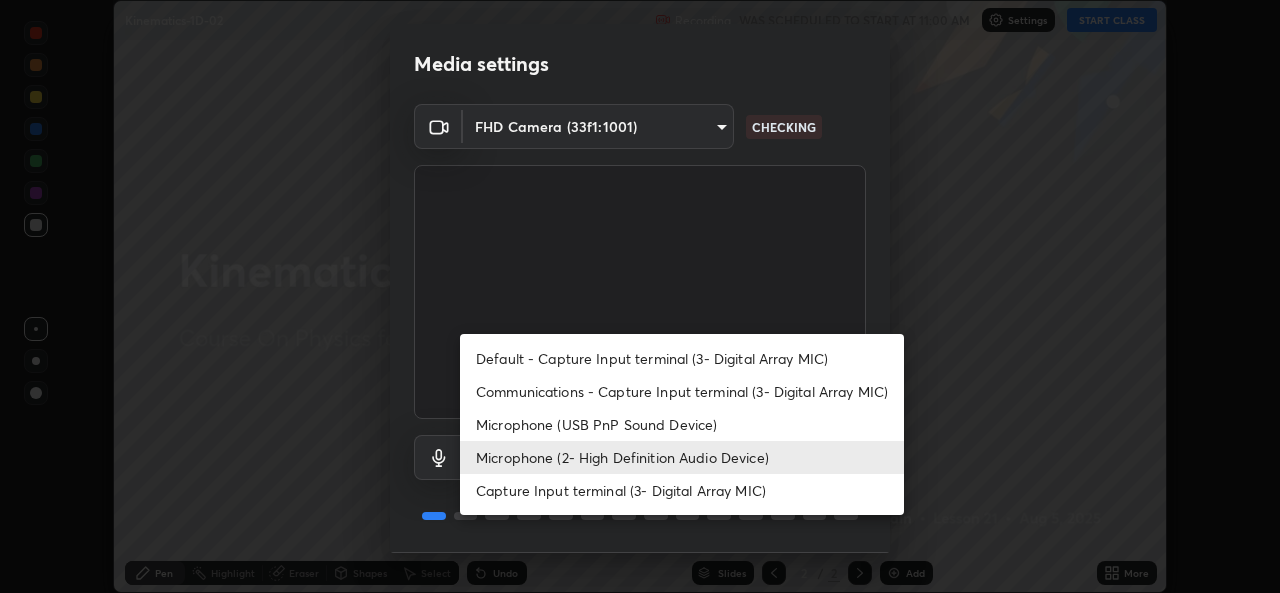 click on "Microphone (USB PnP Sound Device)" at bounding box center [682, 424] 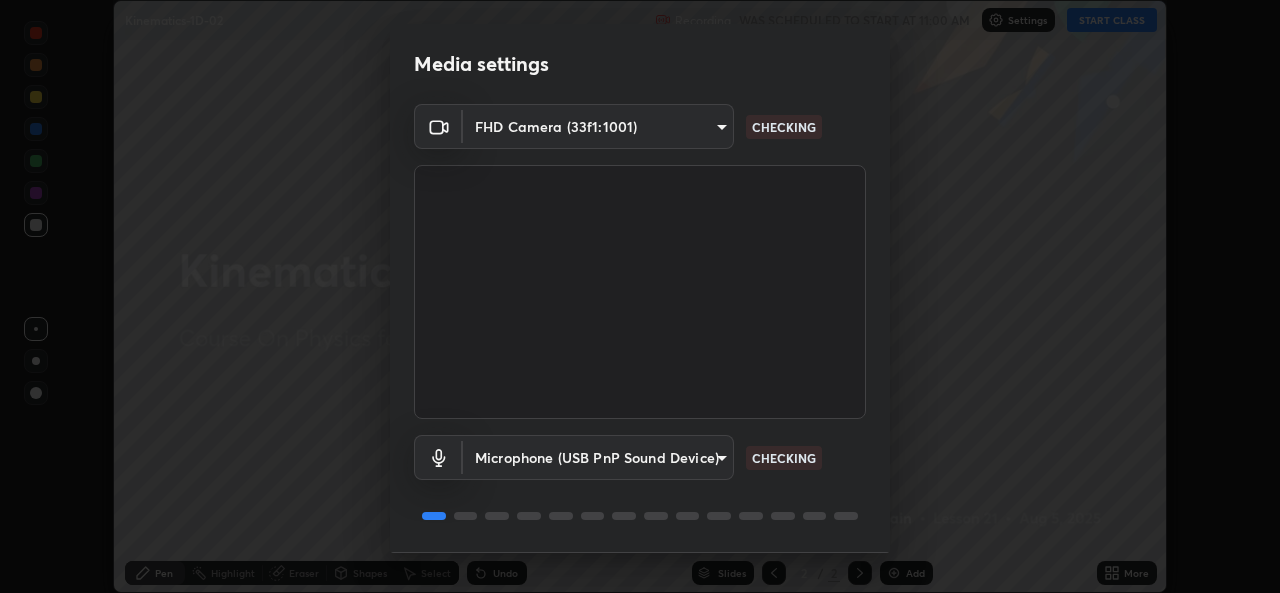 scroll, scrollTop: 63, scrollLeft: 0, axis: vertical 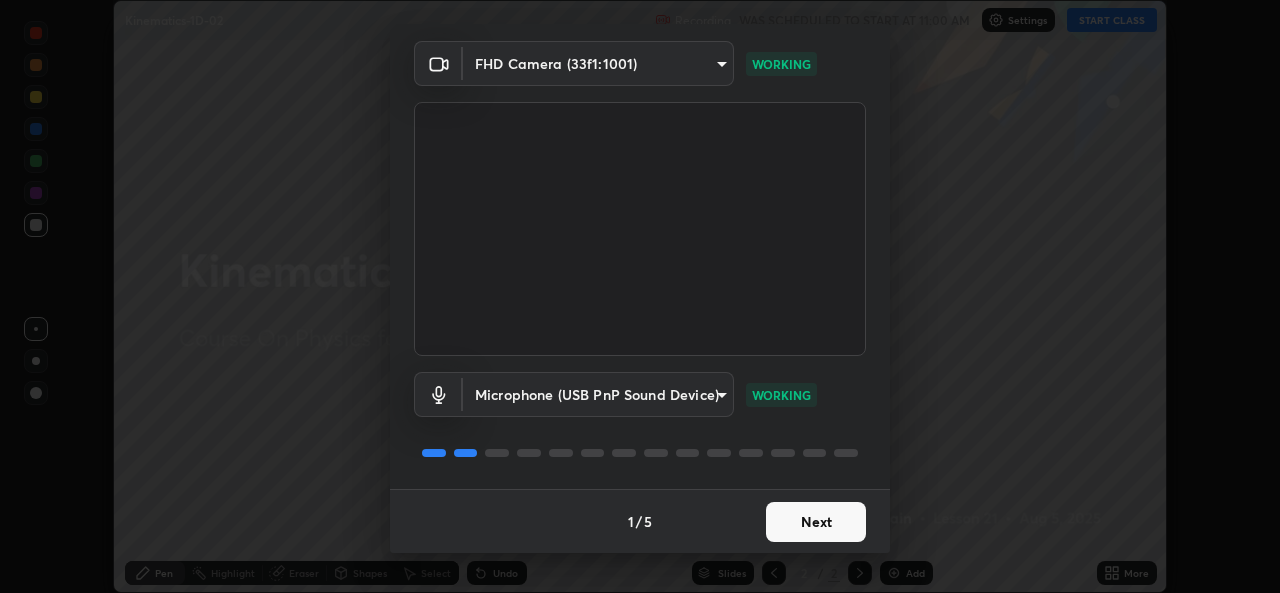 click on "Next" at bounding box center [816, 522] 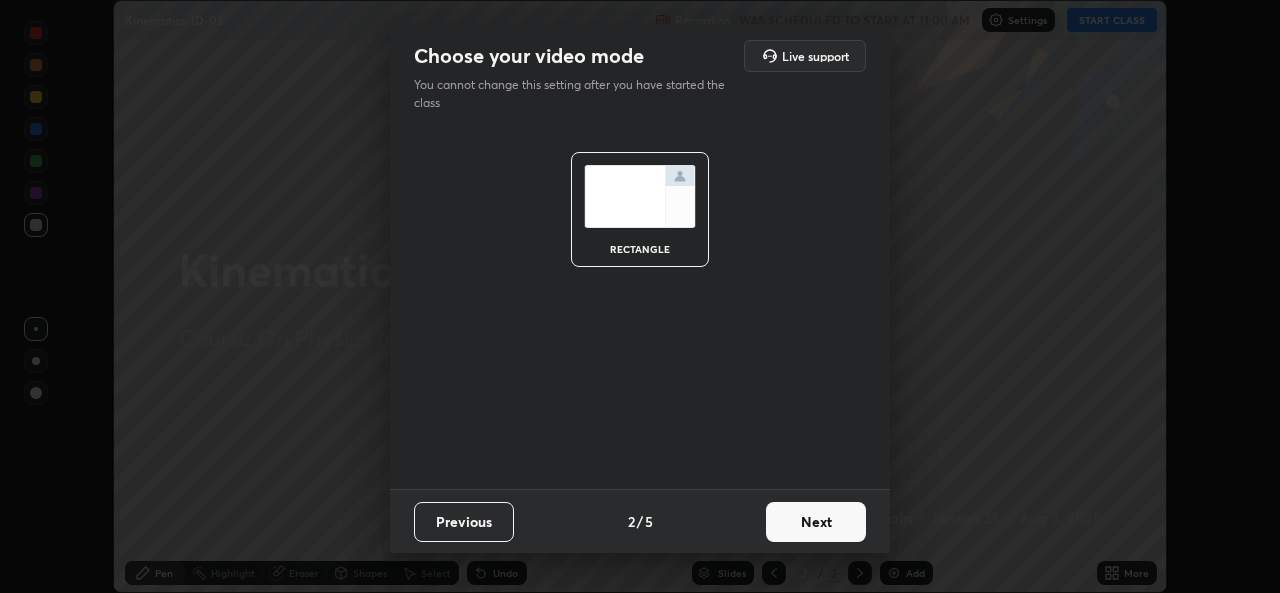 scroll, scrollTop: 0, scrollLeft: 0, axis: both 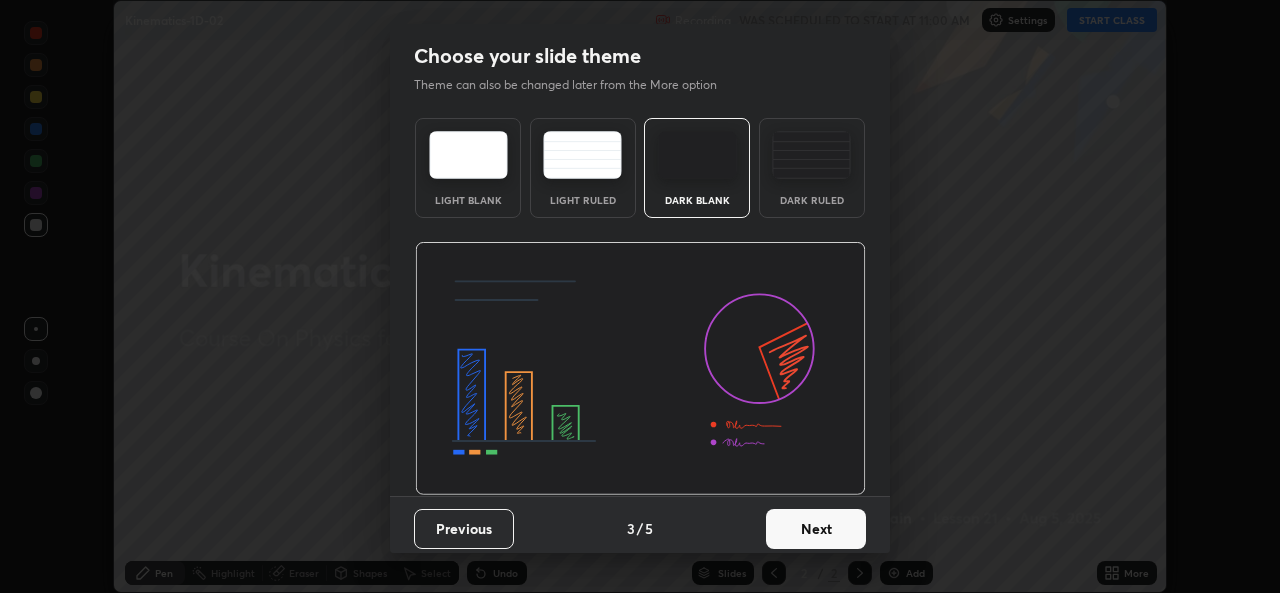 click on "Next" at bounding box center (816, 529) 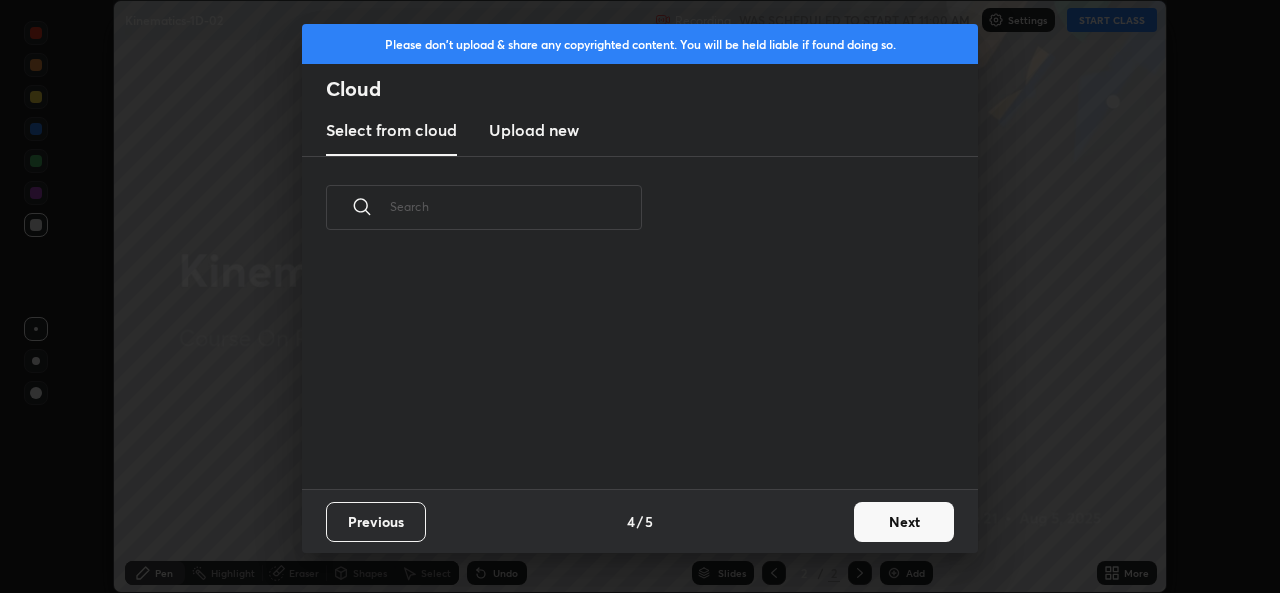 click on "Next" at bounding box center (904, 522) 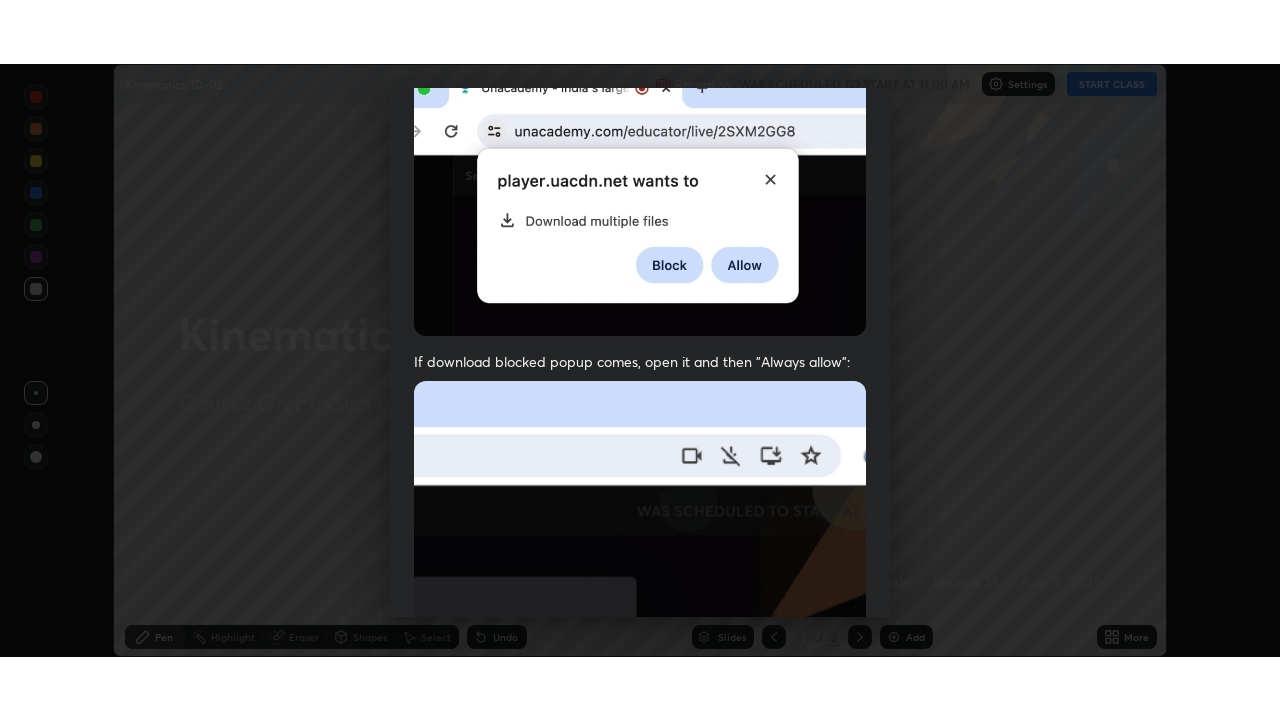 scroll, scrollTop: 471, scrollLeft: 0, axis: vertical 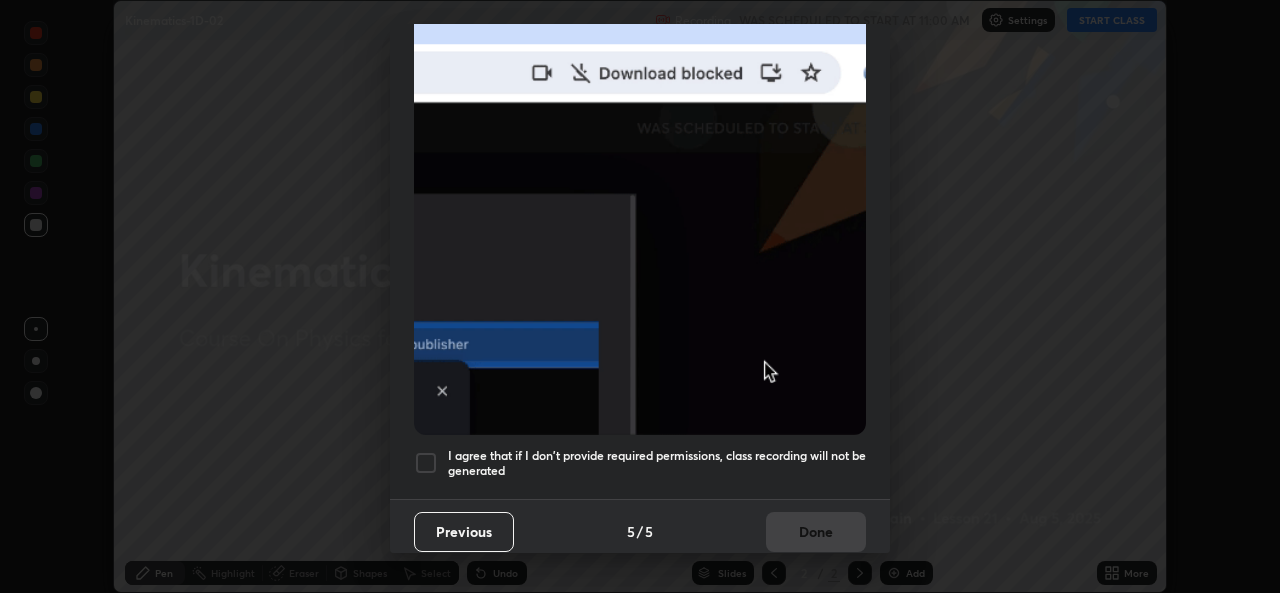click on "I agree that if I don't provide required permissions, class recording will not be generated" at bounding box center [657, 463] 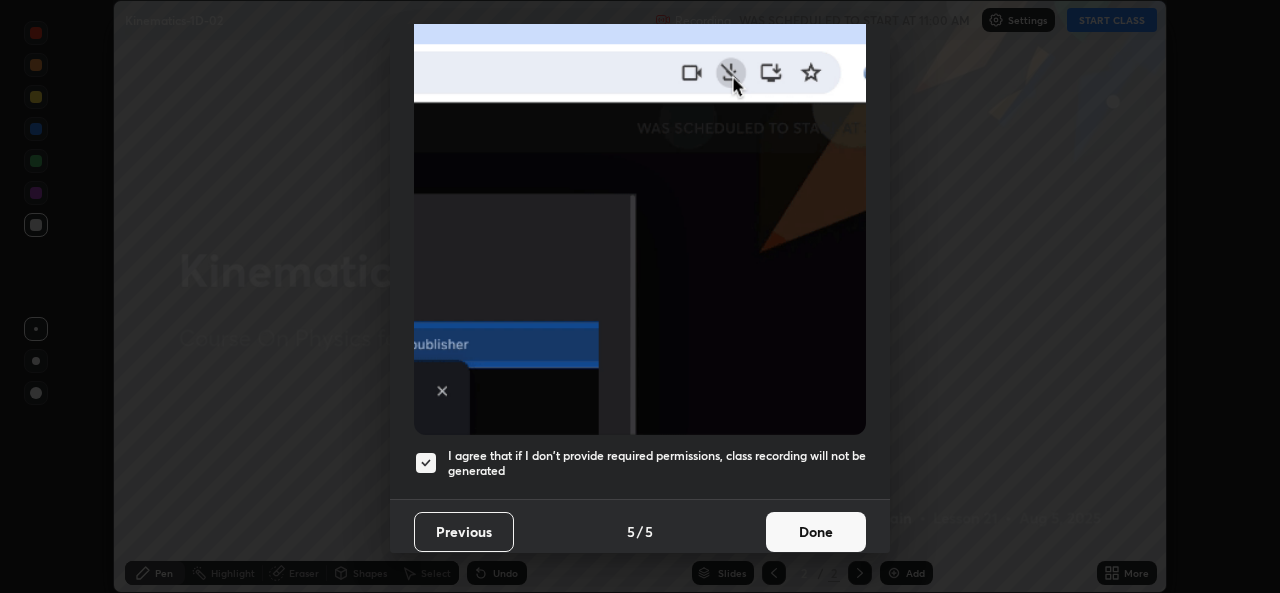 click on "Done" at bounding box center [816, 532] 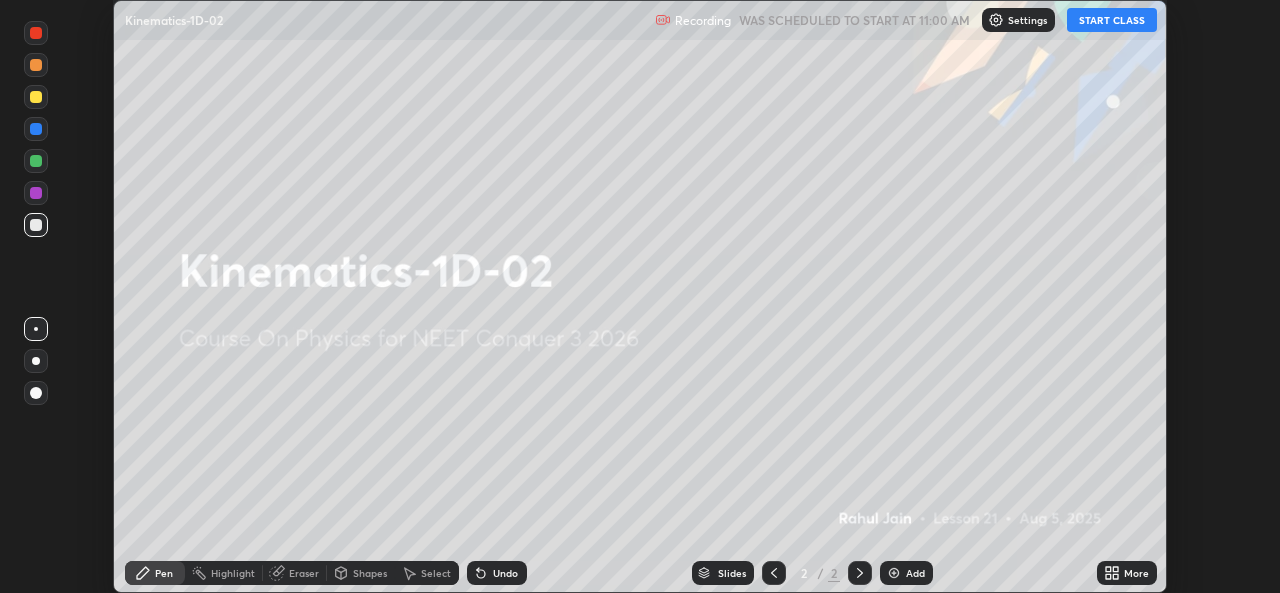 click 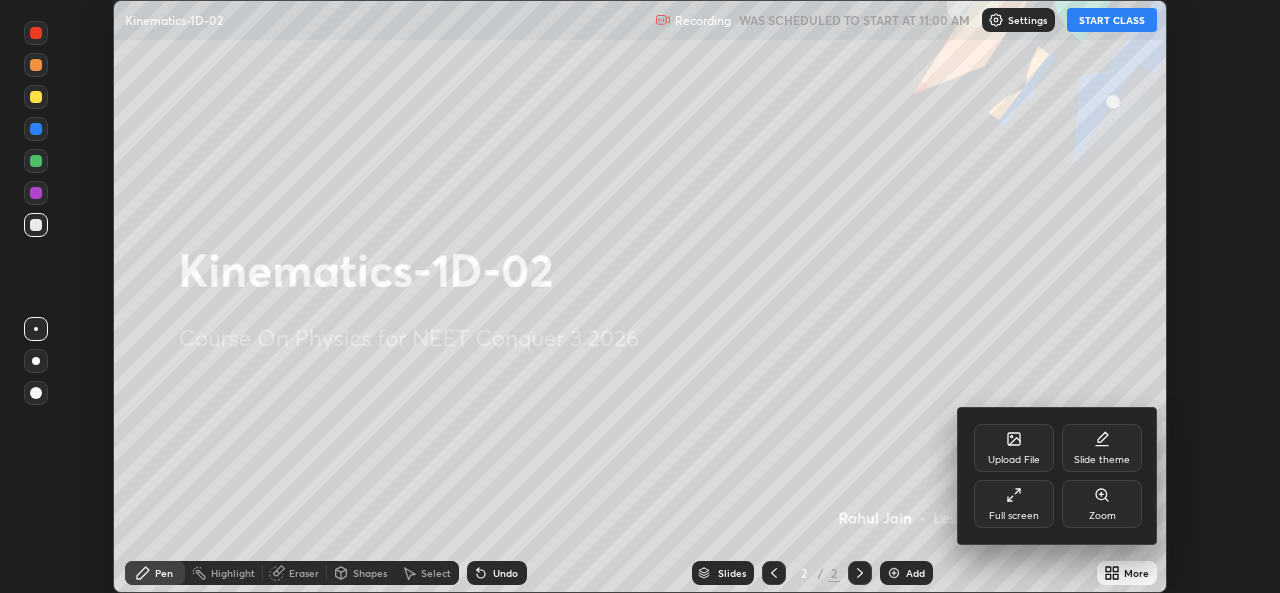 click on "Full screen" at bounding box center (1014, 504) 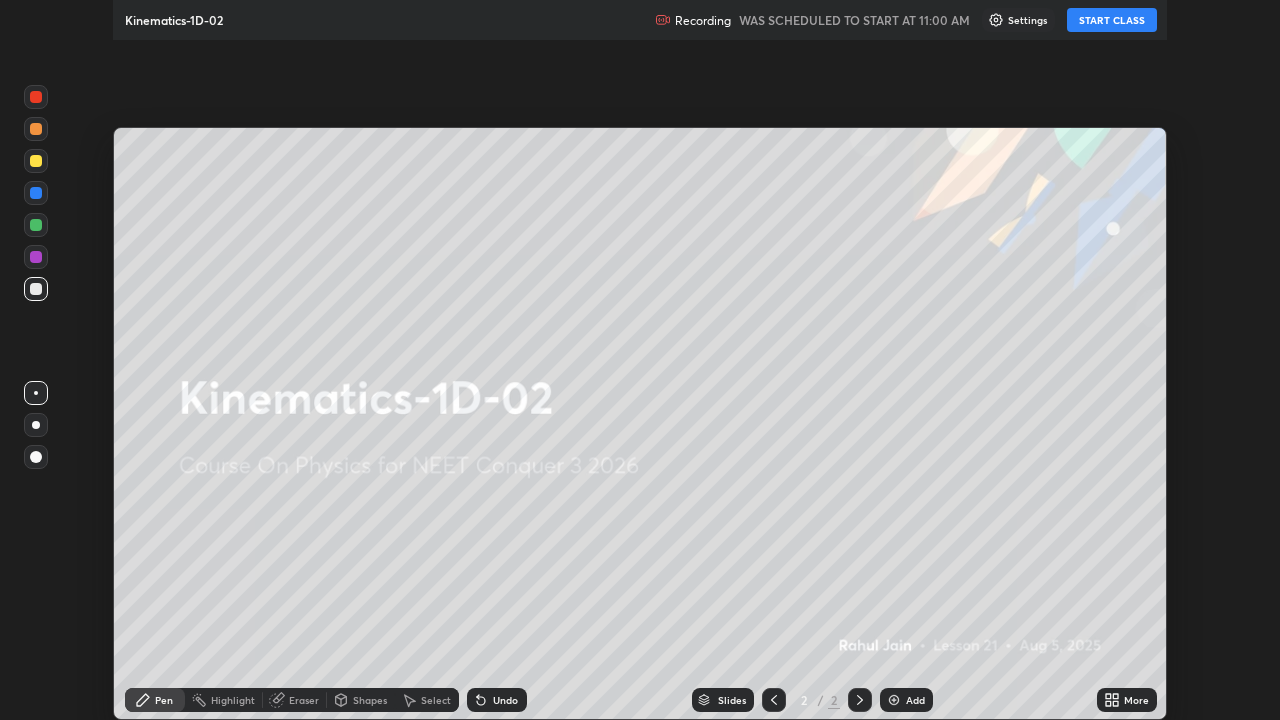 scroll, scrollTop: 99280, scrollLeft: 98720, axis: both 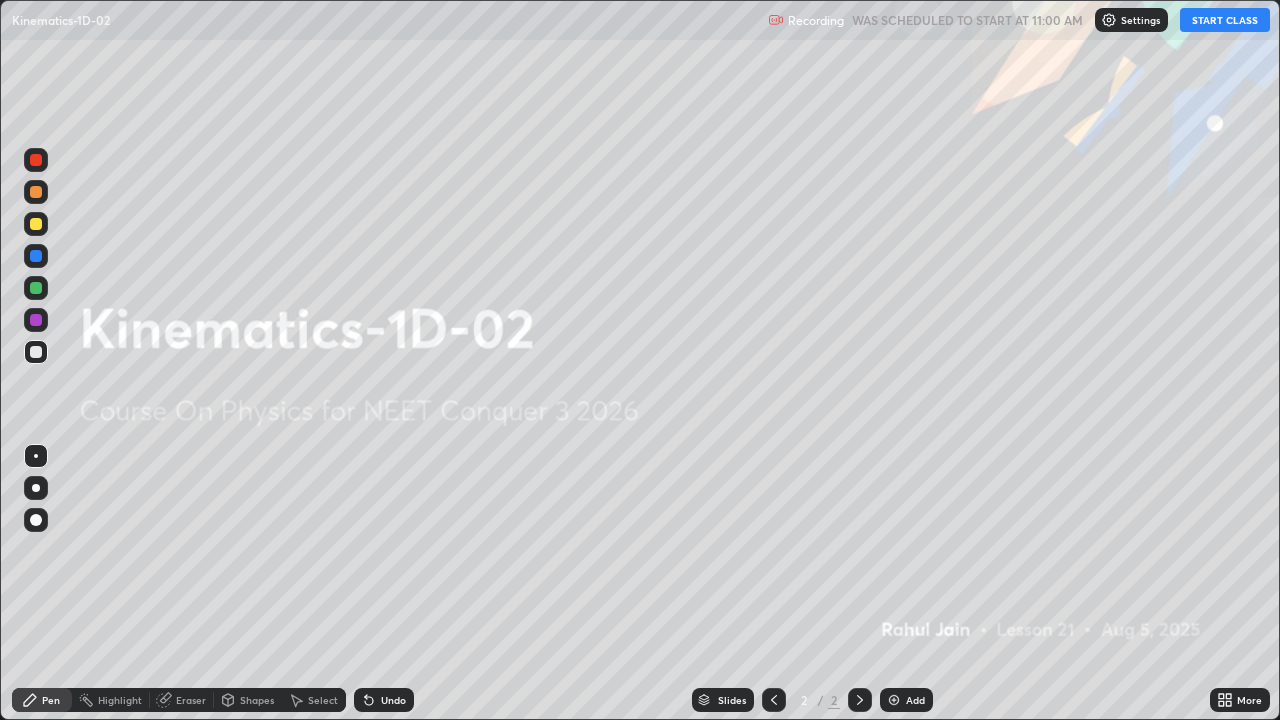 click on "START CLASS" at bounding box center [1225, 20] 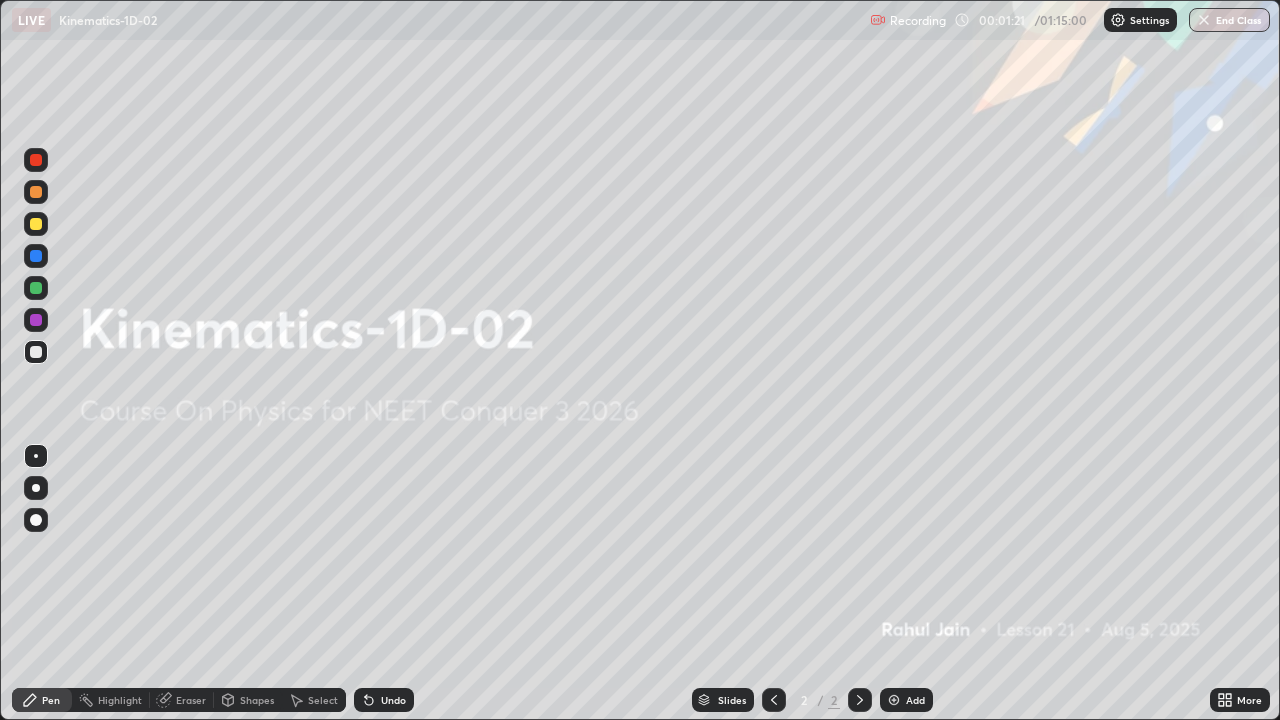 click on "Add" at bounding box center (915, 700) 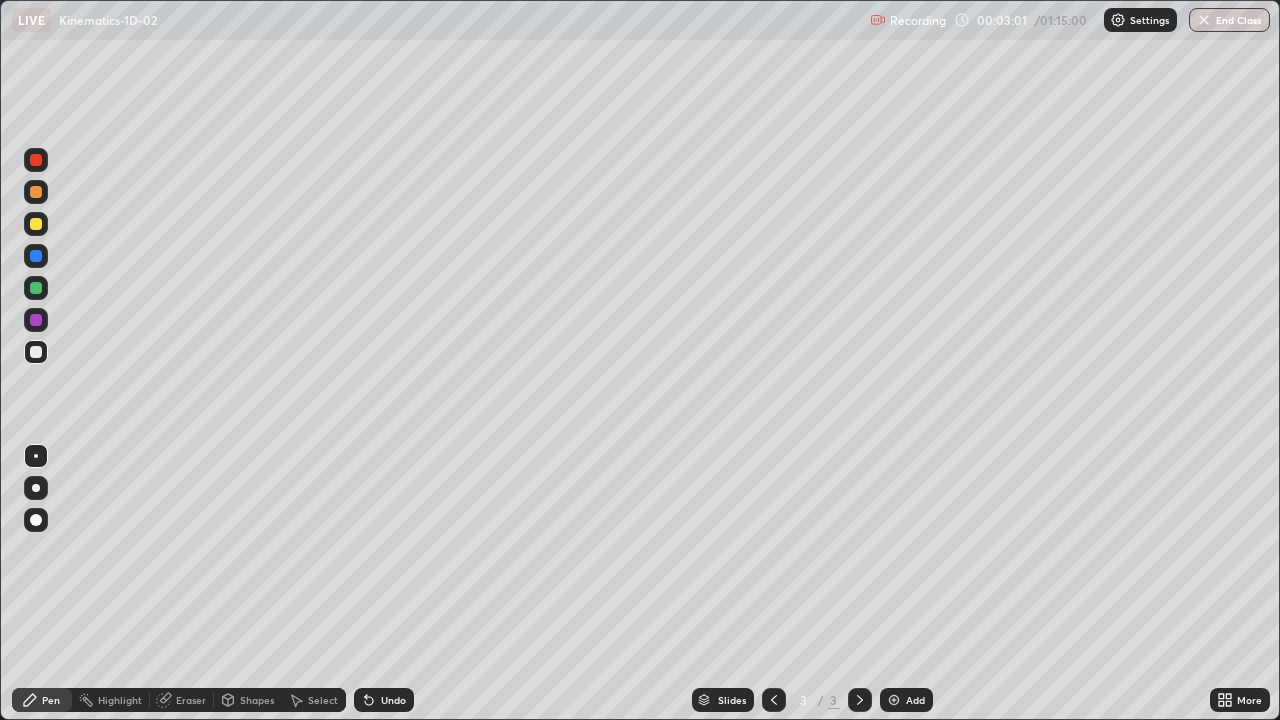 click at bounding box center [1118, 20] 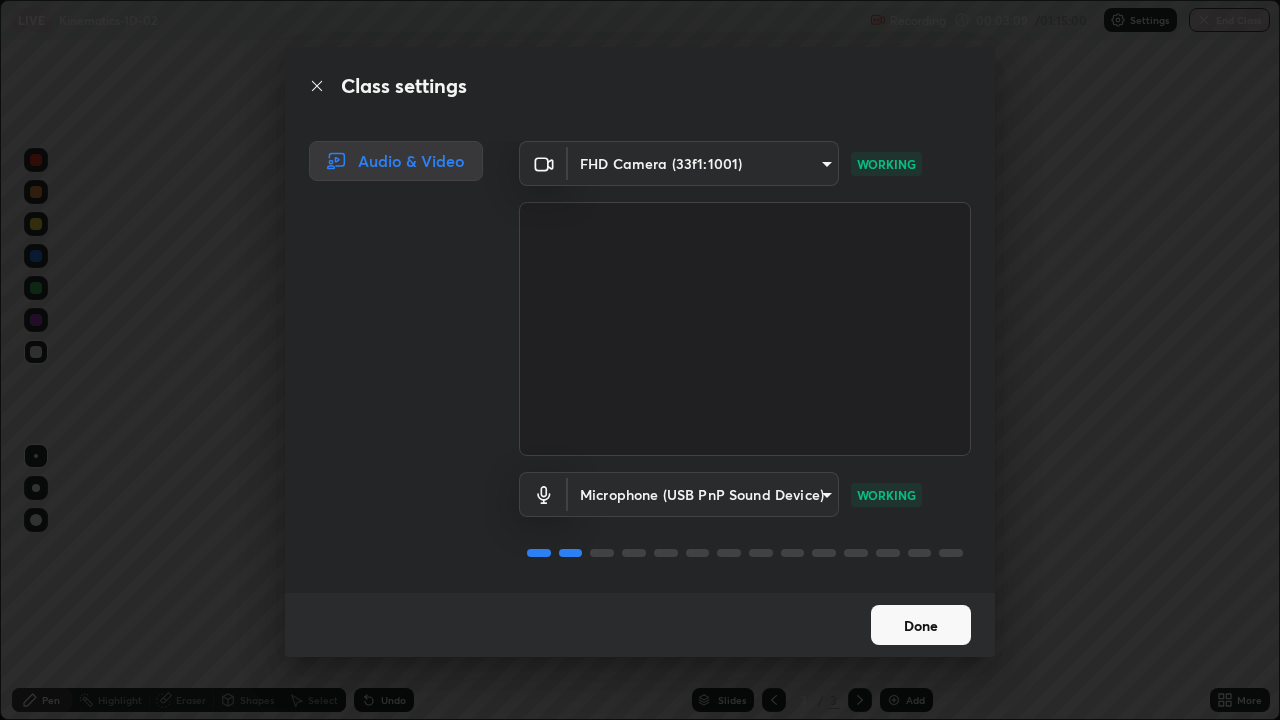 click on "Done" at bounding box center [921, 625] 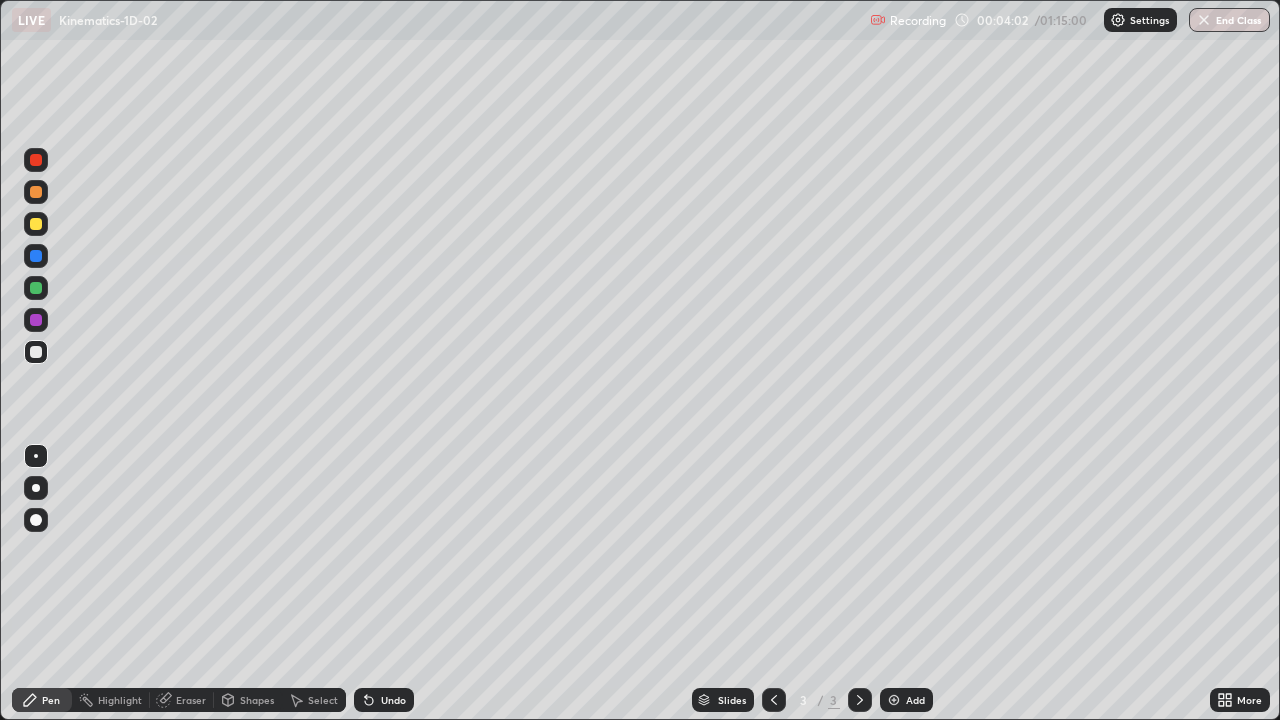 click on "More" at bounding box center (1240, 700) 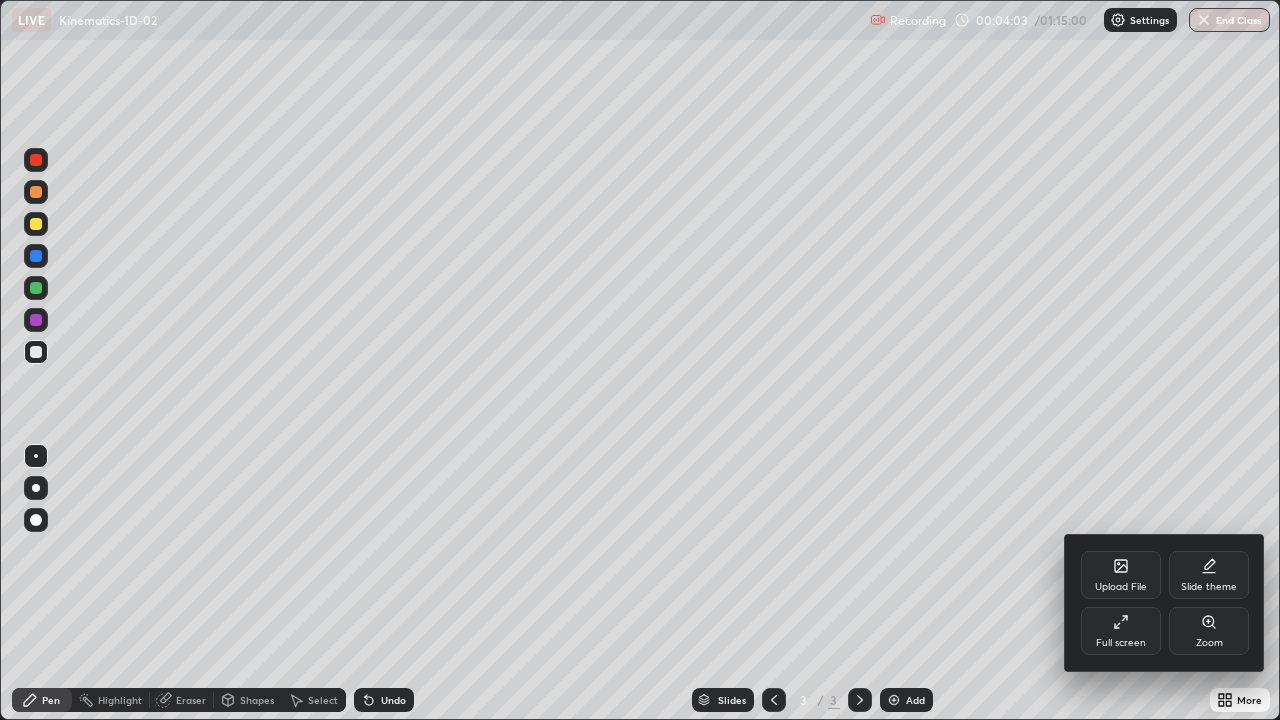 click on "Upload File" at bounding box center (1121, 575) 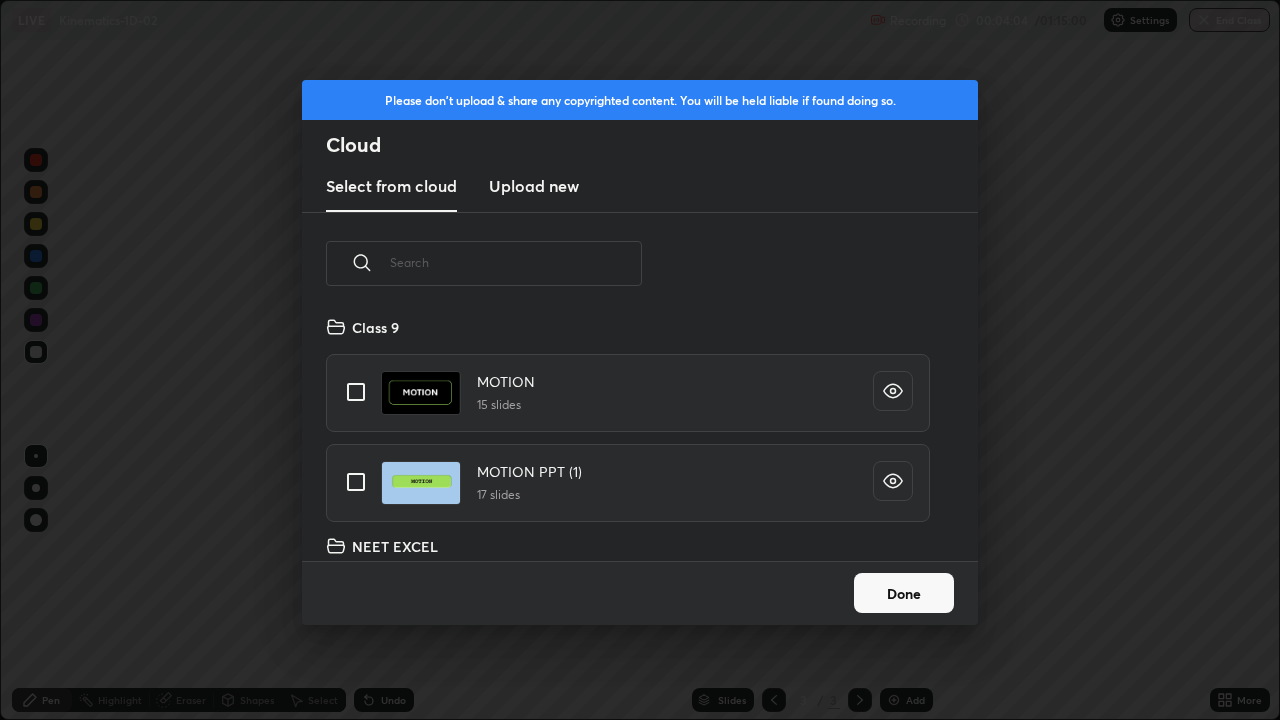 scroll, scrollTop: 7, scrollLeft: 11, axis: both 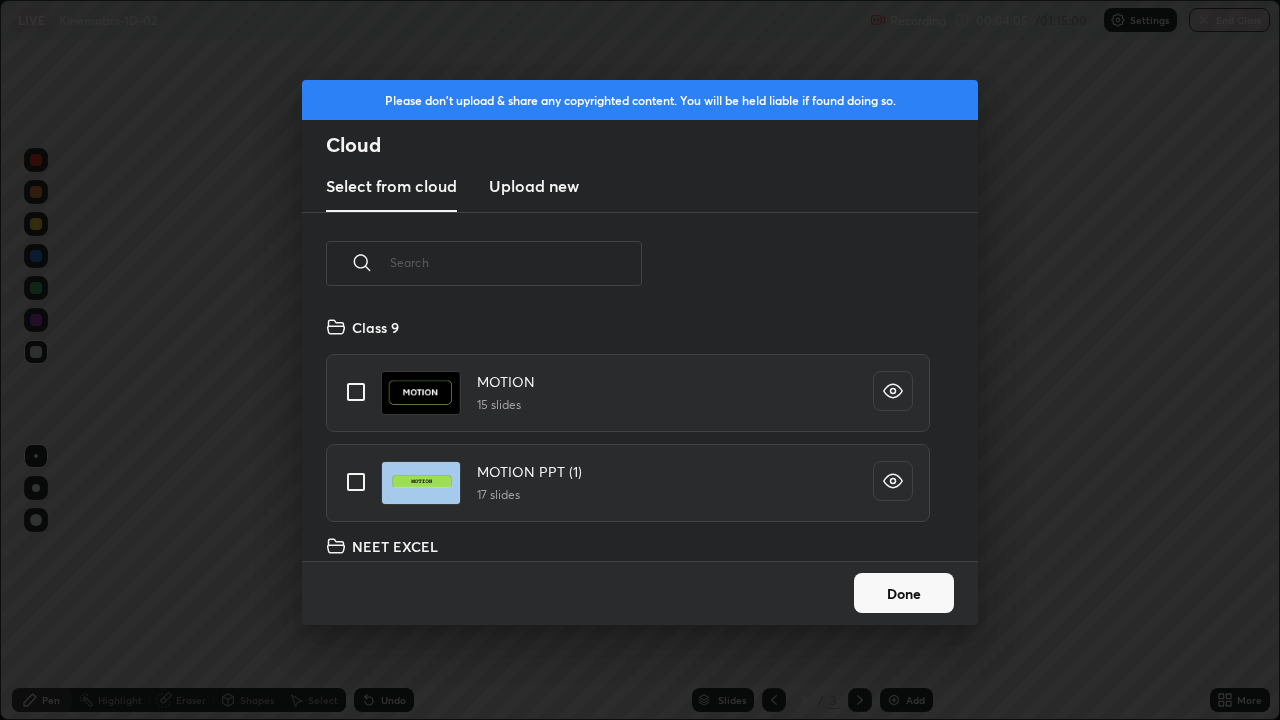 click at bounding box center [516, 262] 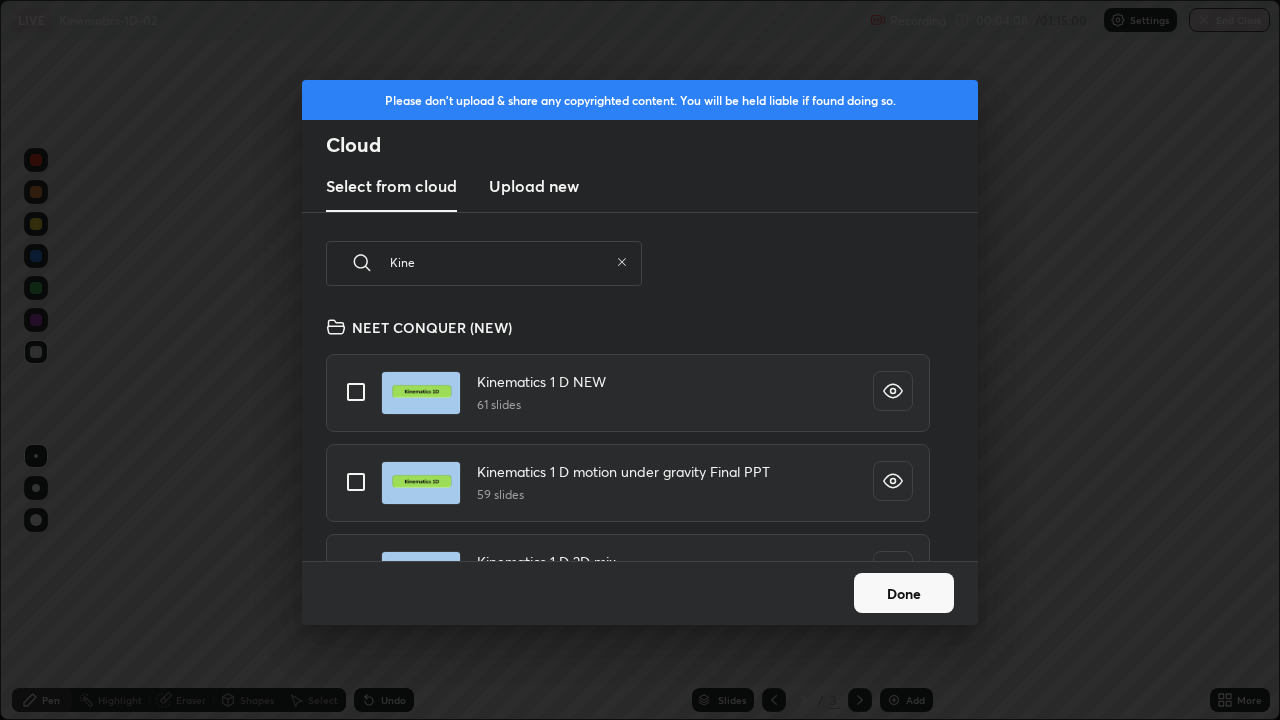 scroll, scrollTop: 57, scrollLeft: 0, axis: vertical 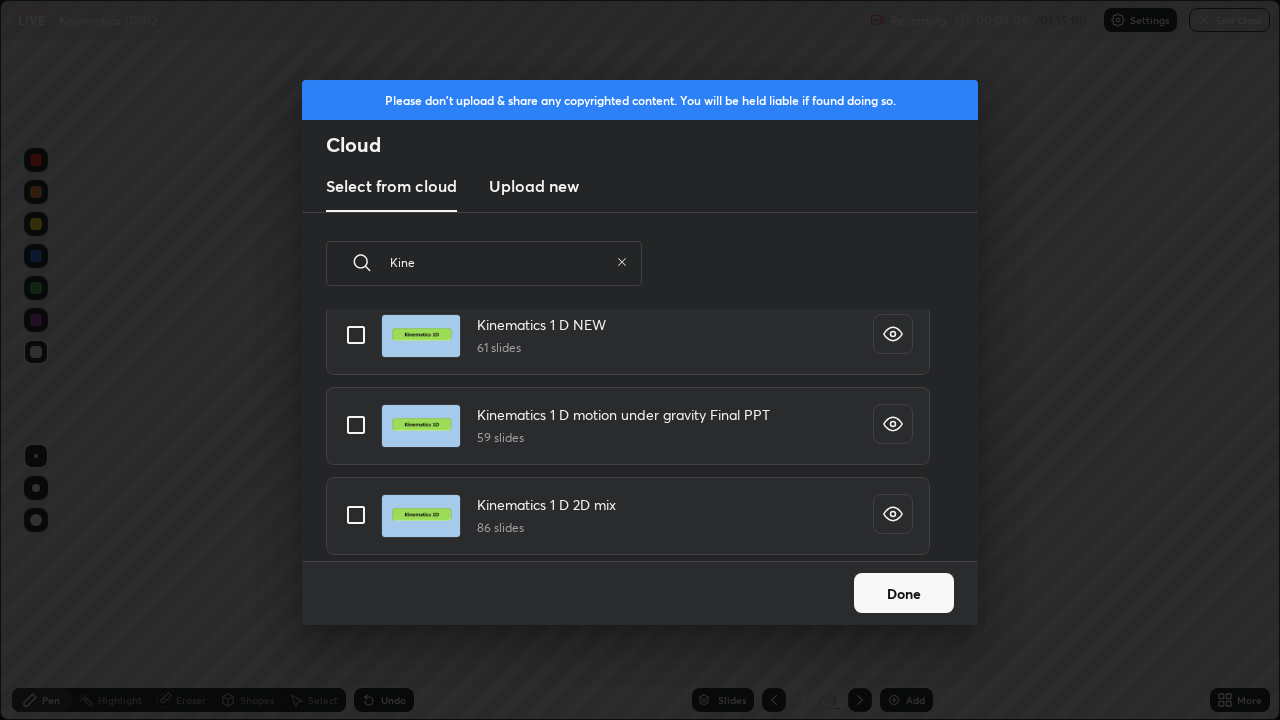 type on "Kine" 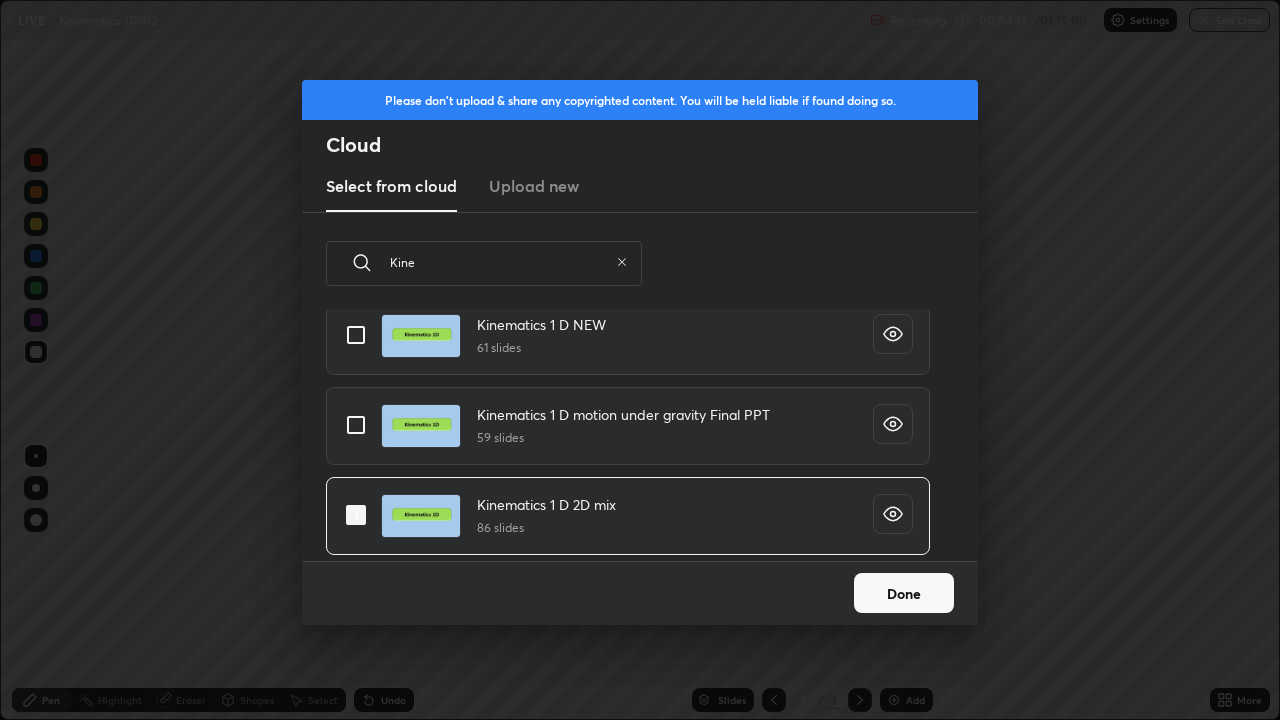 click on "Done" at bounding box center [904, 593] 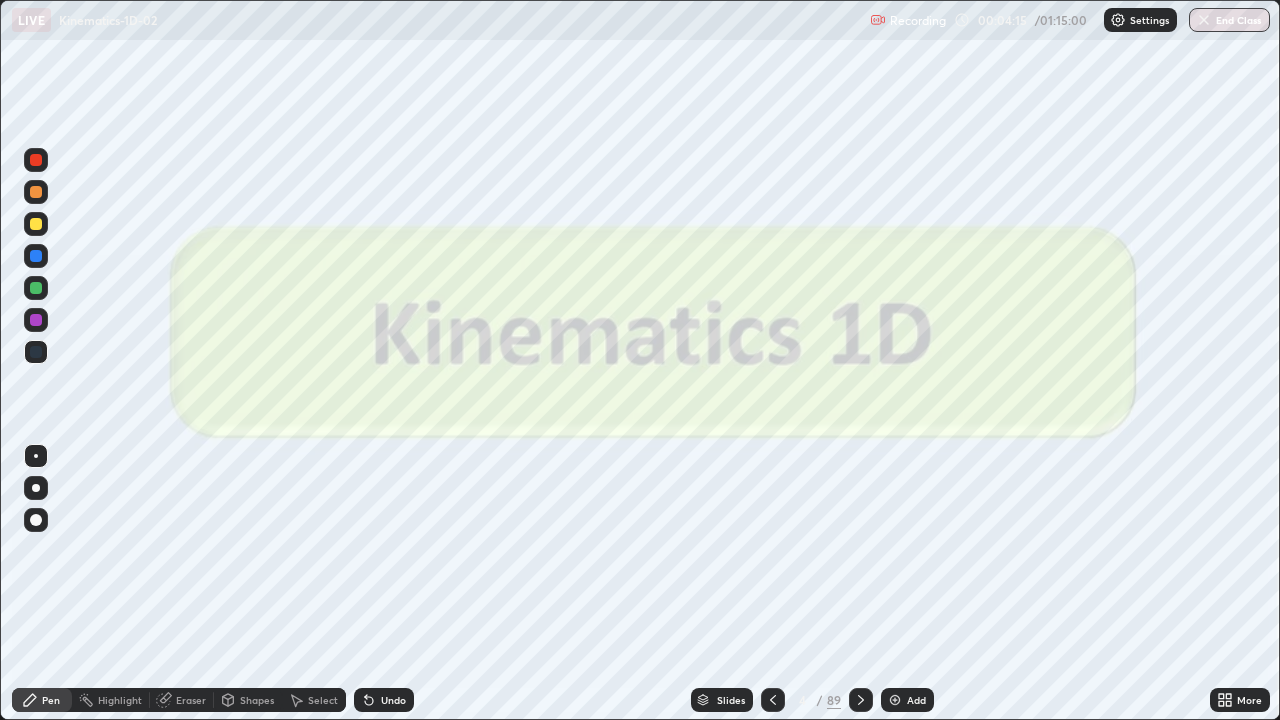 click on "Slides" at bounding box center (722, 700) 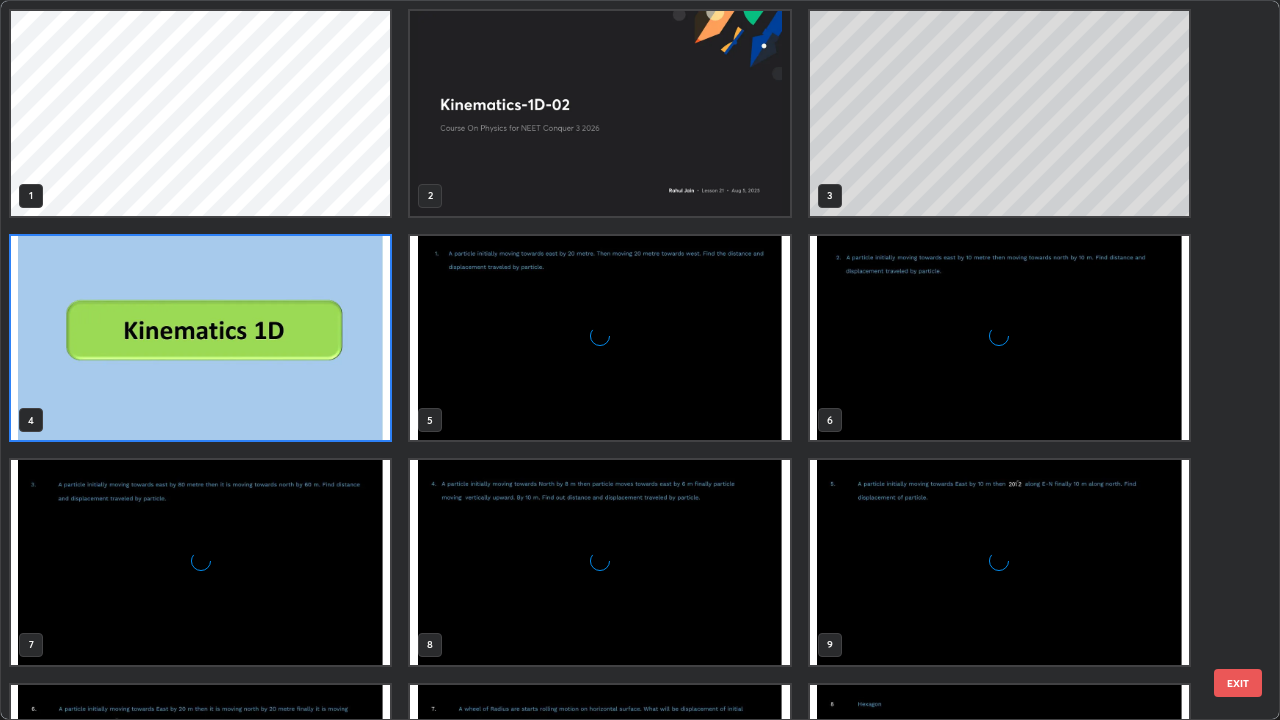 scroll, scrollTop: 7, scrollLeft: 11, axis: both 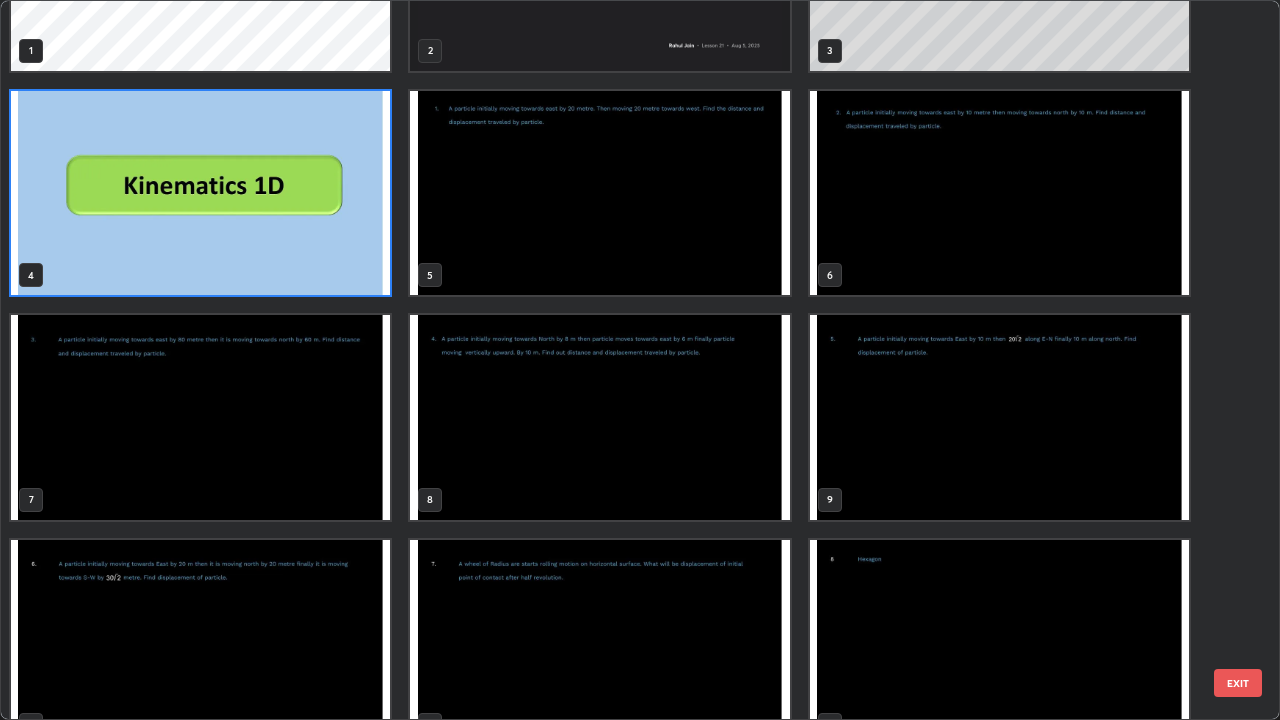 click at bounding box center [999, 417] 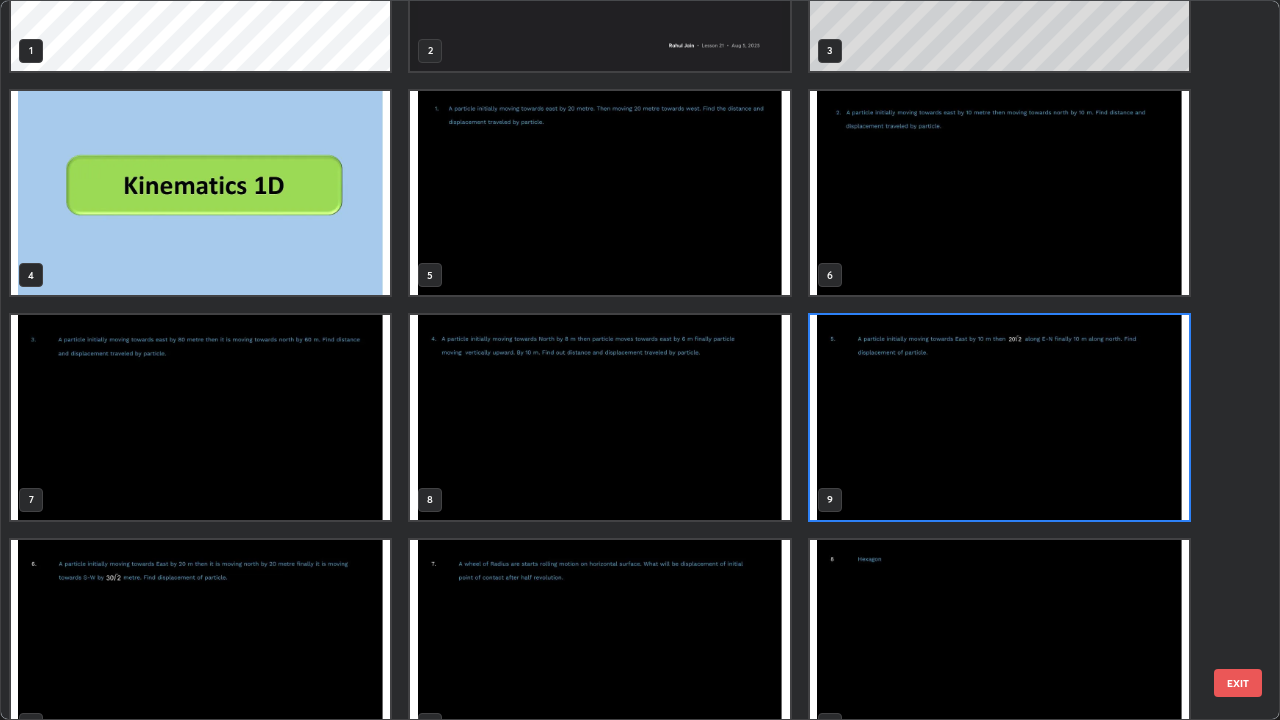 click at bounding box center (999, 417) 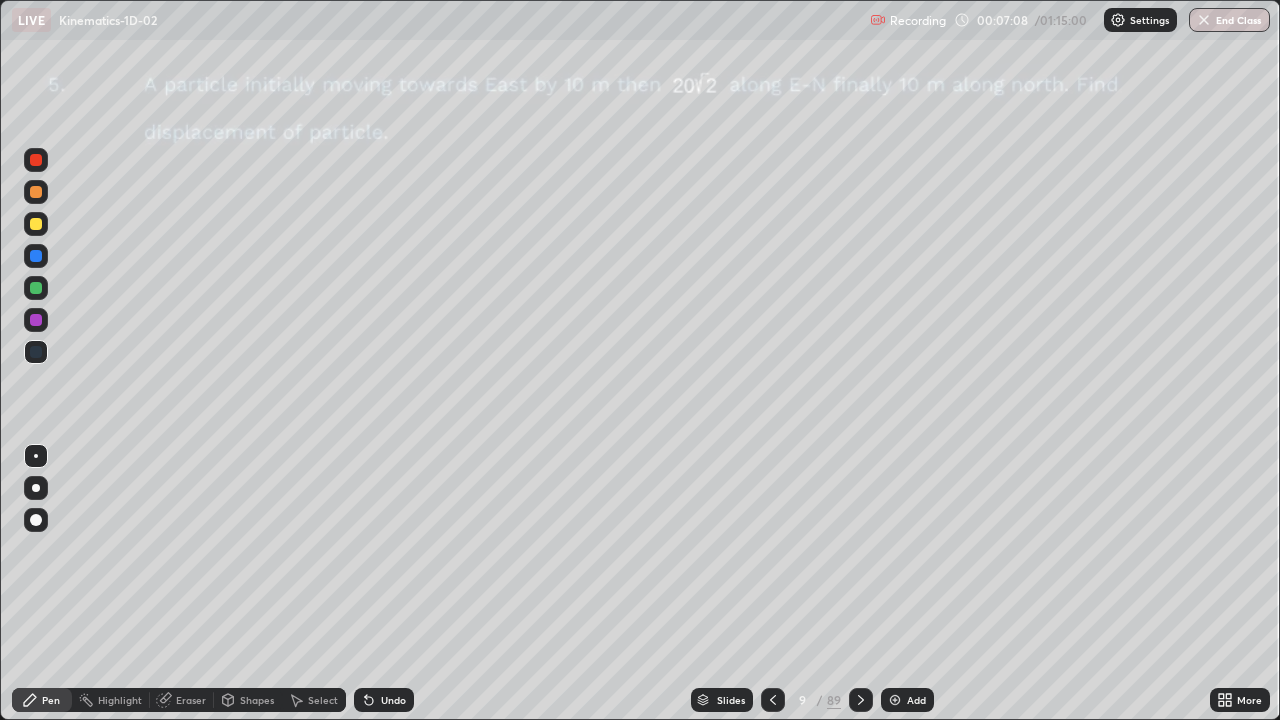 click on "Undo" at bounding box center (384, 700) 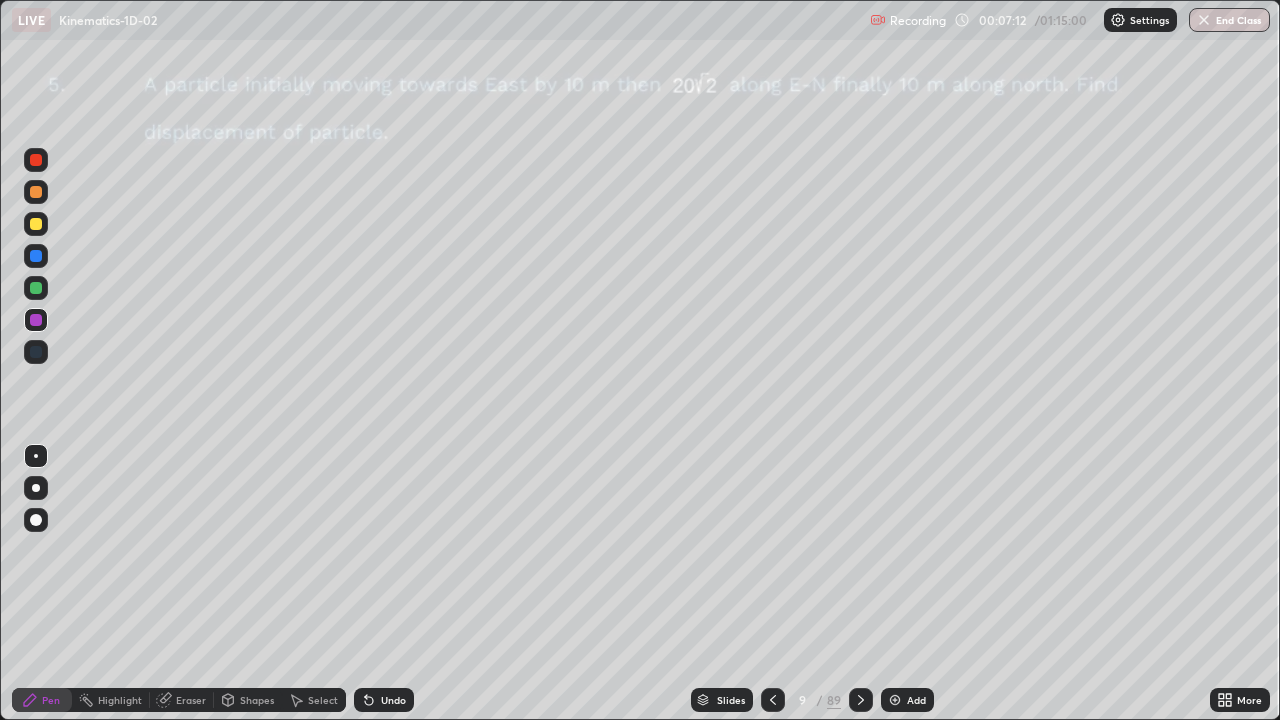 click at bounding box center (36, 488) 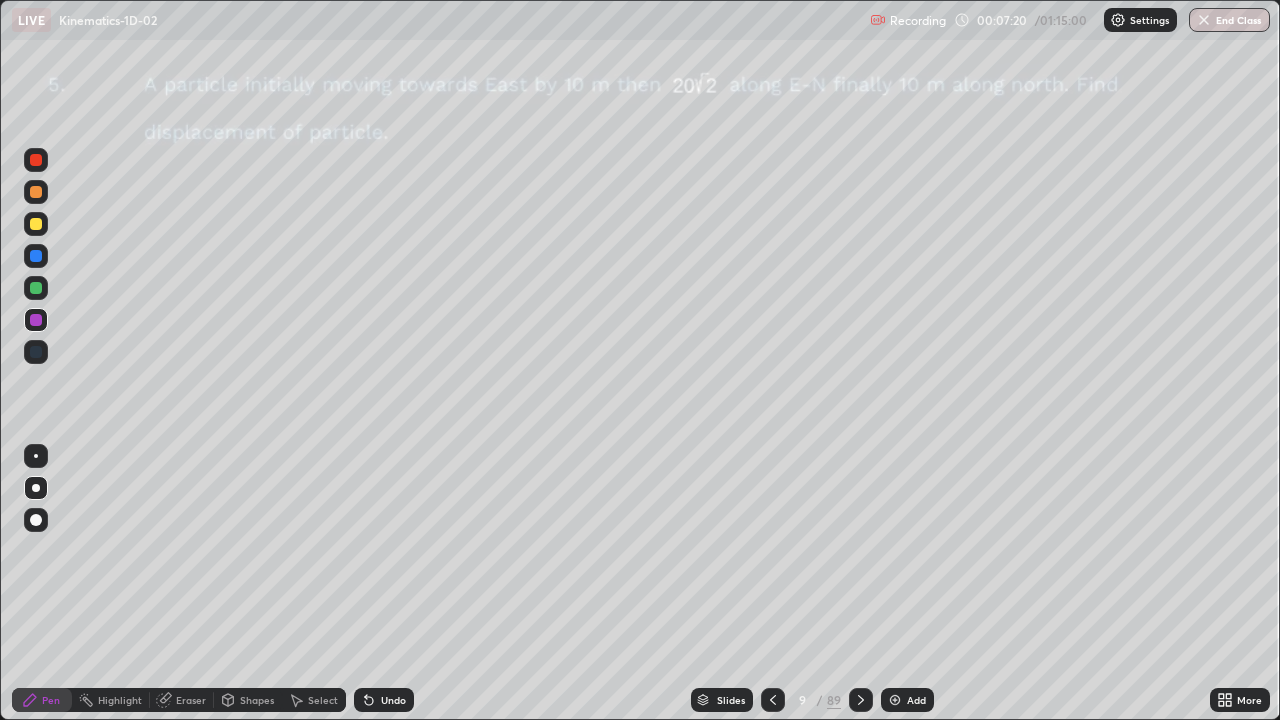 click at bounding box center [36, 160] 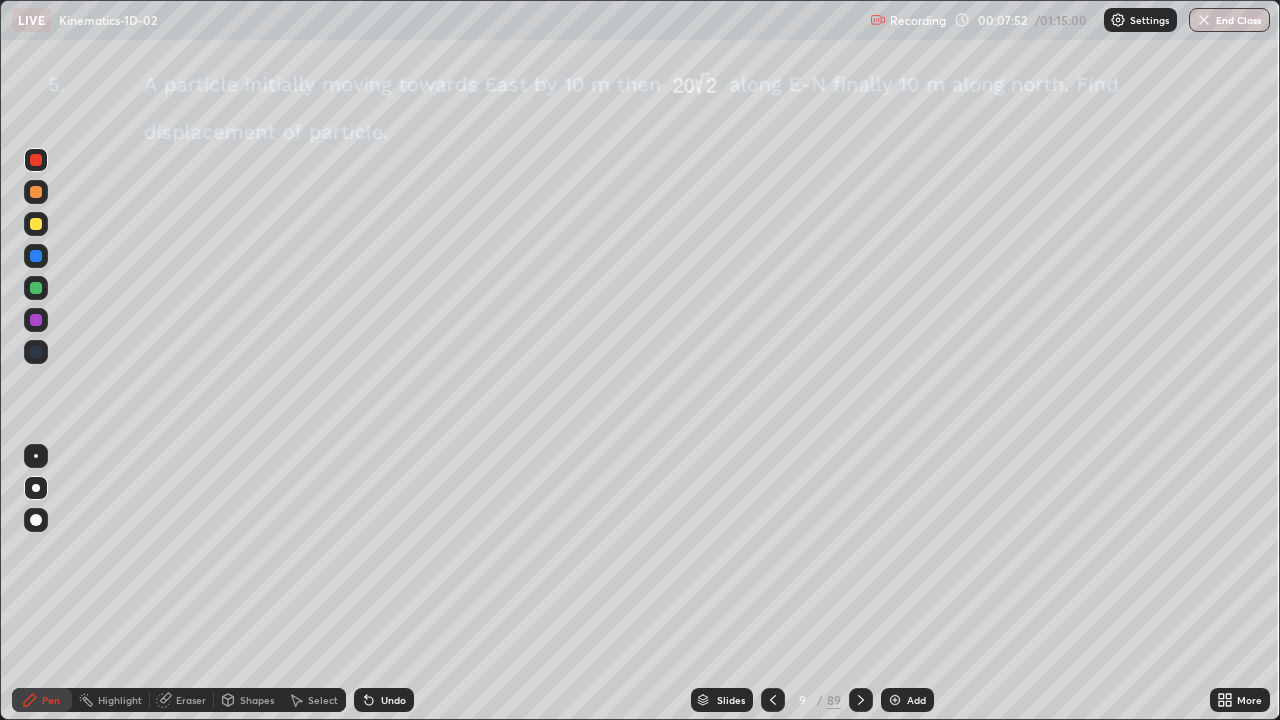click on "Highlight" at bounding box center [120, 700] 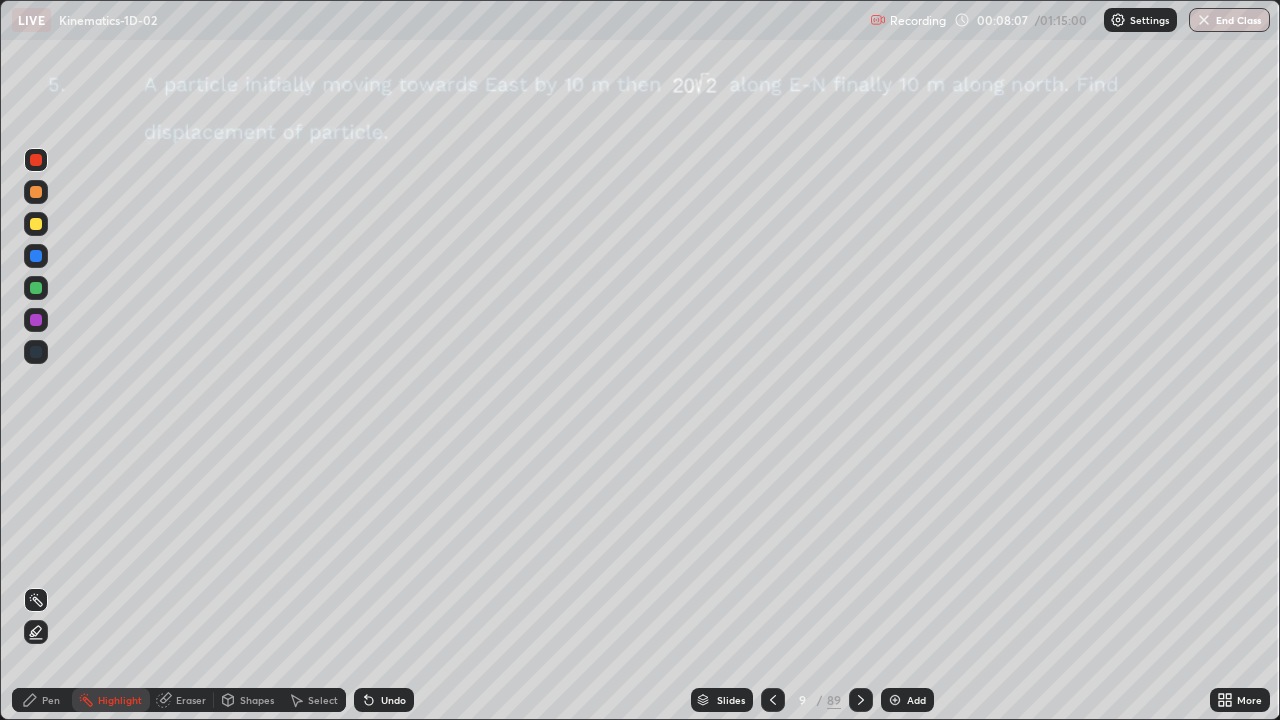 click on "Pen" at bounding box center (51, 700) 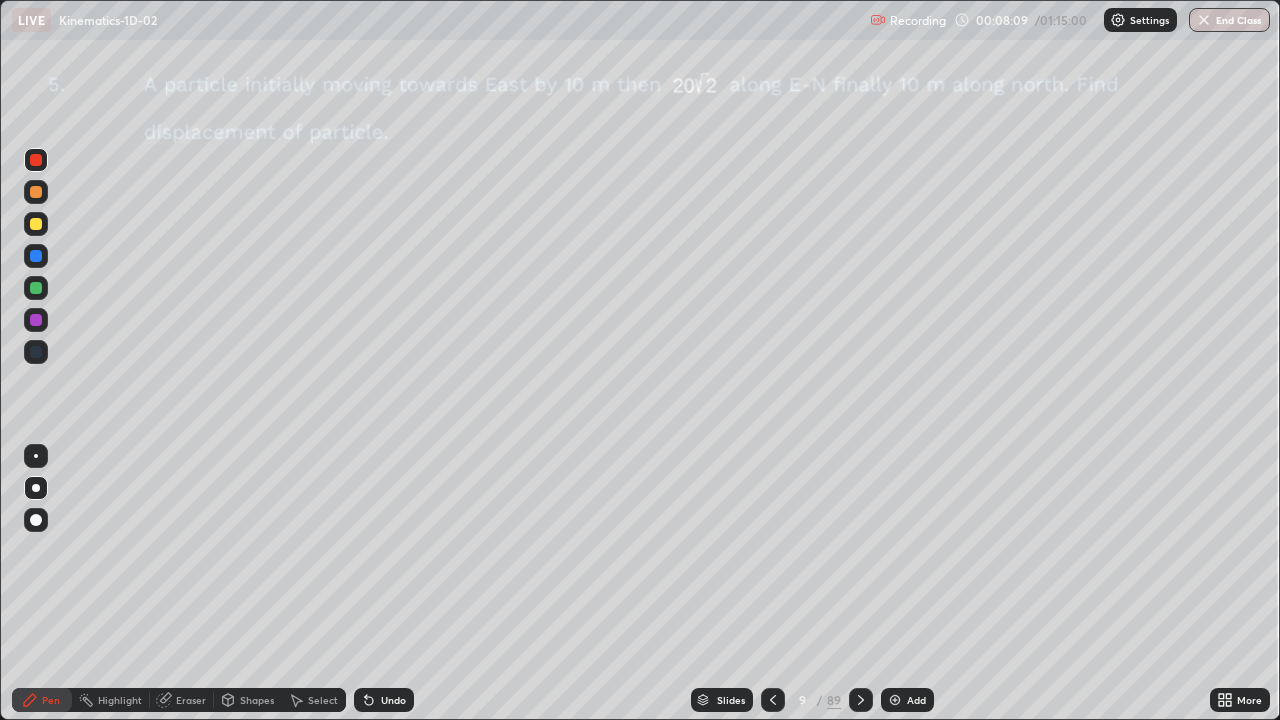 click at bounding box center [36, 256] 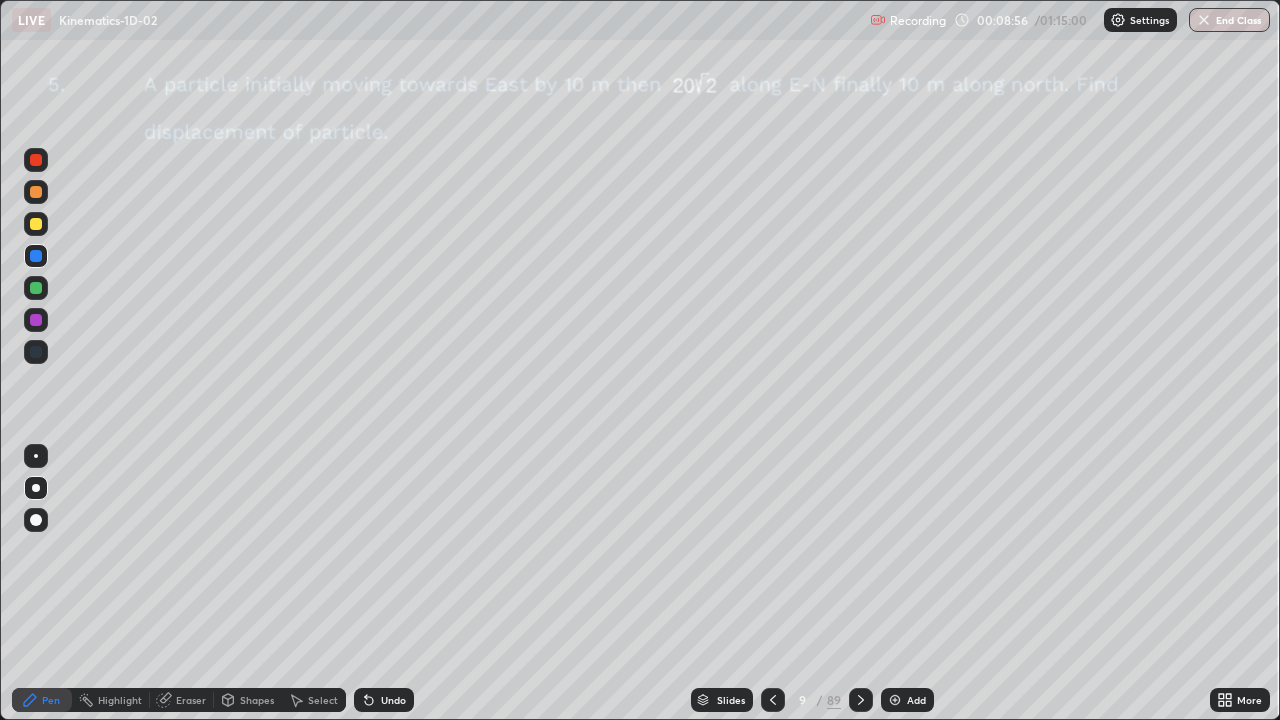 click at bounding box center (36, 192) 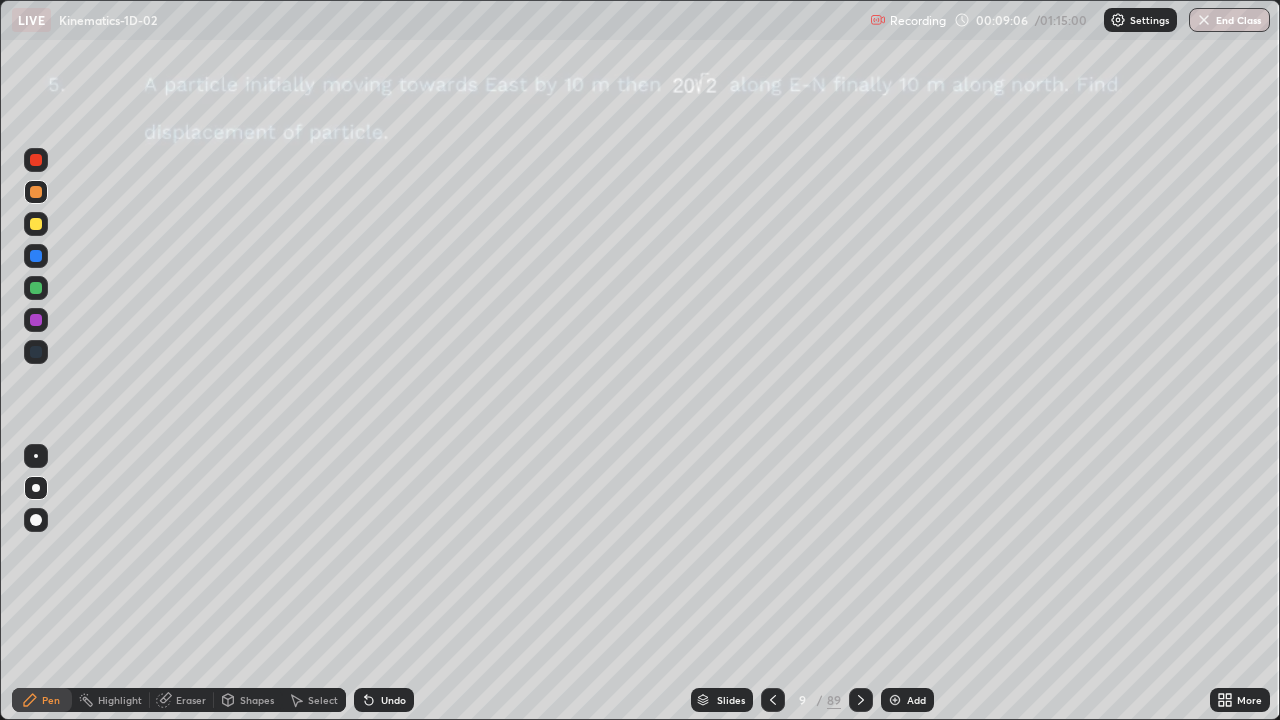 click on "Highlight" at bounding box center [111, 700] 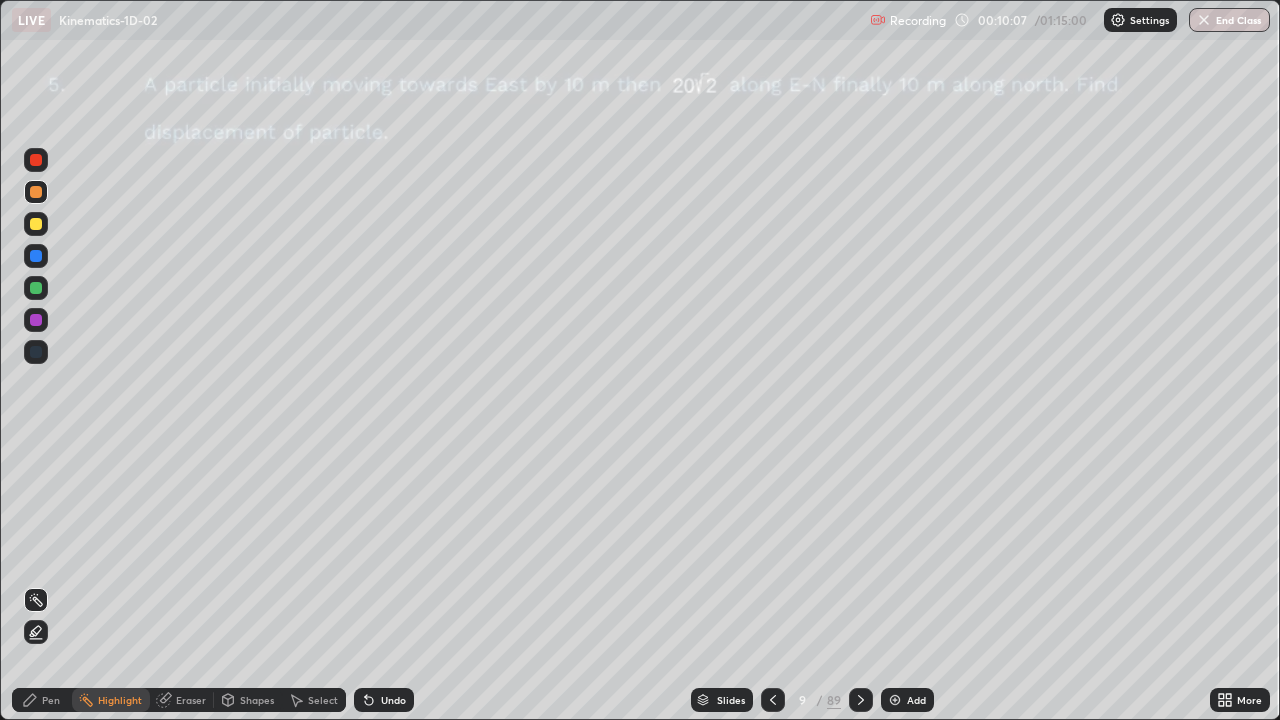click at bounding box center [36, 160] 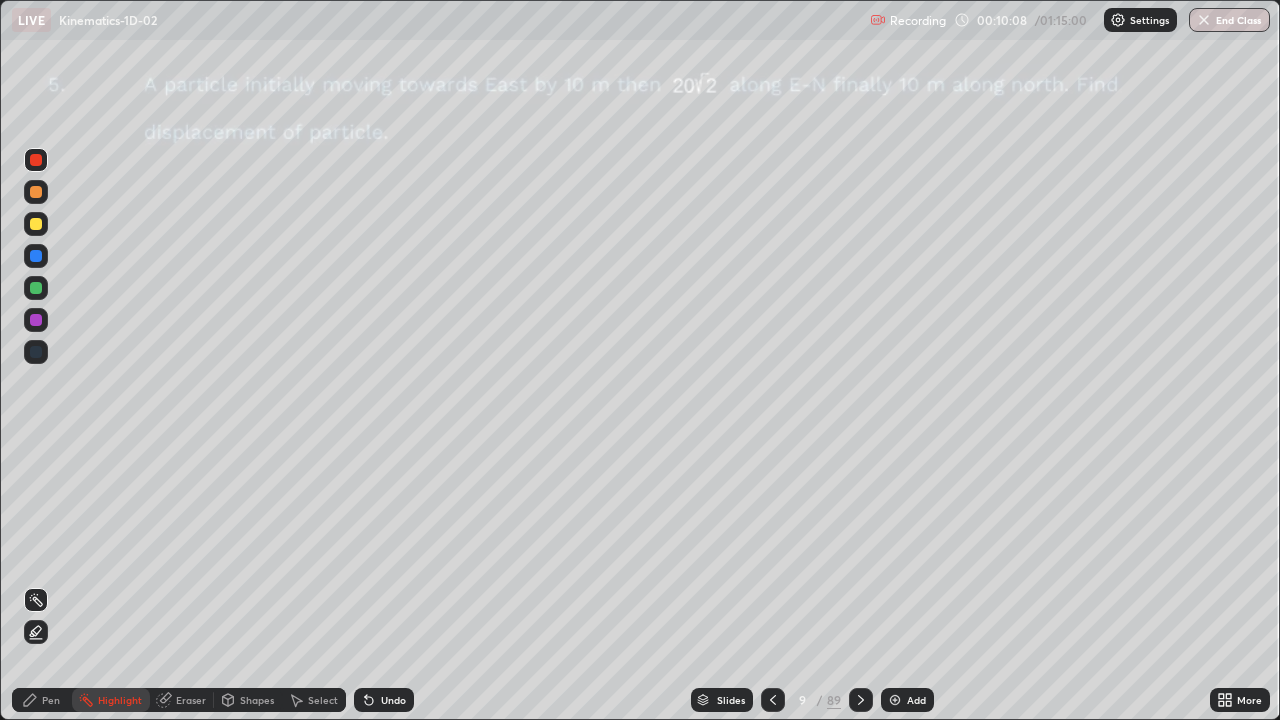 click on "Pen" at bounding box center (42, 700) 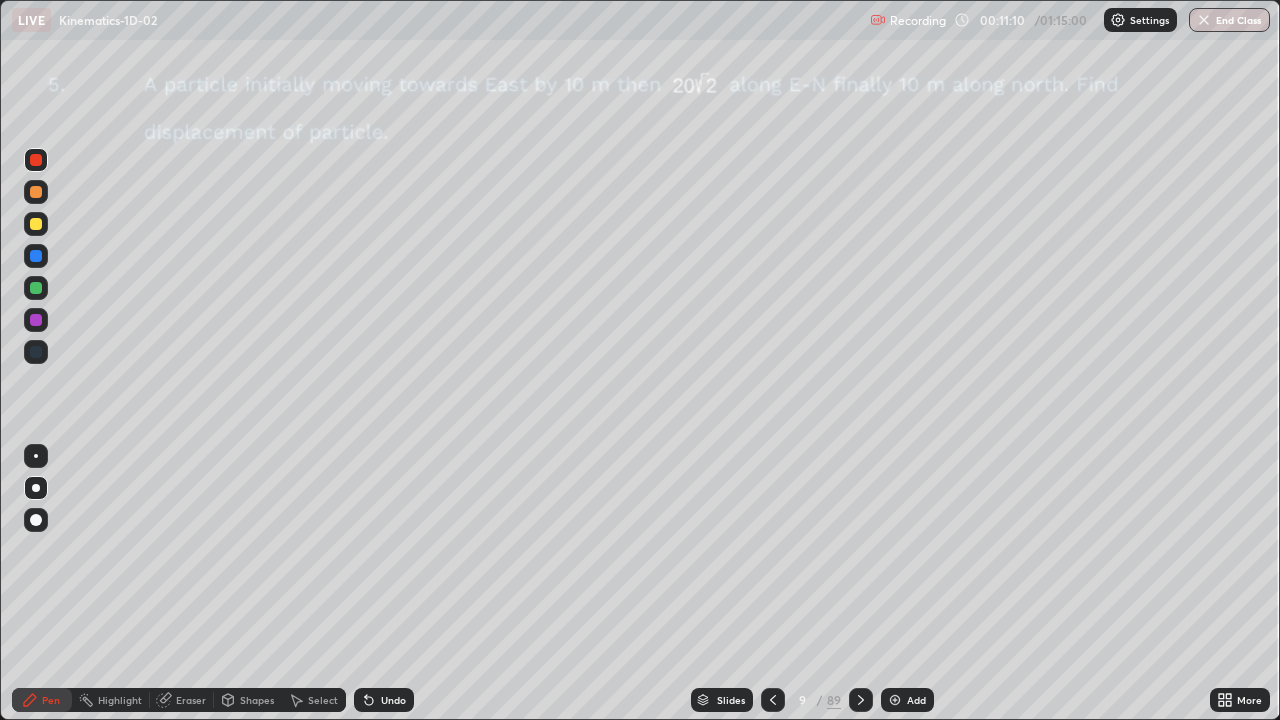 click at bounding box center [36, 224] 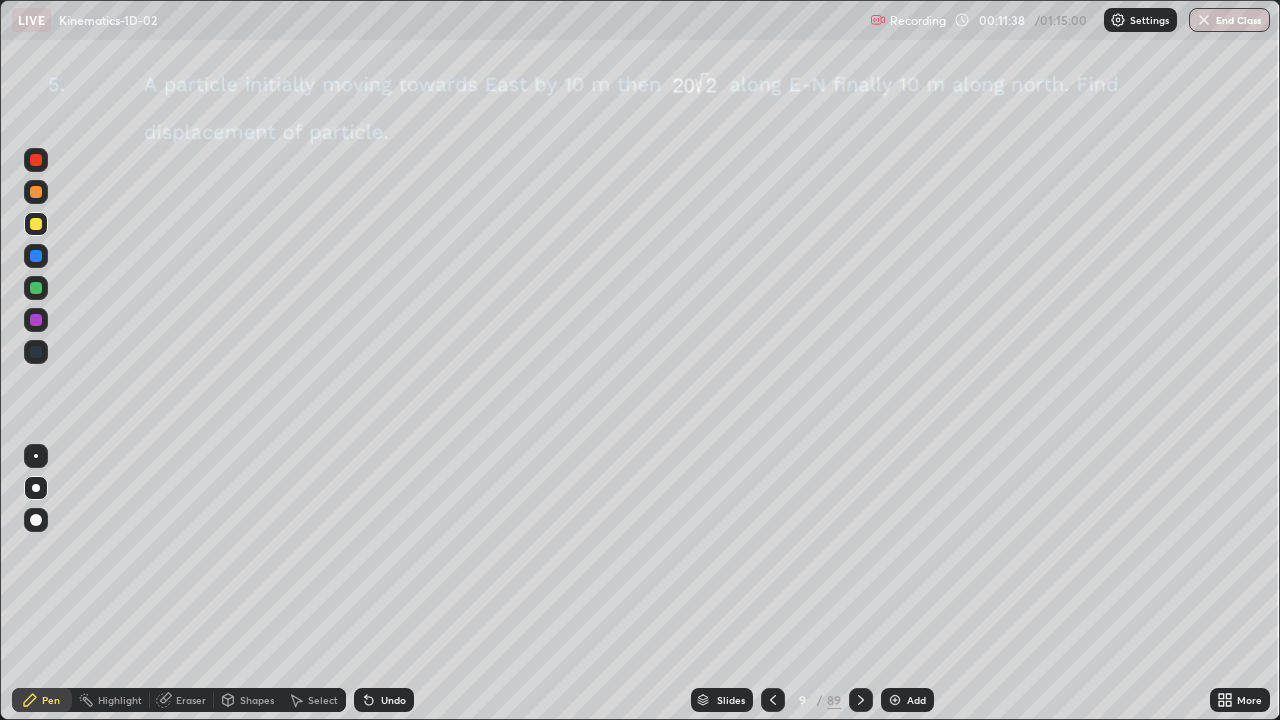 click on "Undo" at bounding box center [384, 700] 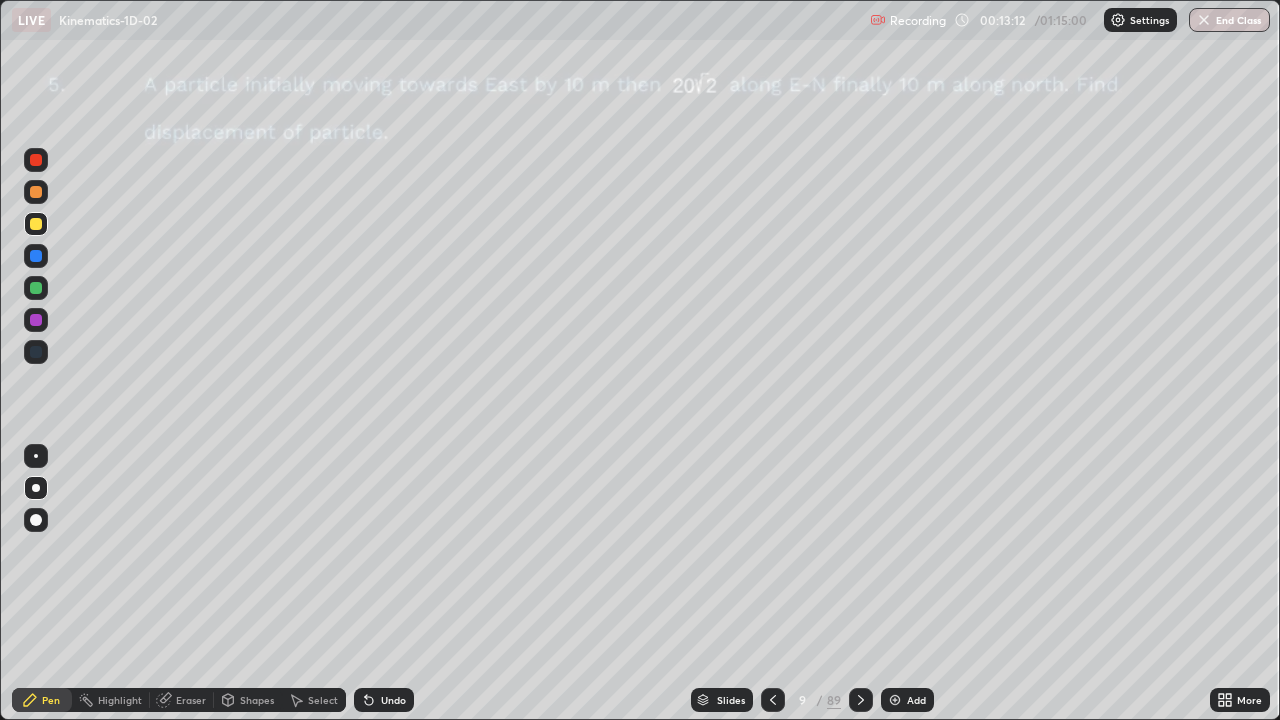 click 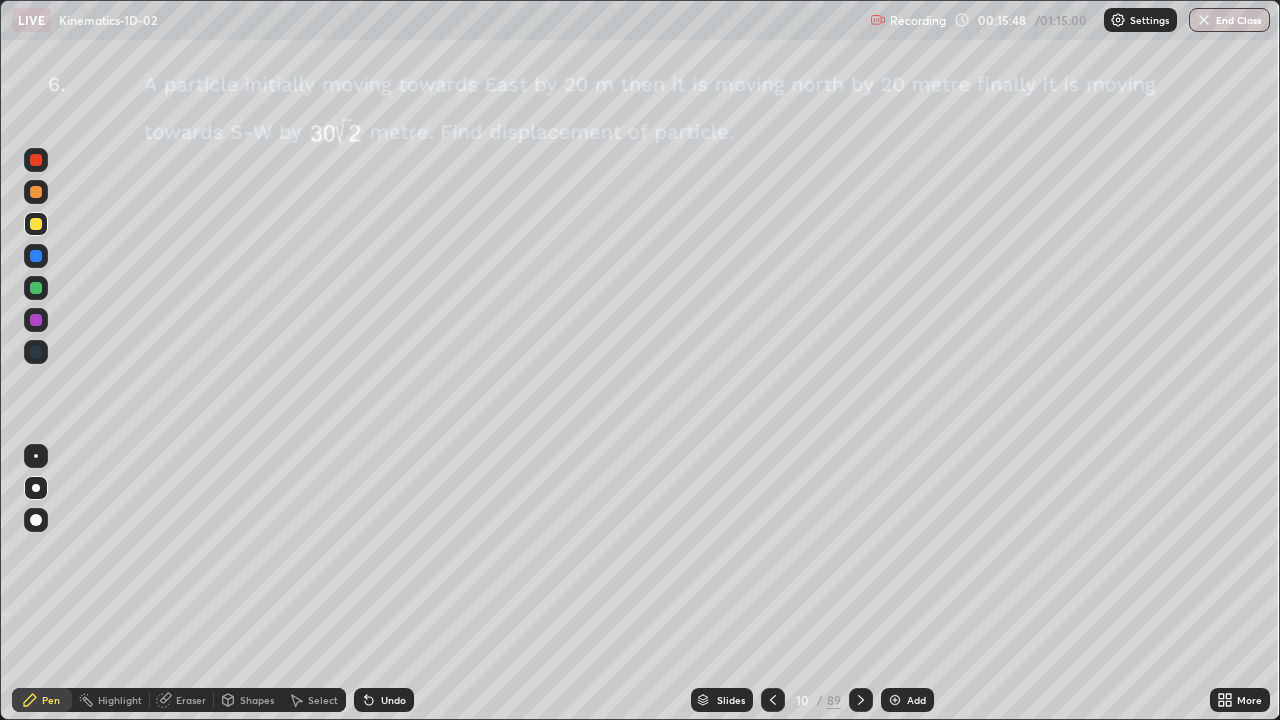 click at bounding box center (36, 160) 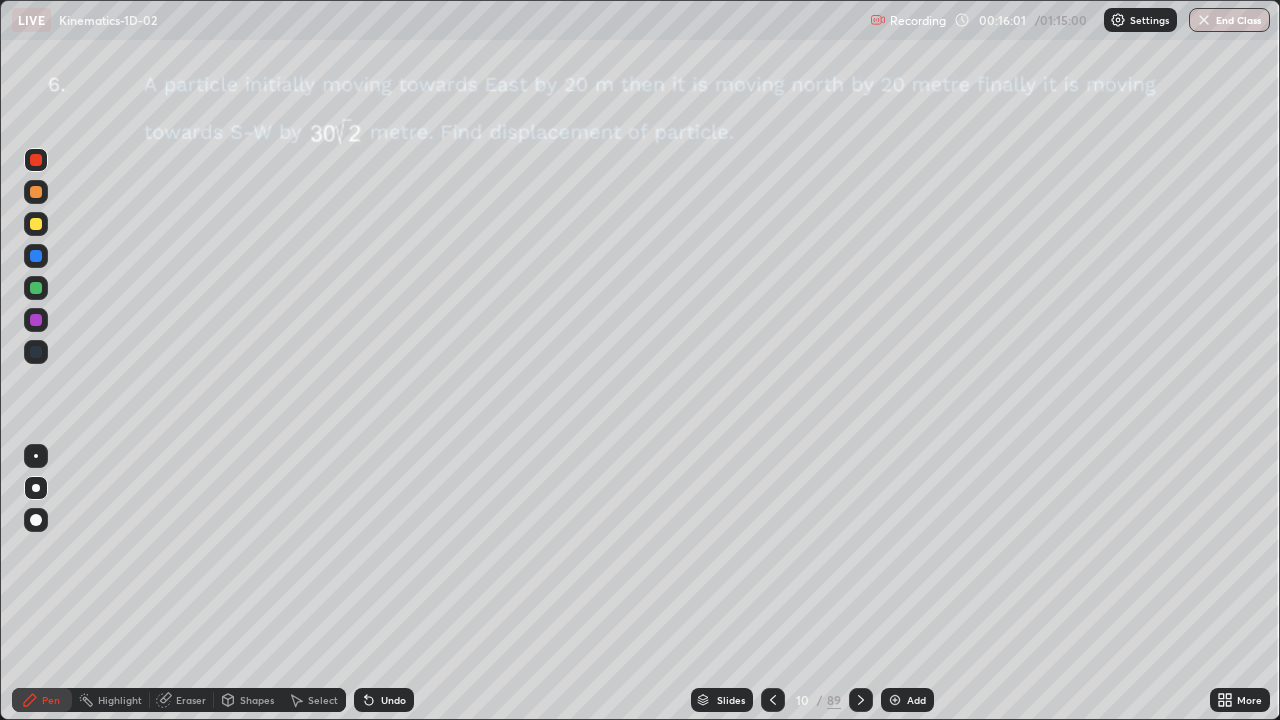 click at bounding box center [36, 224] 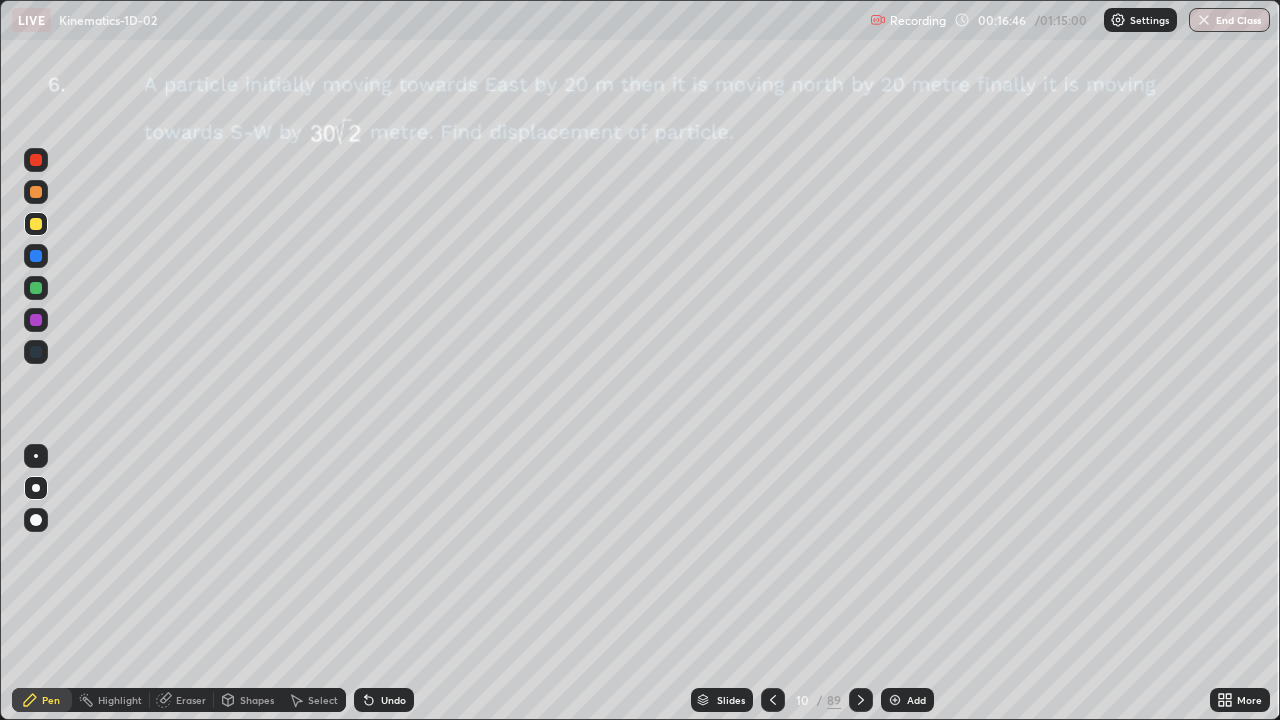 click at bounding box center [36, 160] 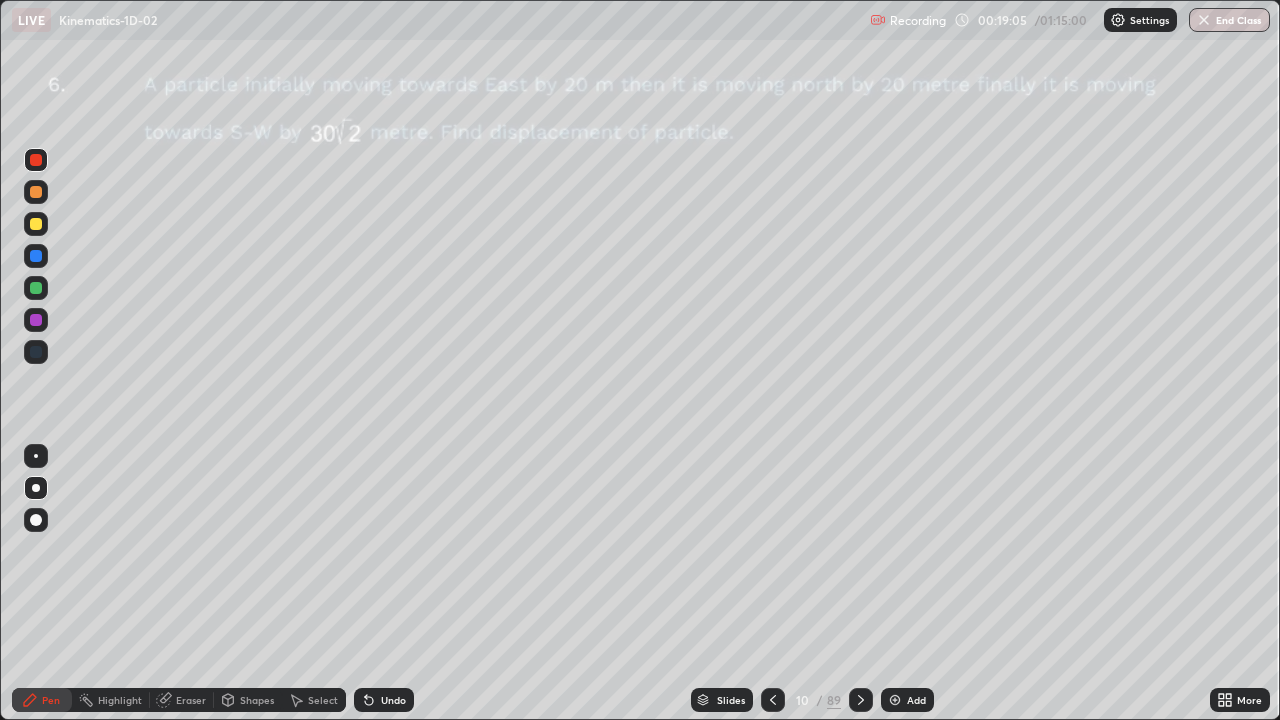 click 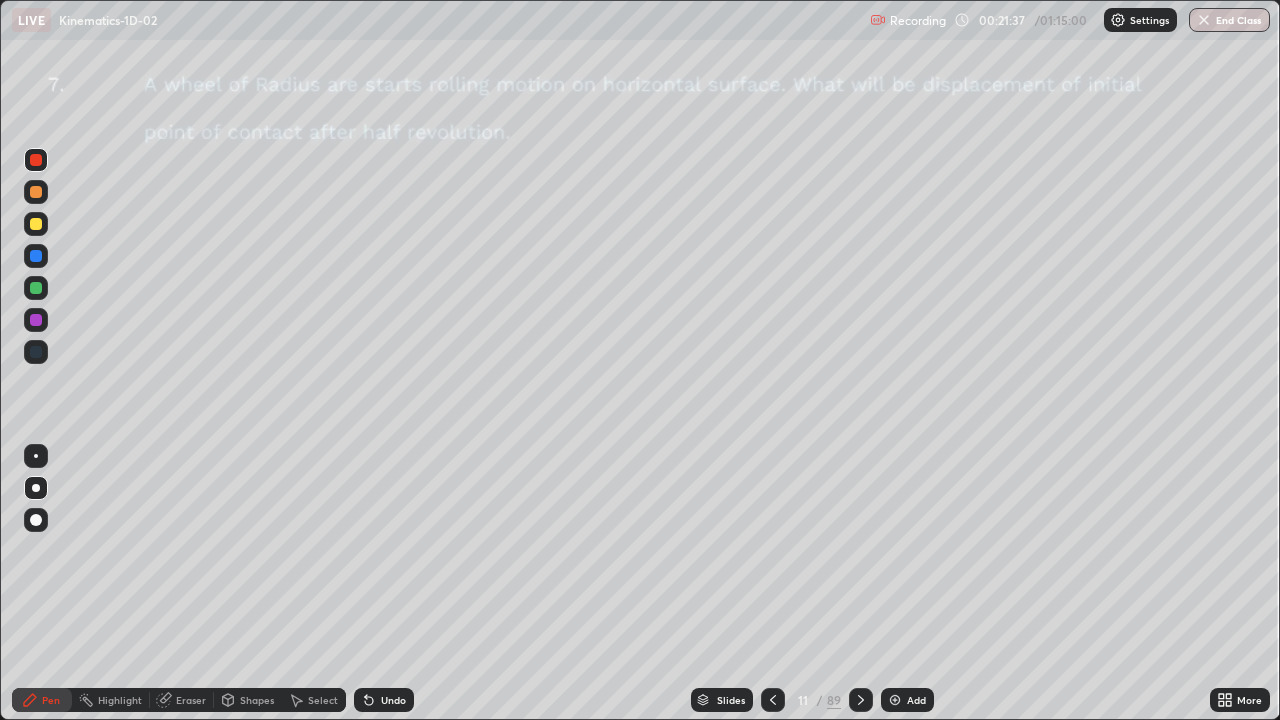 click at bounding box center [36, 160] 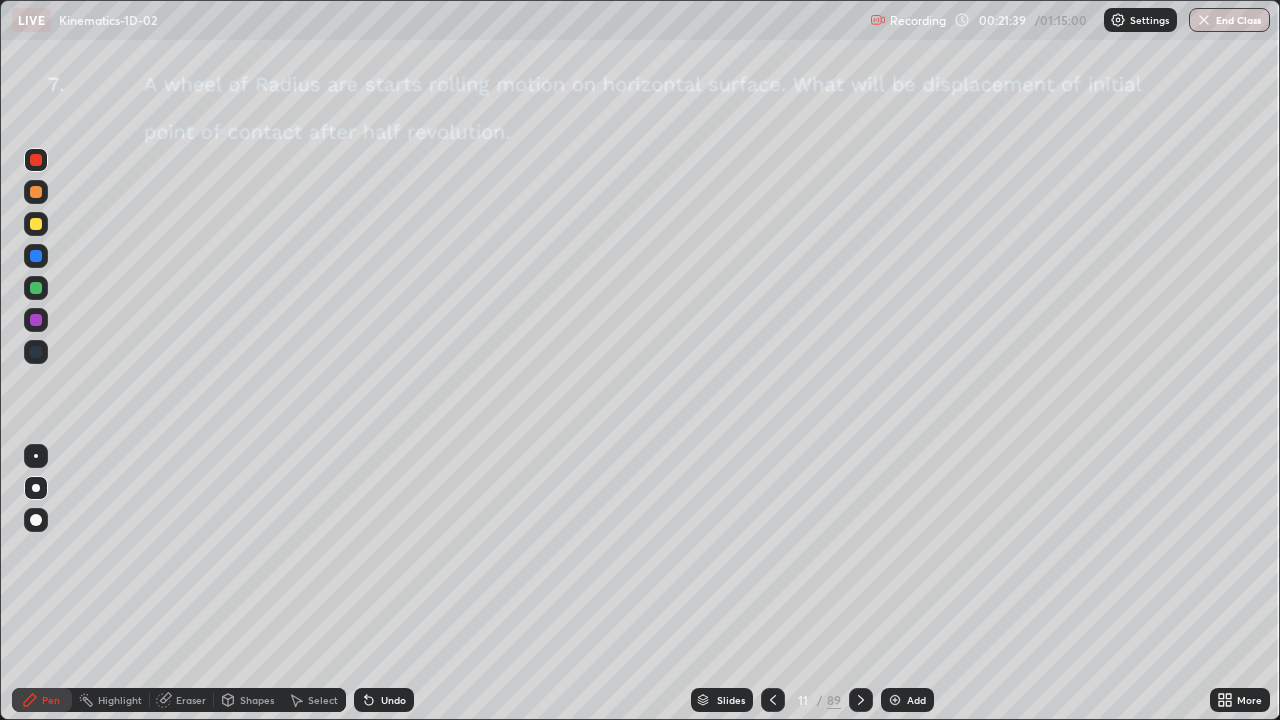 click at bounding box center (36, 320) 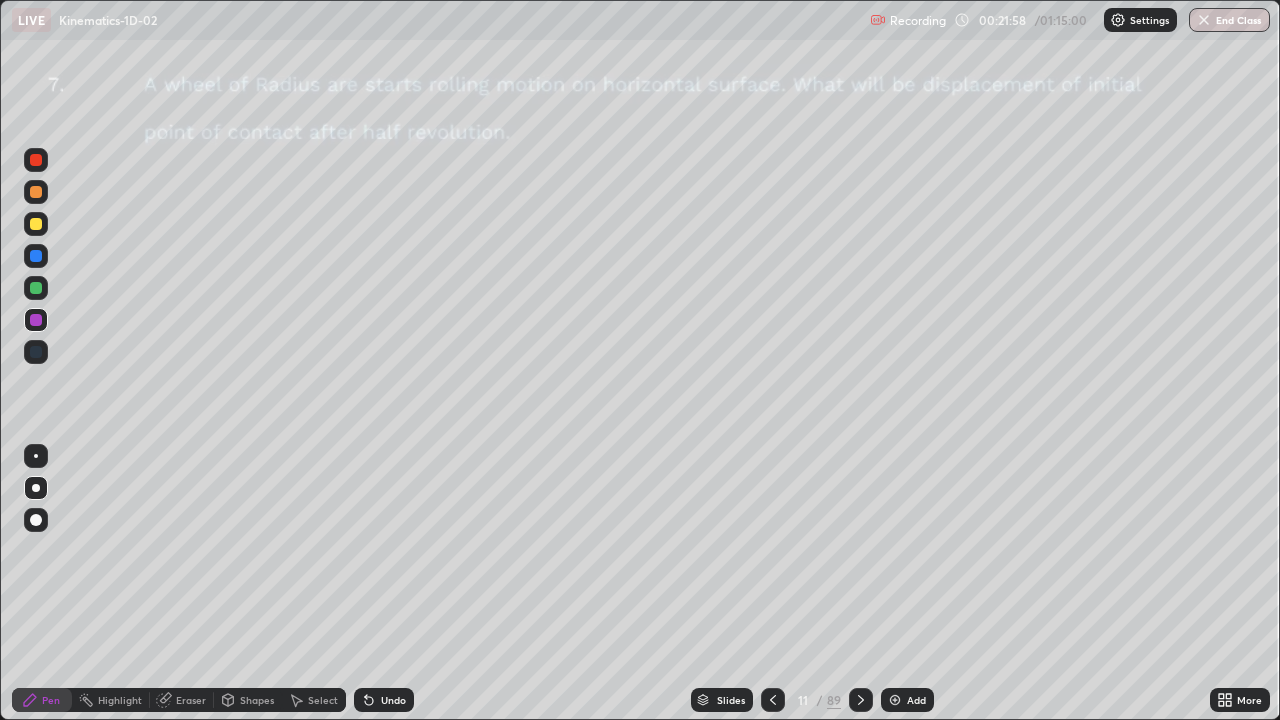 click on "Shapes" at bounding box center [248, 700] 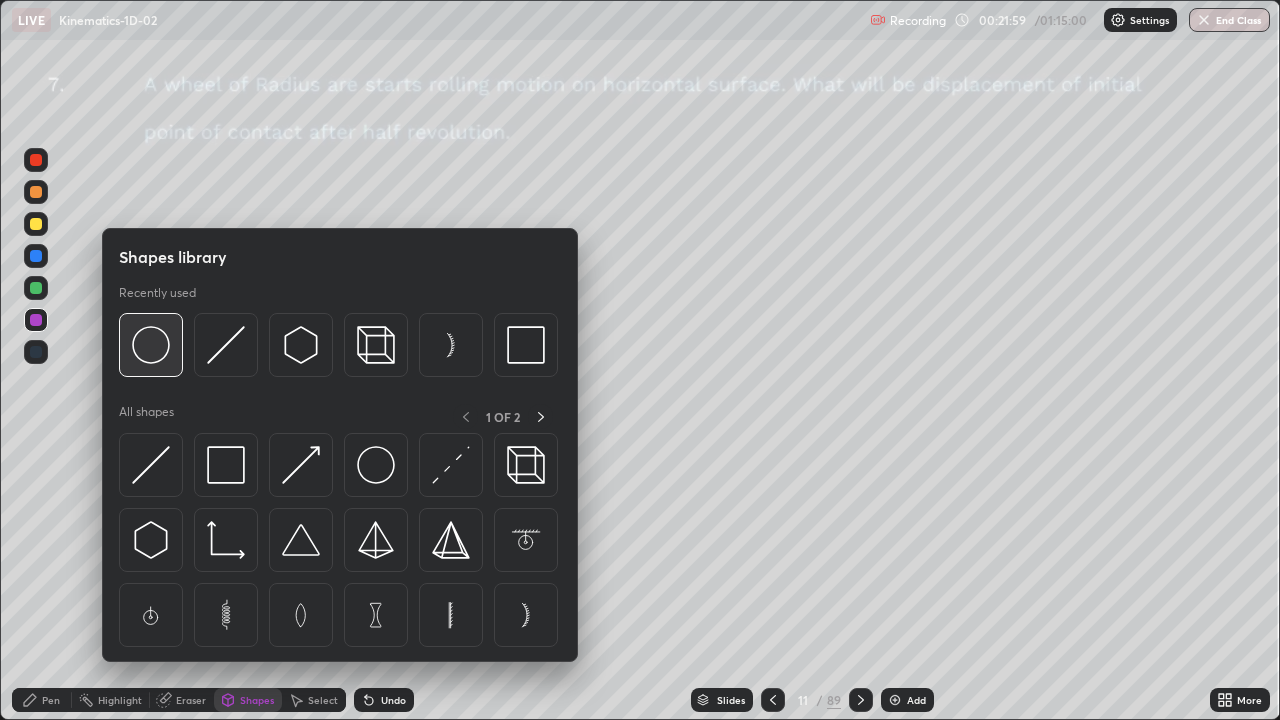 click at bounding box center [151, 345] 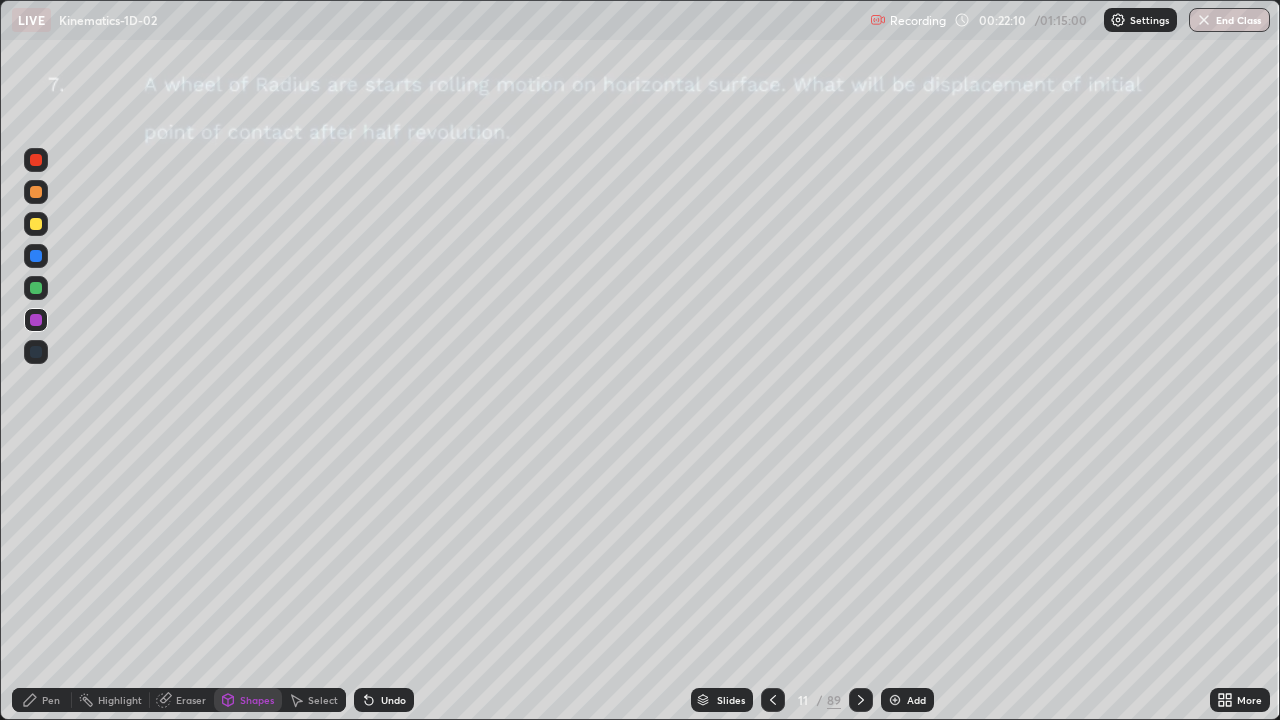 click 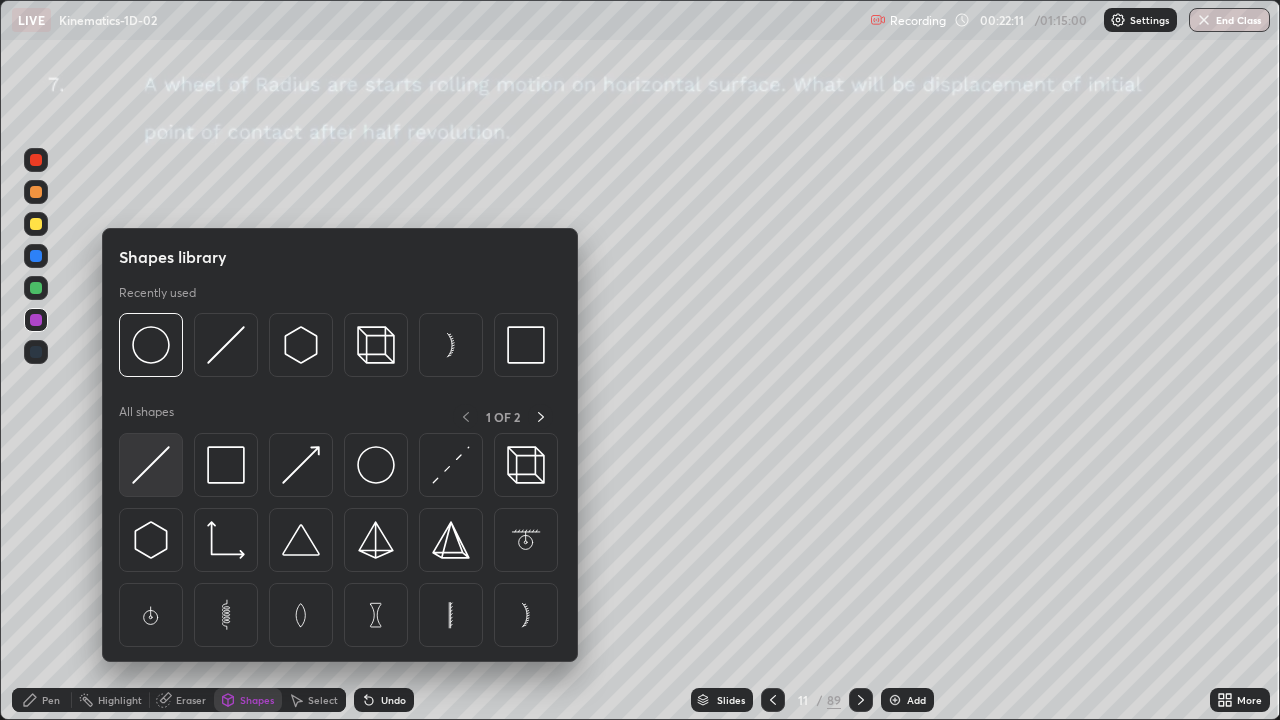 click at bounding box center [151, 465] 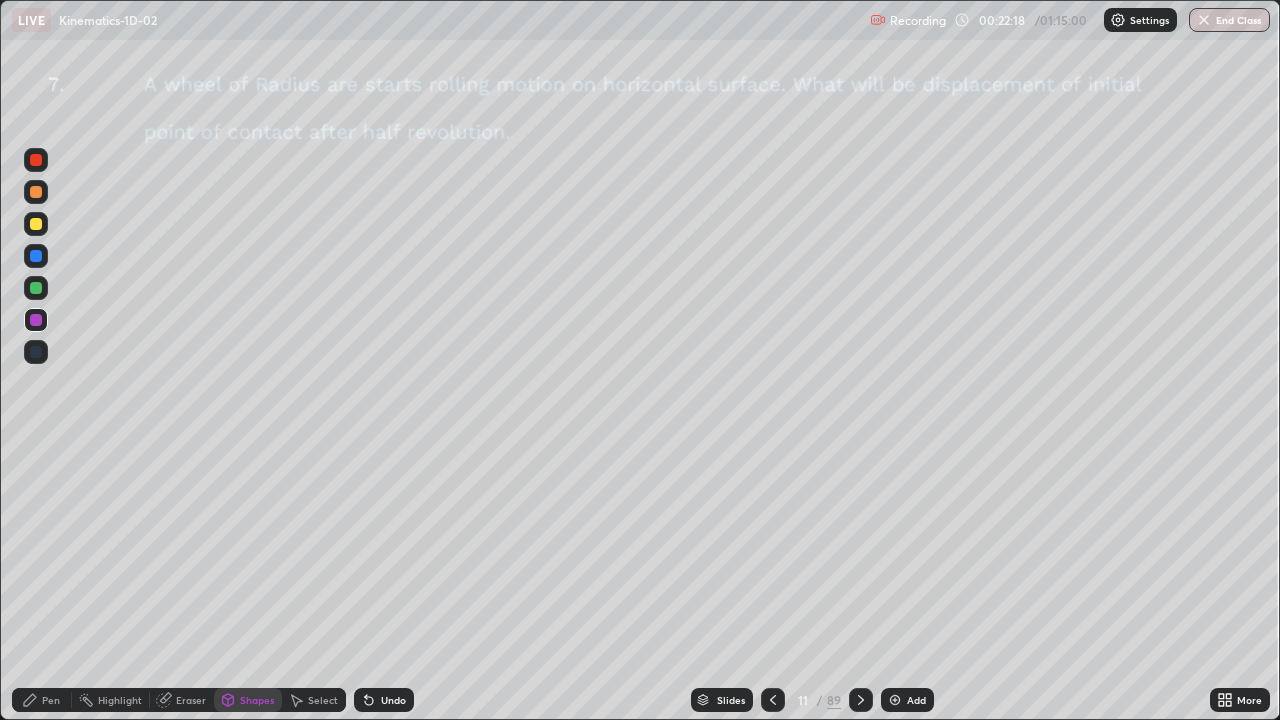 click on "Pen" at bounding box center (42, 700) 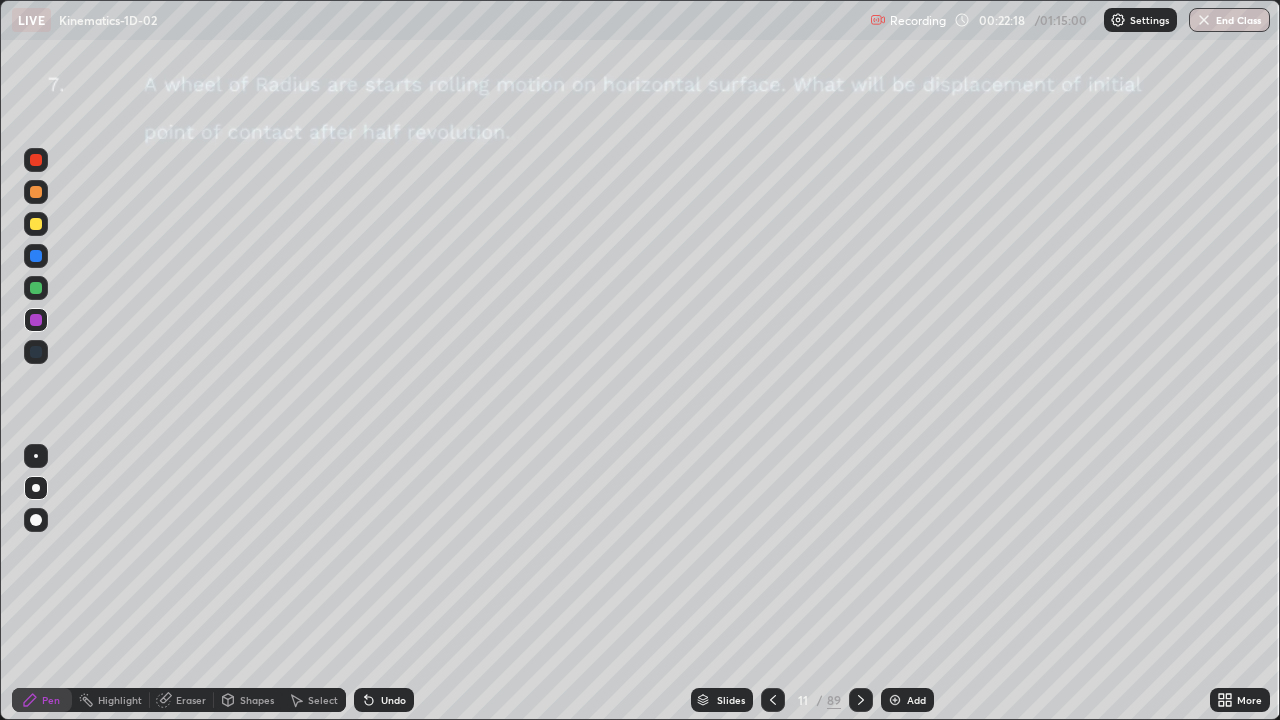 click at bounding box center (36, 288) 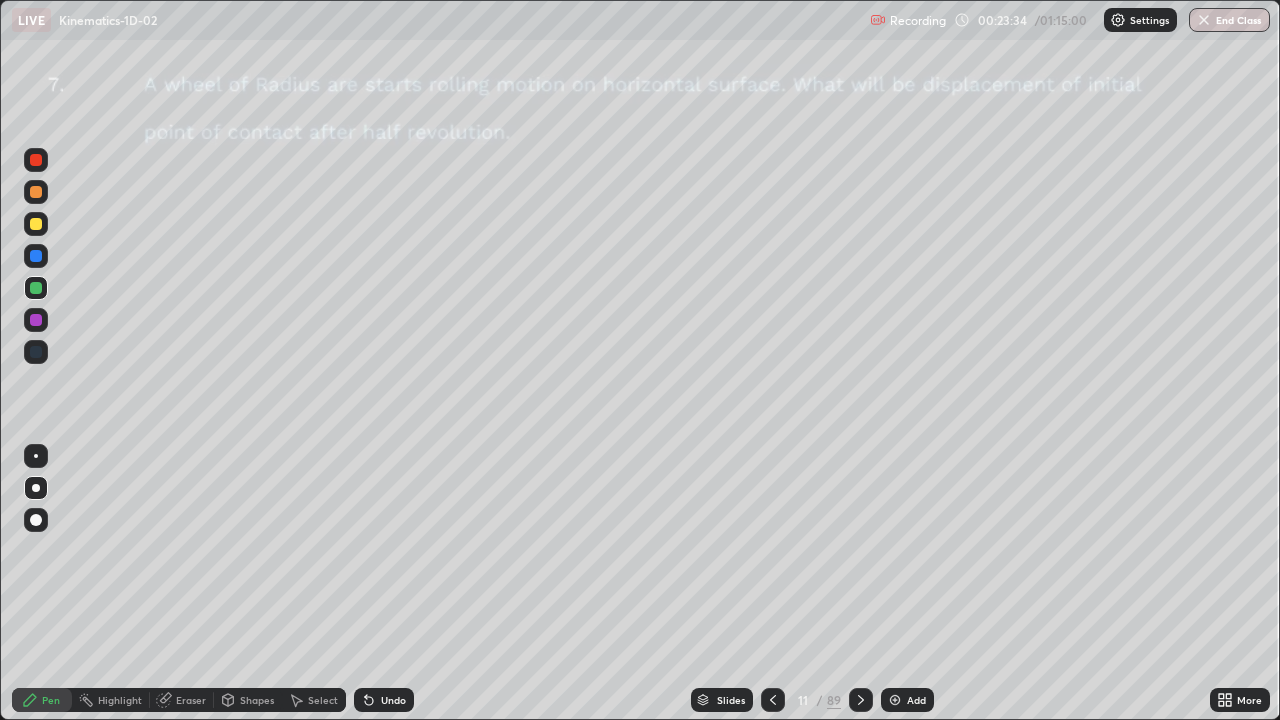 click at bounding box center [36, 160] 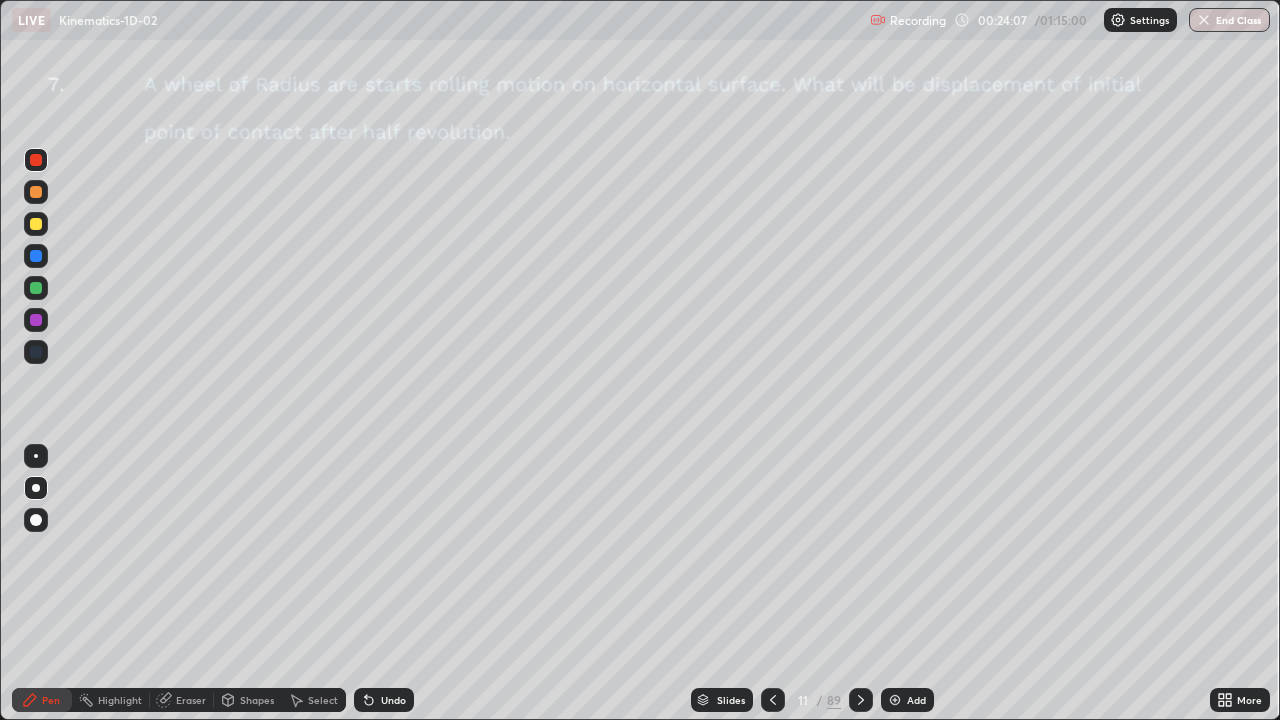 click on "Highlight" at bounding box center (120, 700) 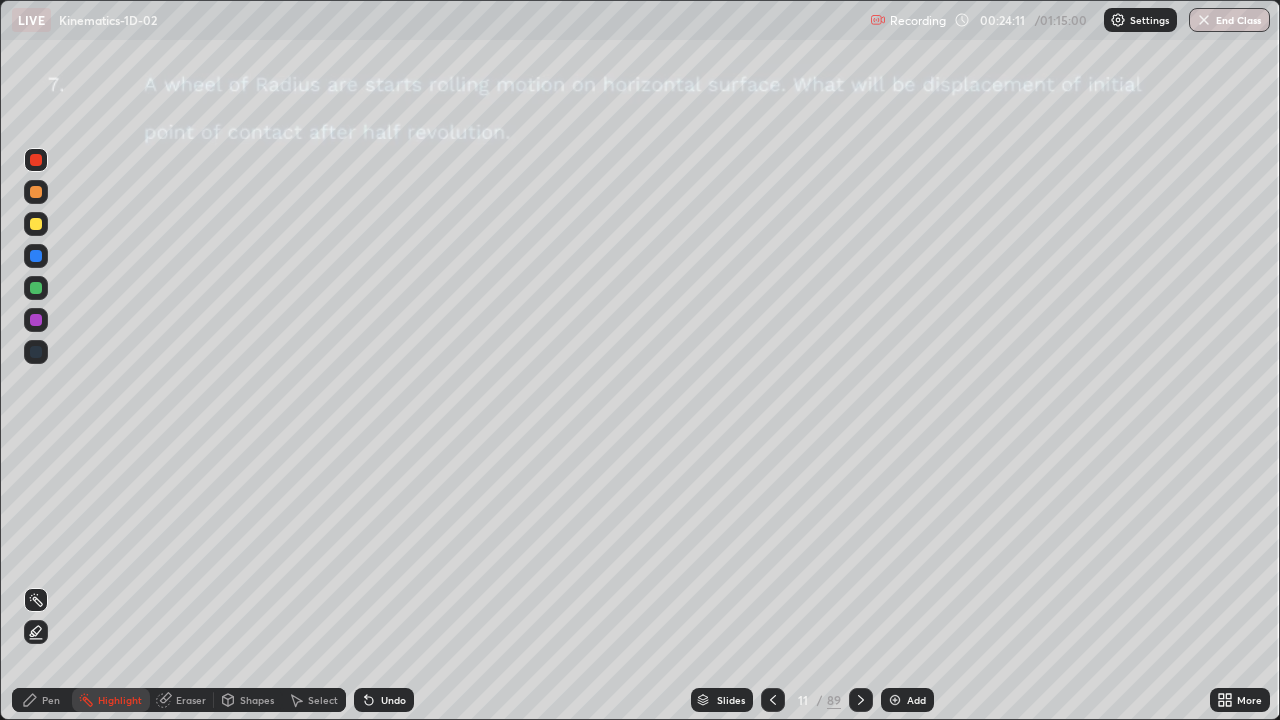 click on "Pen" at bounding box center (42, 700) 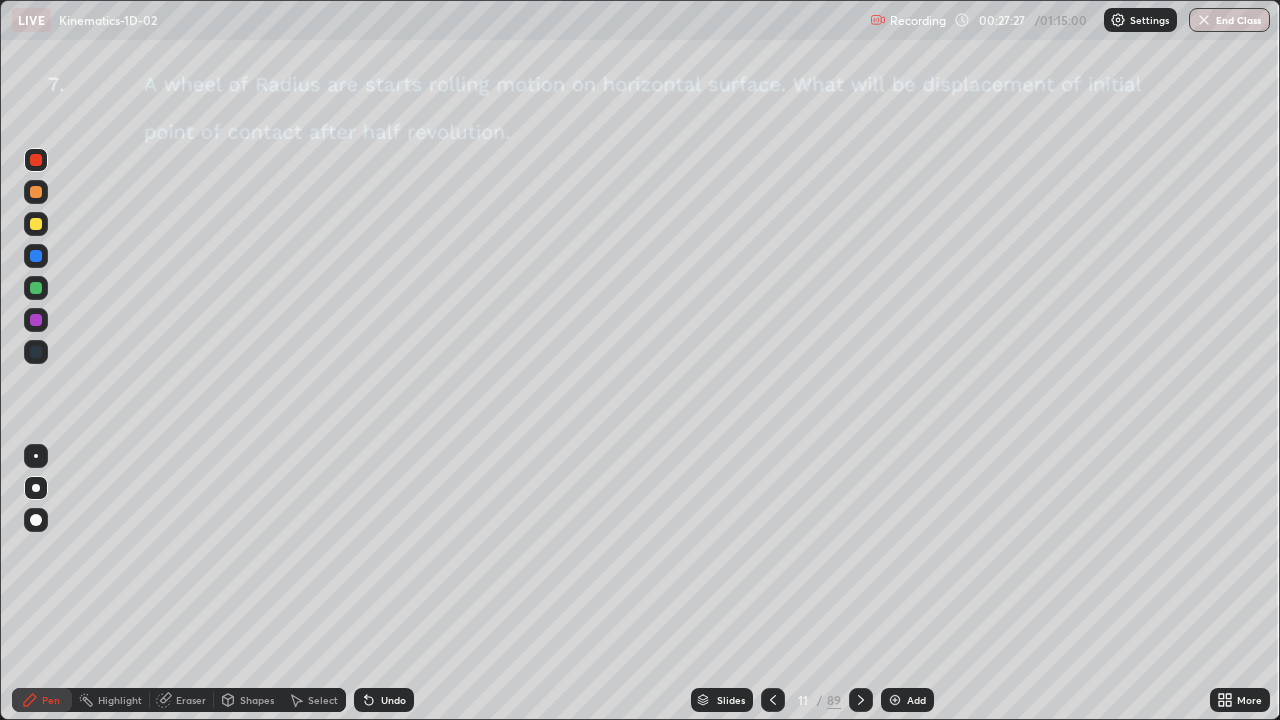 click at bounding box center (895, 700) 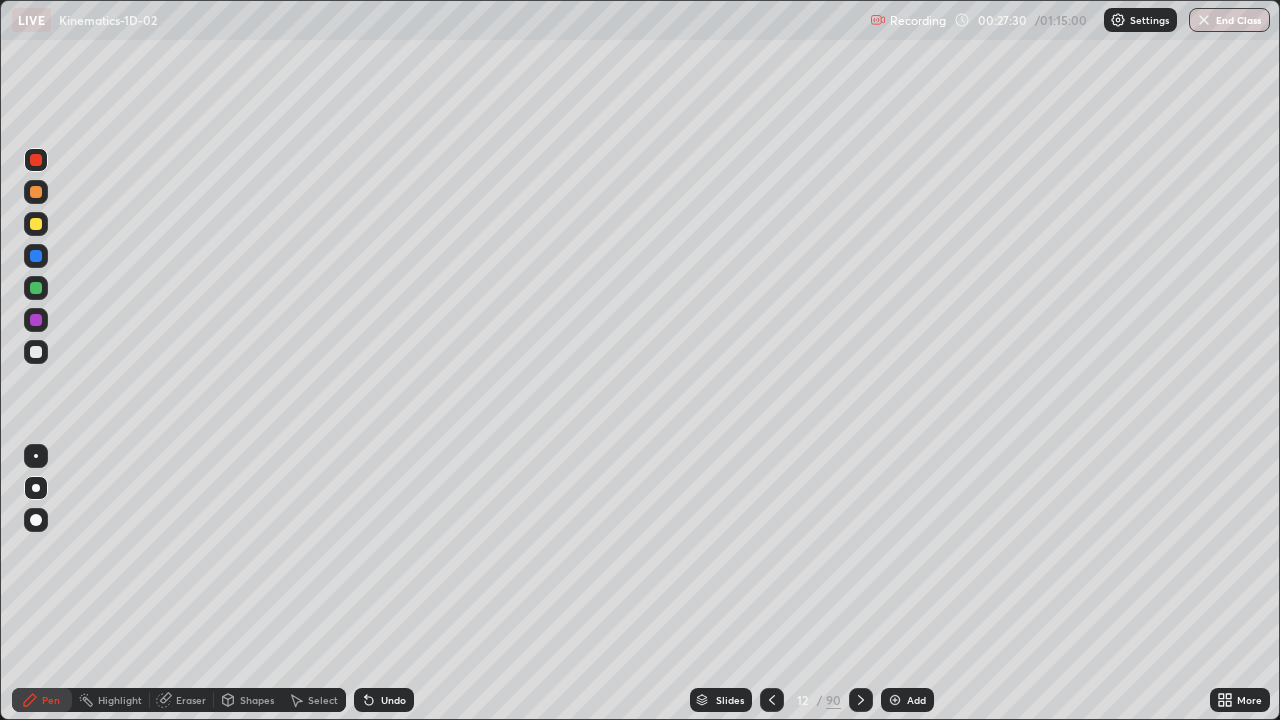 click on "Shapes" at bounding box center (257, 700) 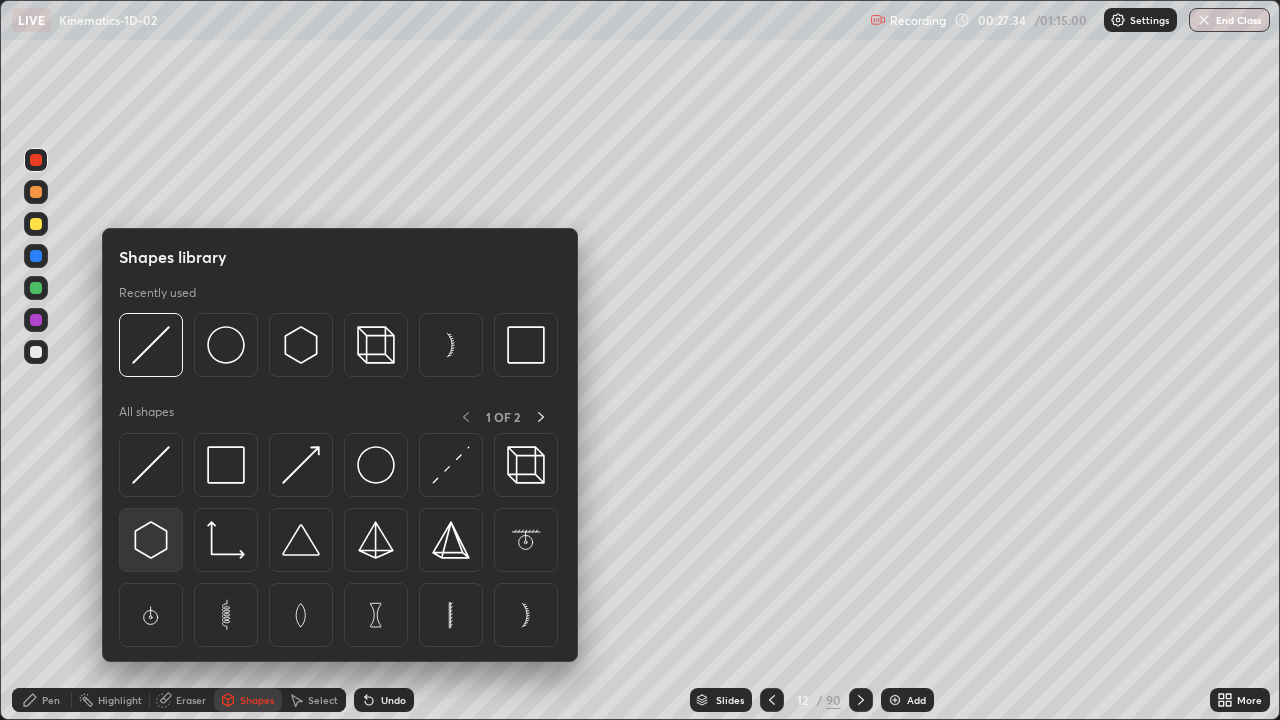 click at bounding box center (151, 540) 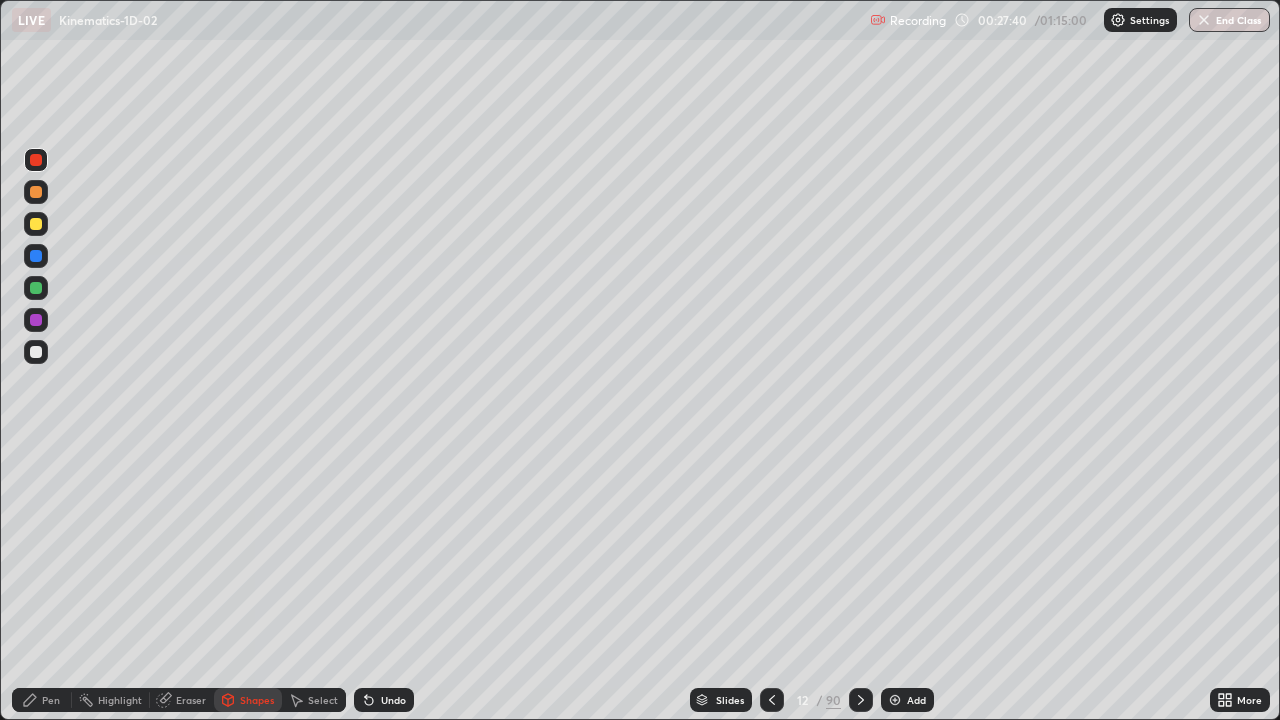 click on "Pen" at bounding box center [42, 700] 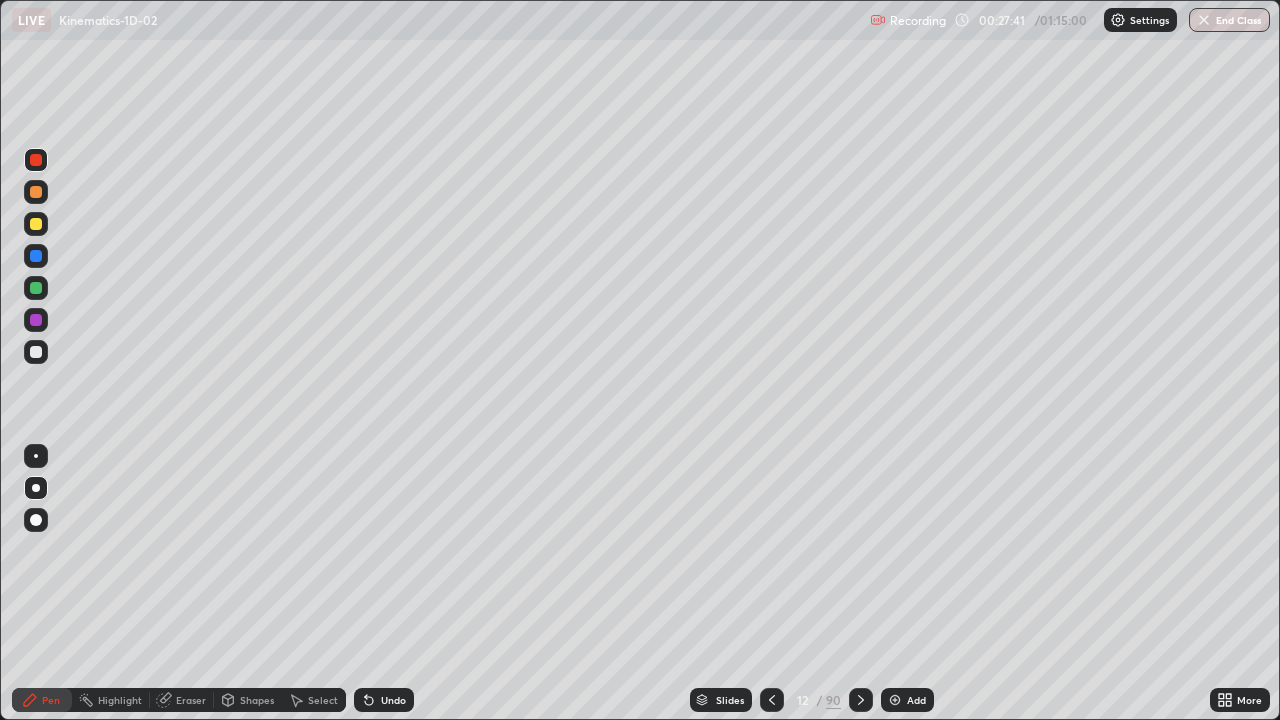 click at bounding box center (36, 352) 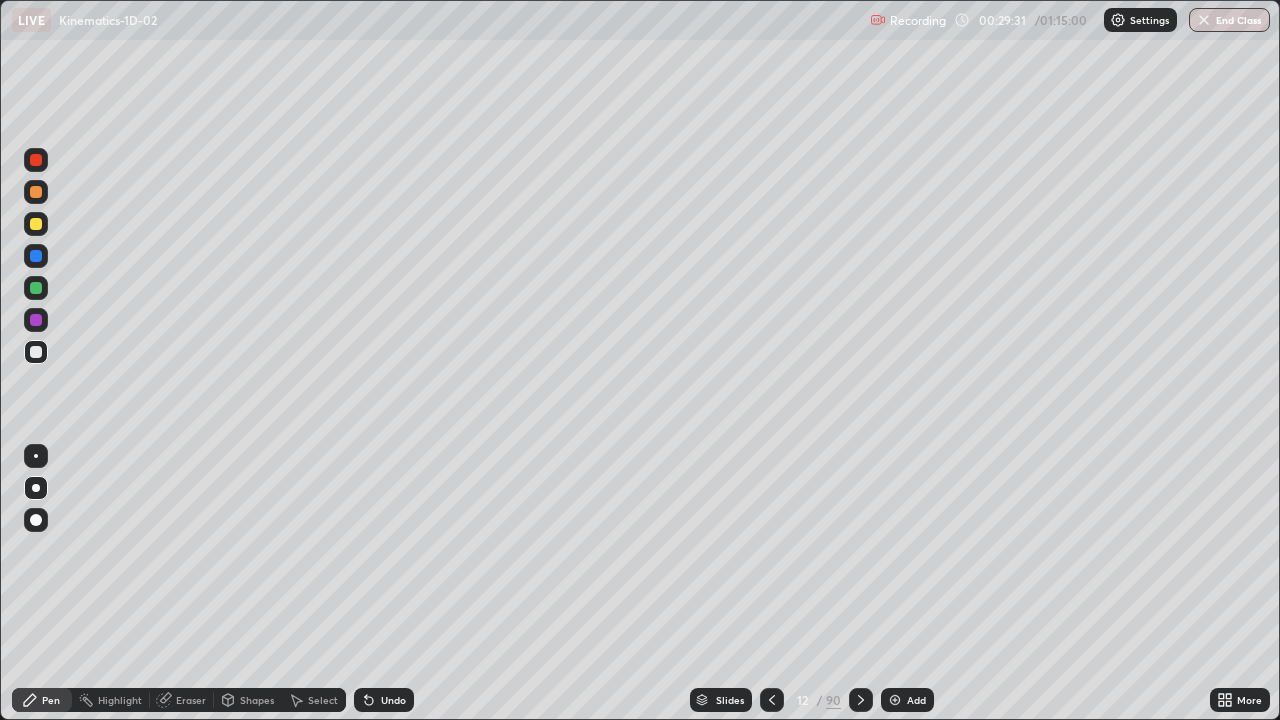 click at bounding box center [36, 320] 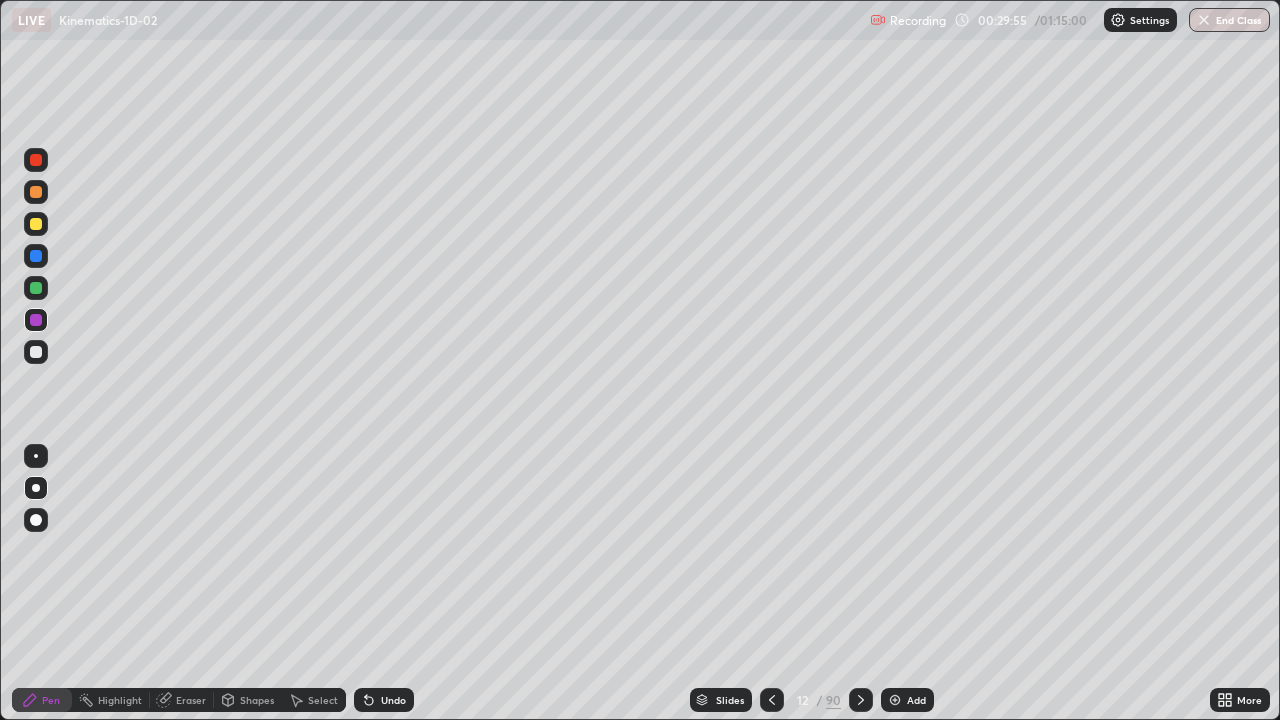 click at bounding box center (36, 288) 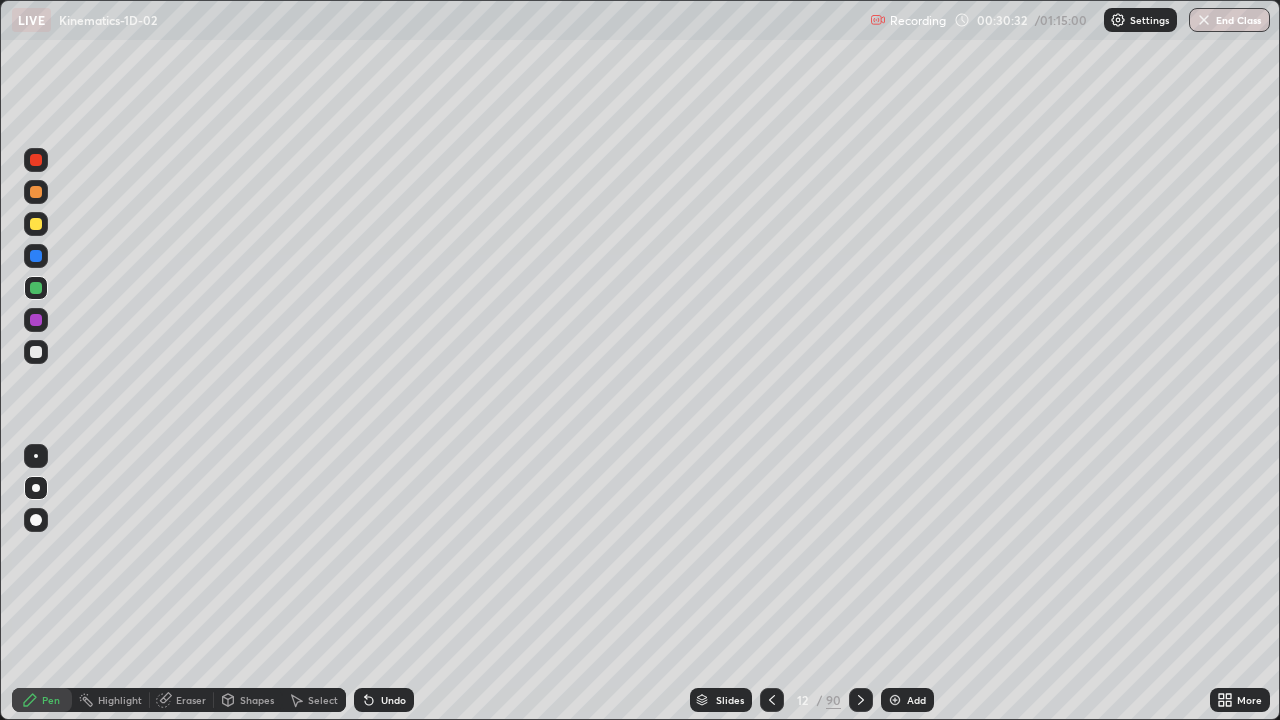 click at bounding box center [36, 160] 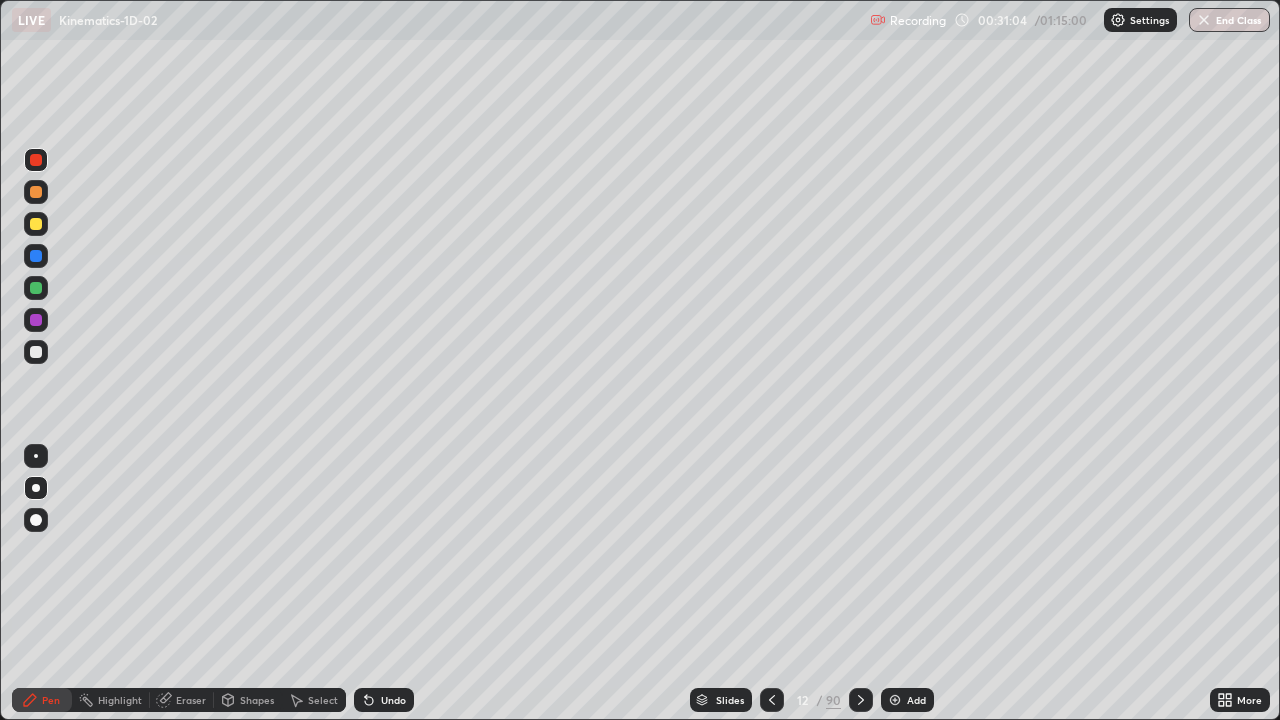 click on "Highlight" at bounding box center [120, 700] 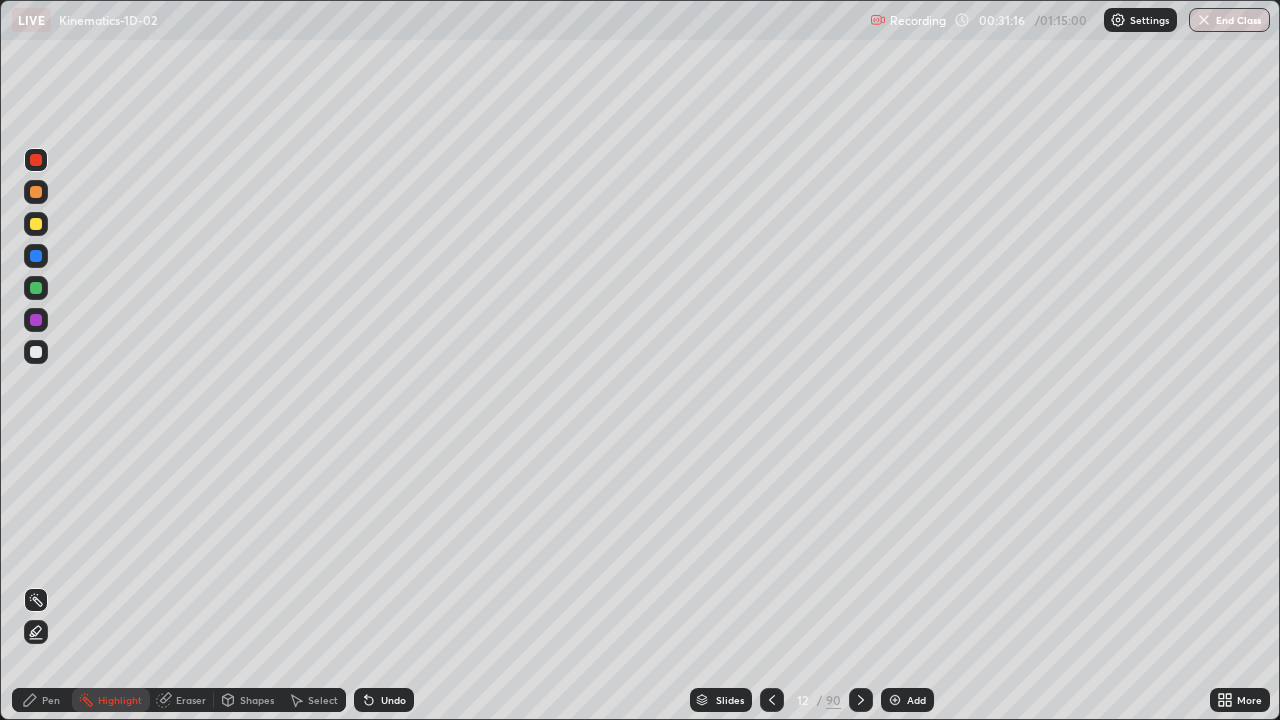 click 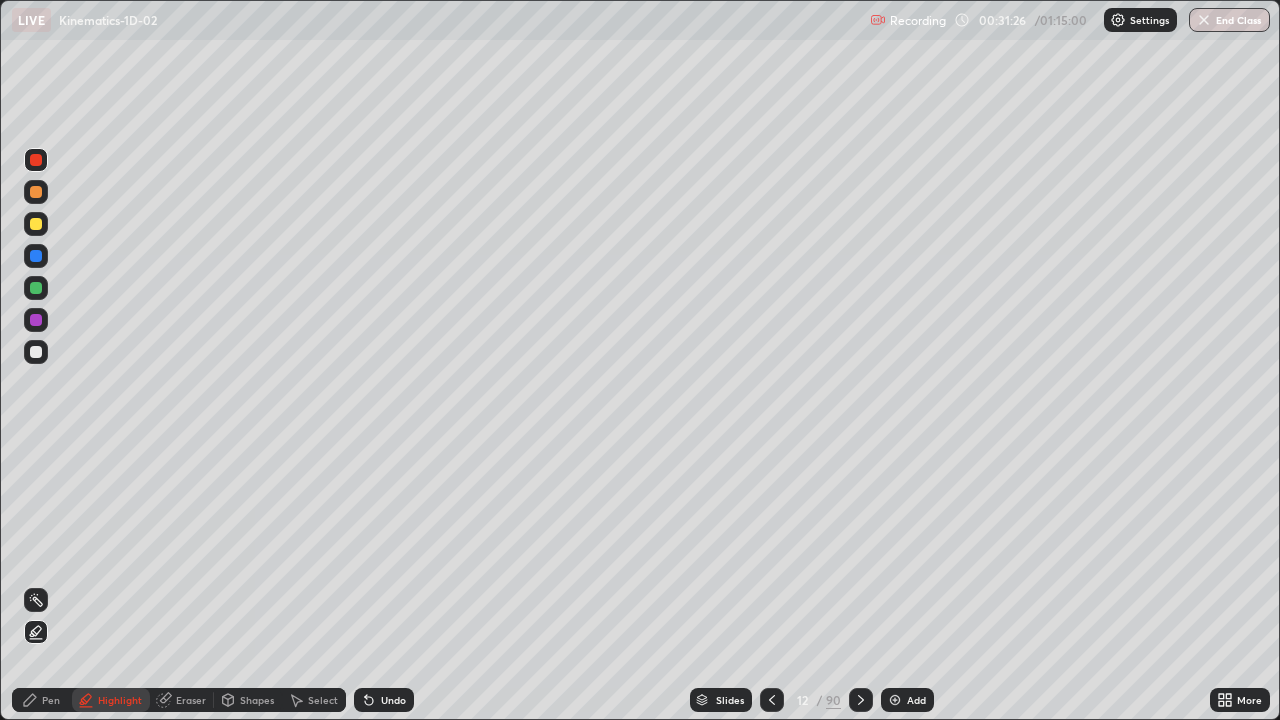 click on "Pen" at bounding box center (51, 700) 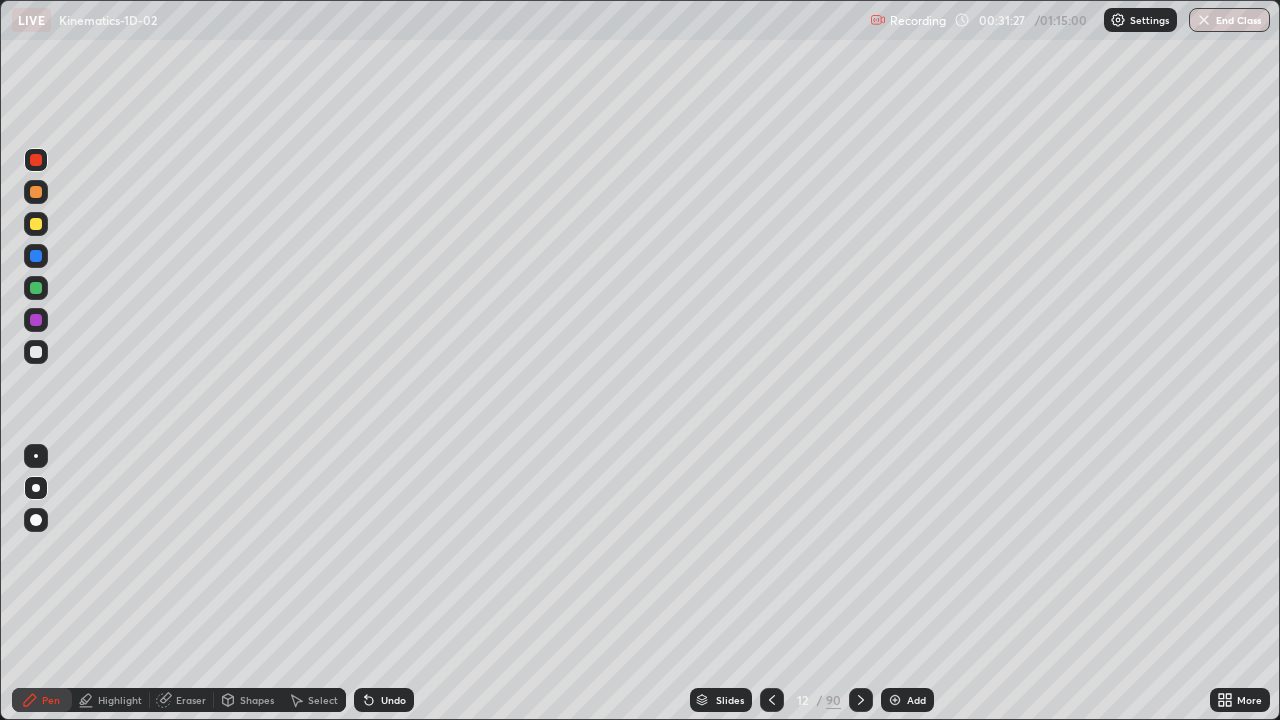 click at bounding box center (36, 256) 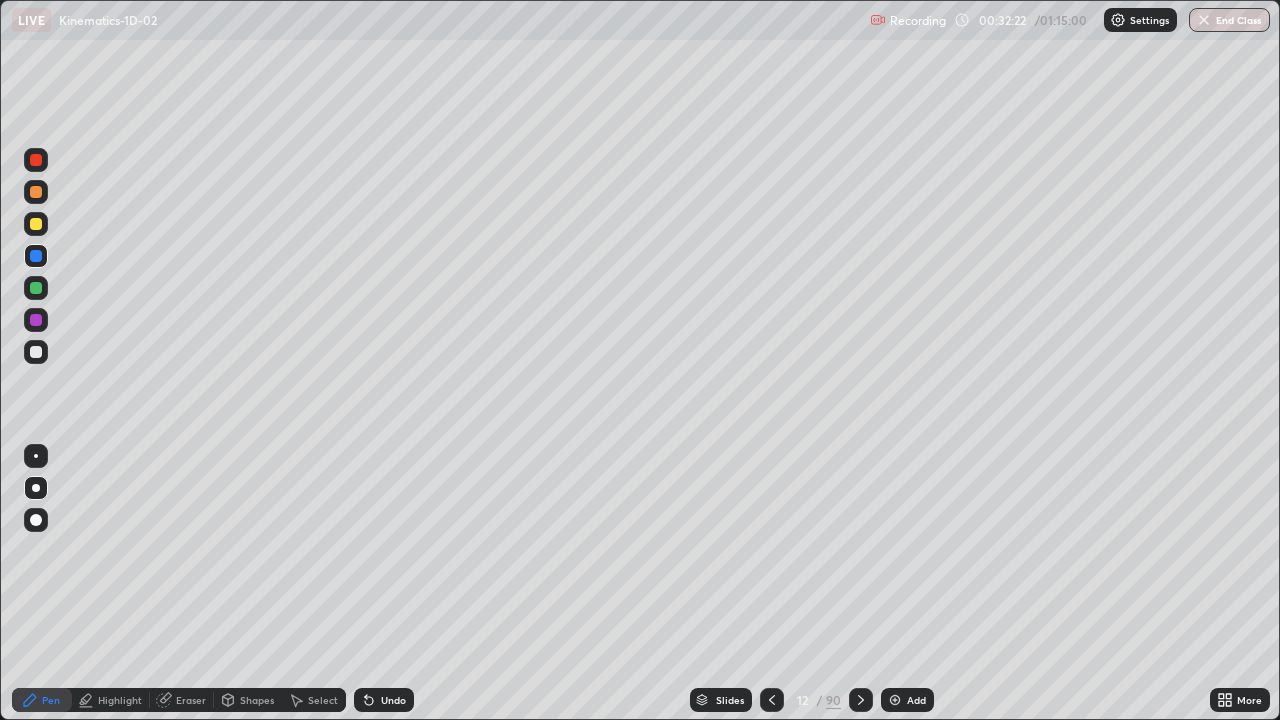 click on "Highlight" at bounding box center [120, 700] 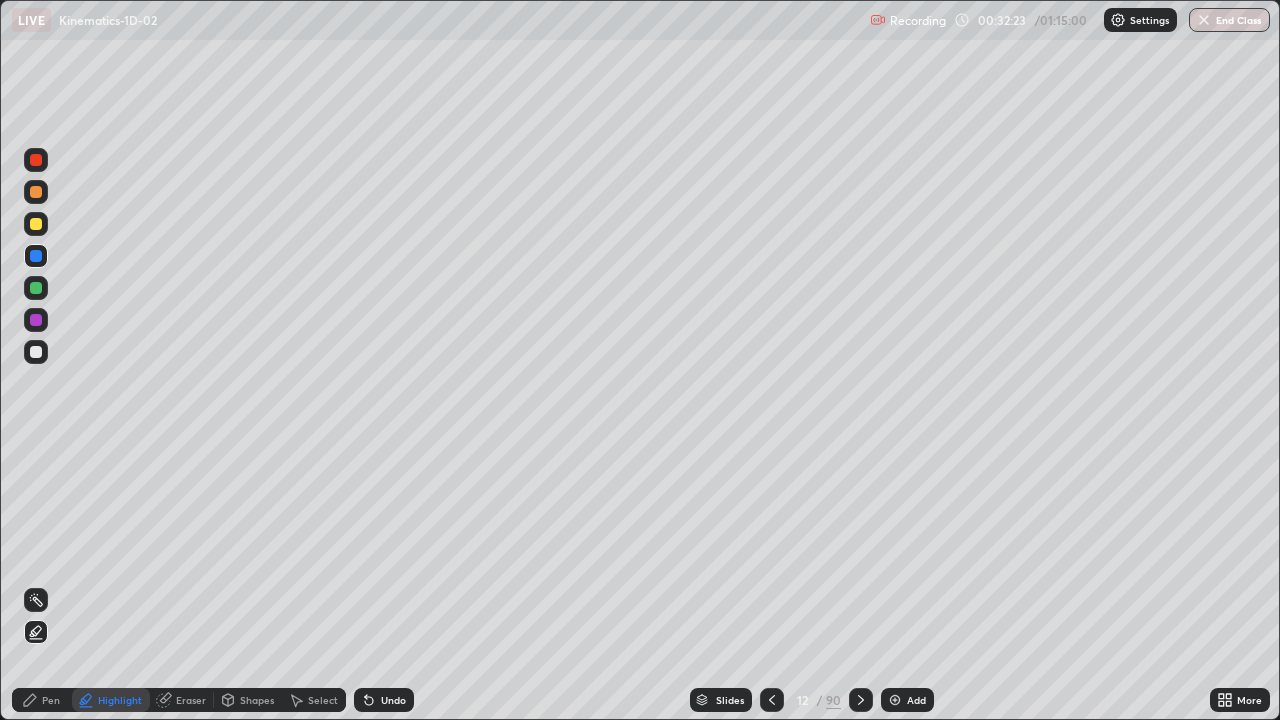 click 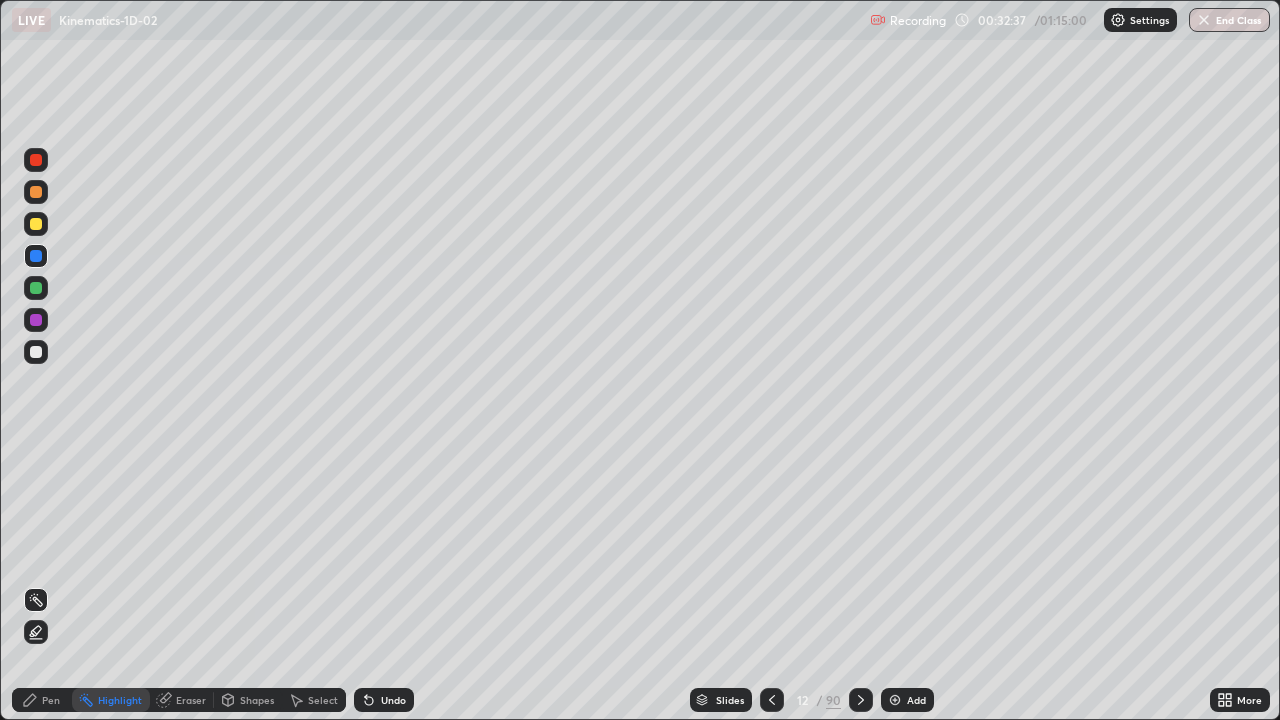 click on "Pen" at bounding box center [51, 700] 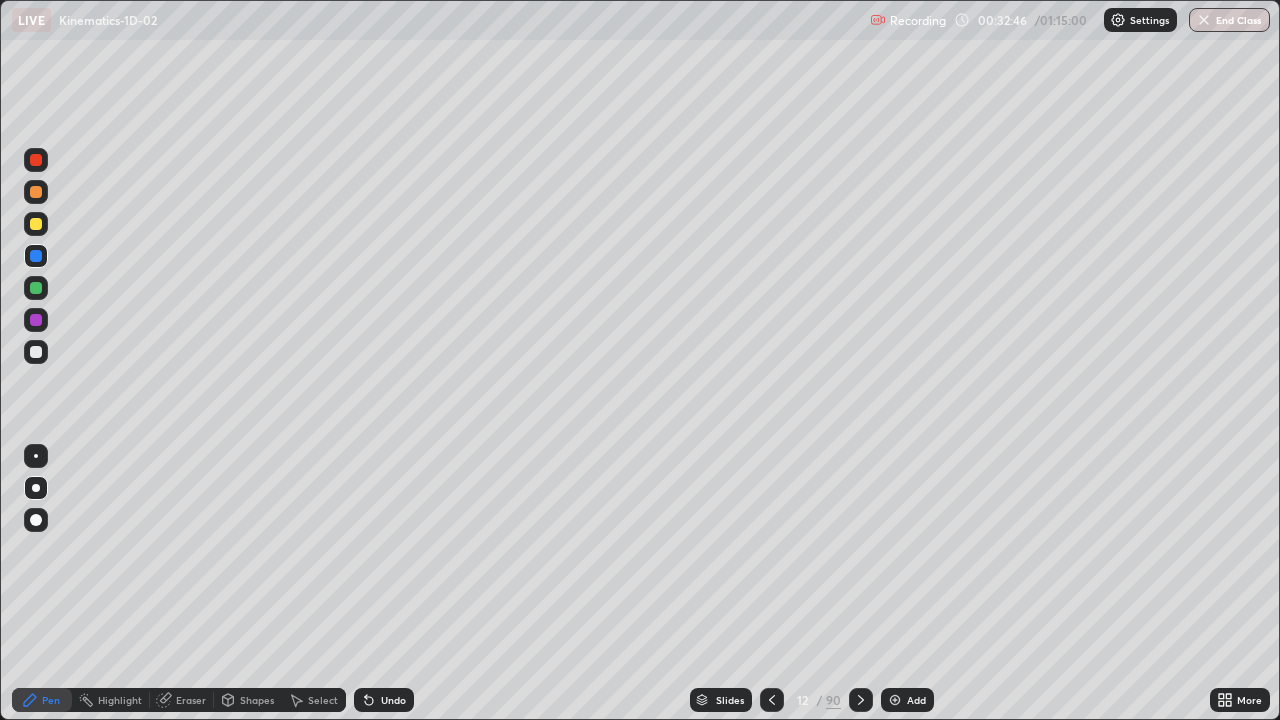 click 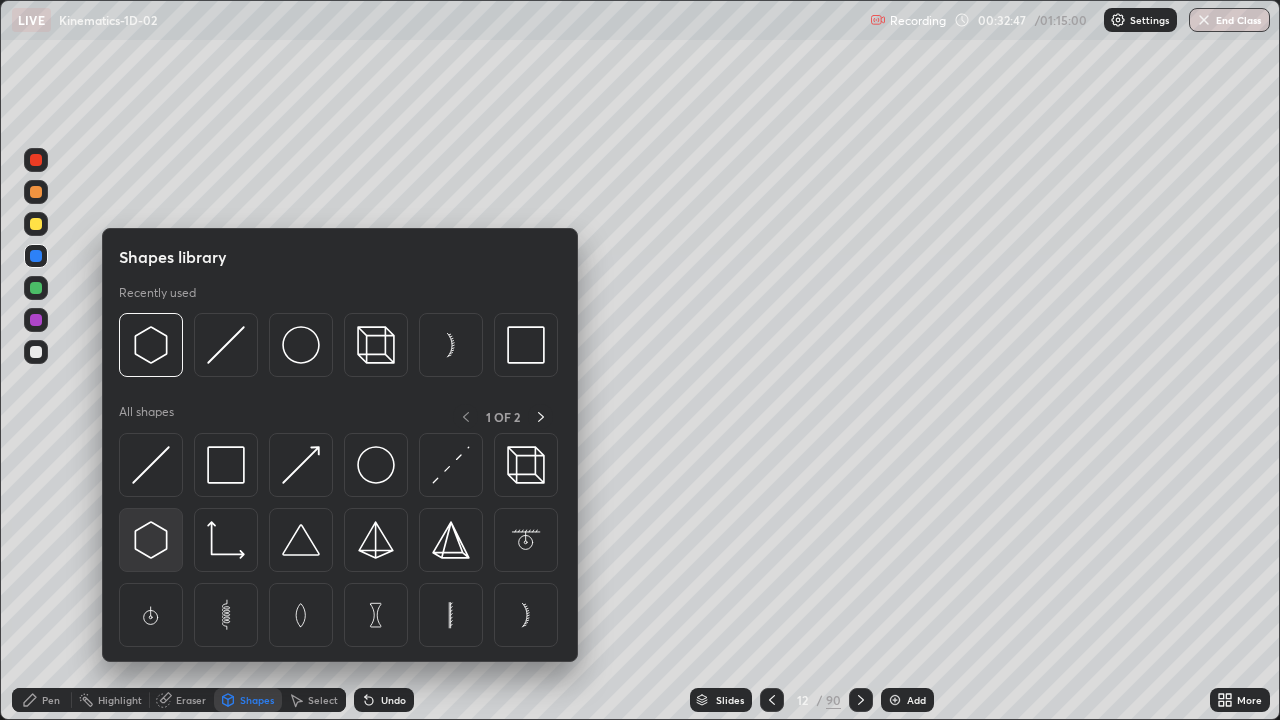 click at bounding box center (151, 540) 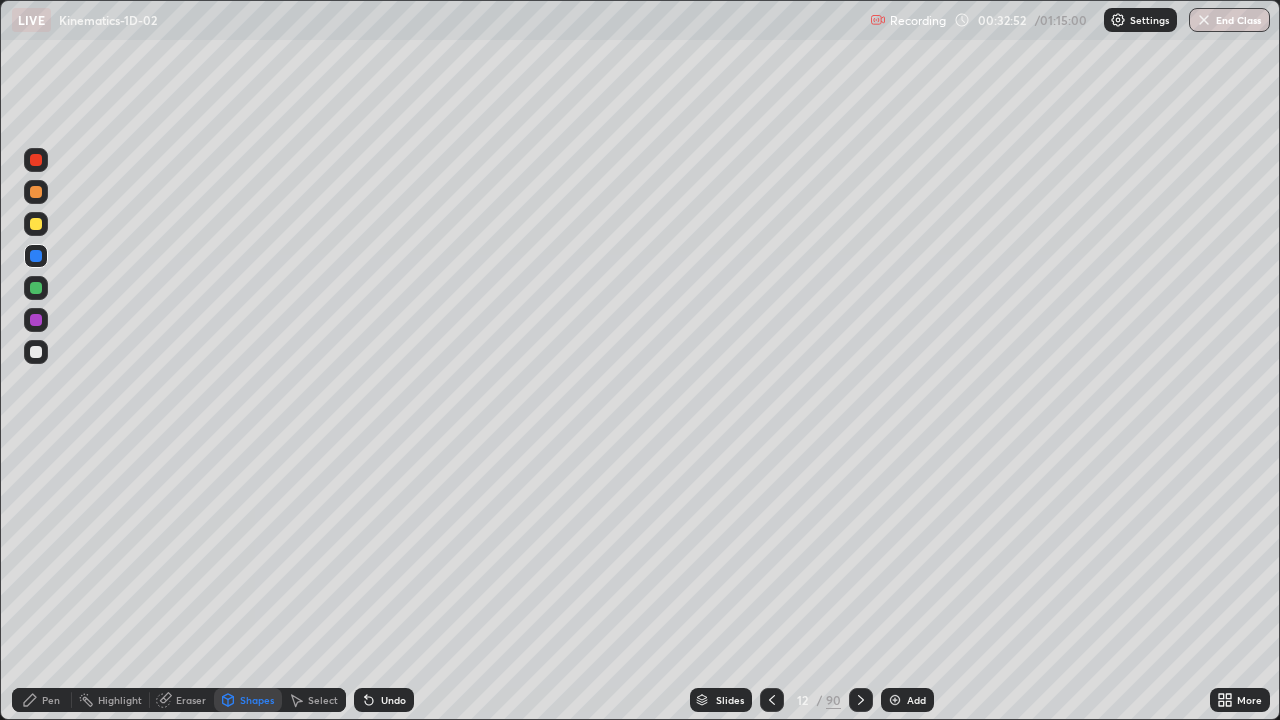 click on "Pen" at bounding box center (42, 700) 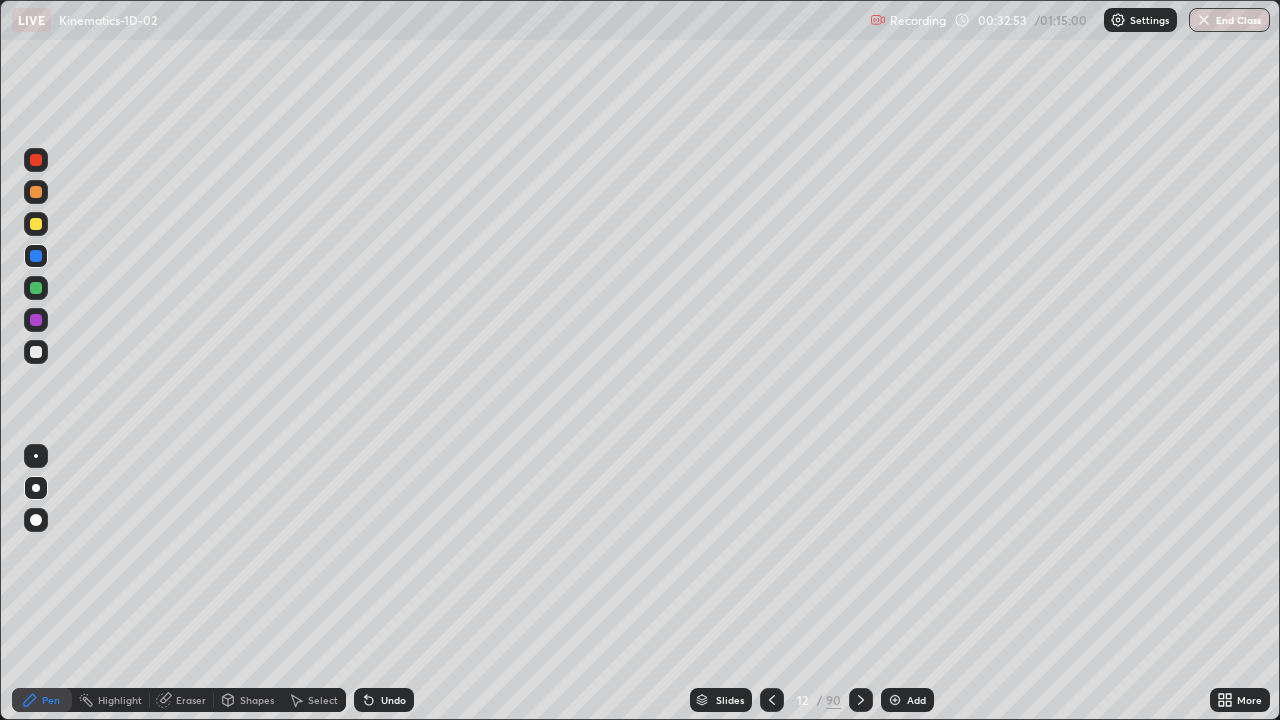 click at bounding box center [36, 320] 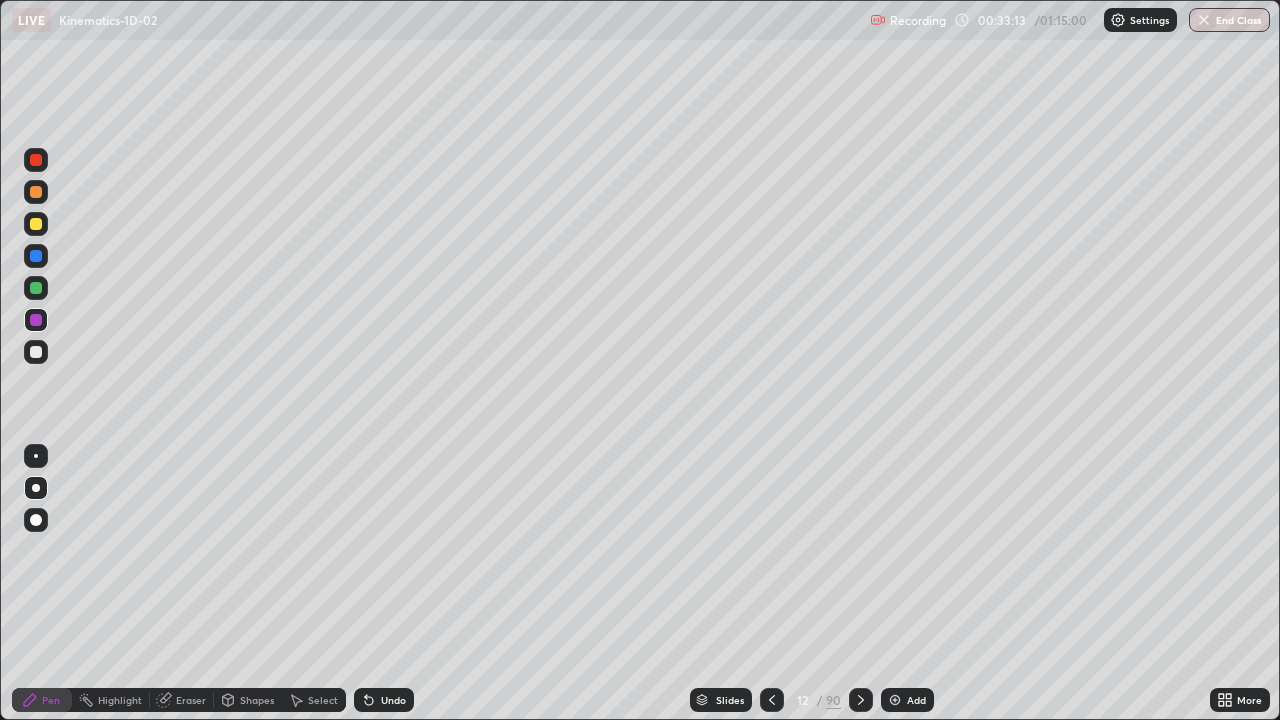 click at bounding box center [36, 224] 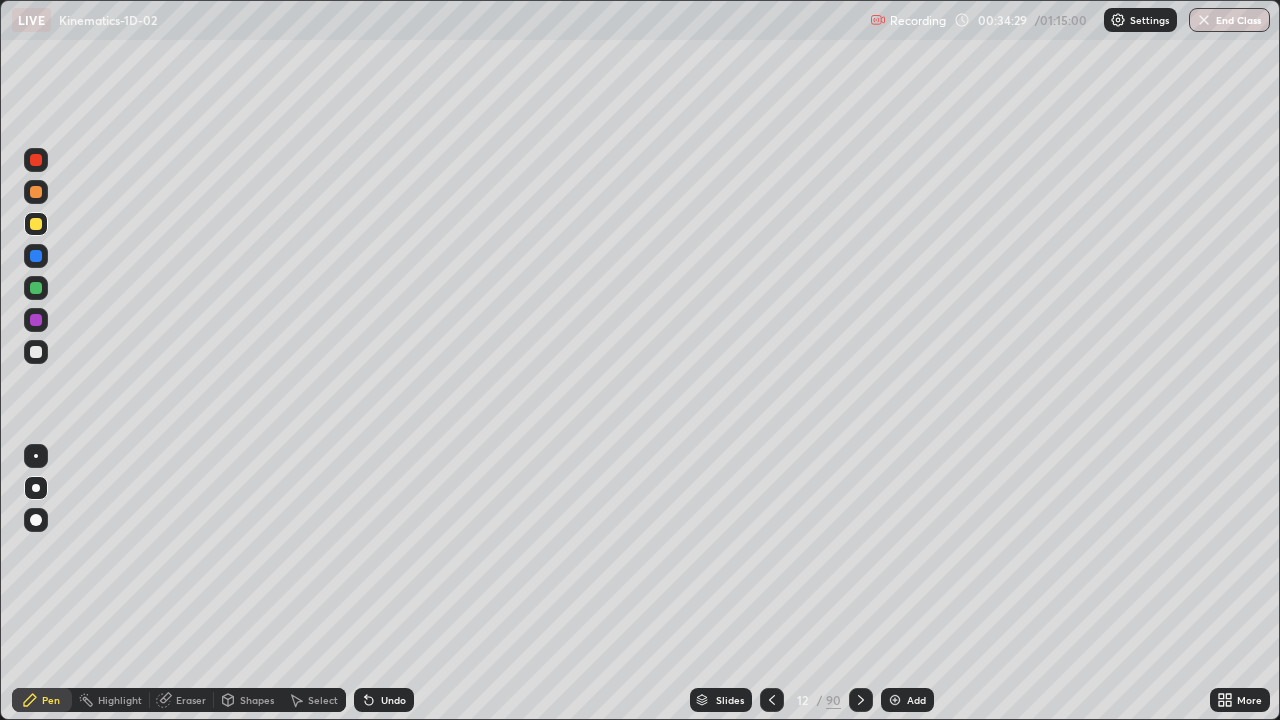 click at bounding box center (895, 700) 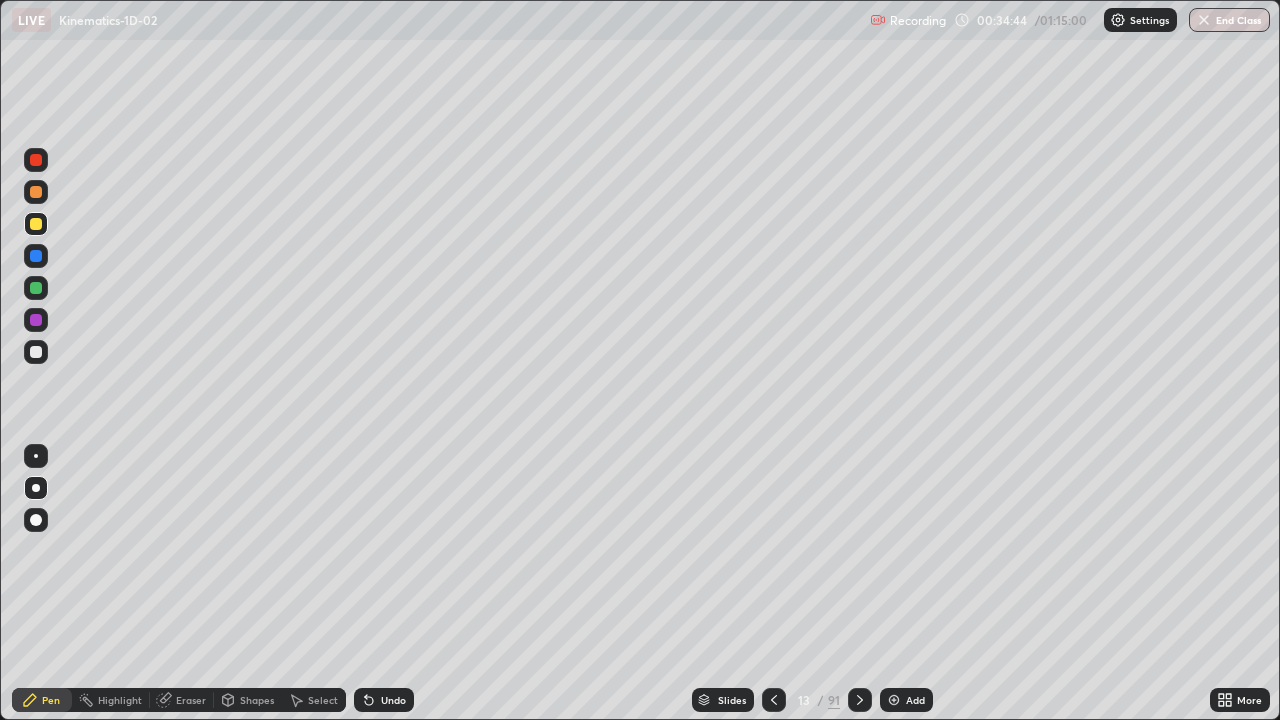 click at bounding box center [774, 700] 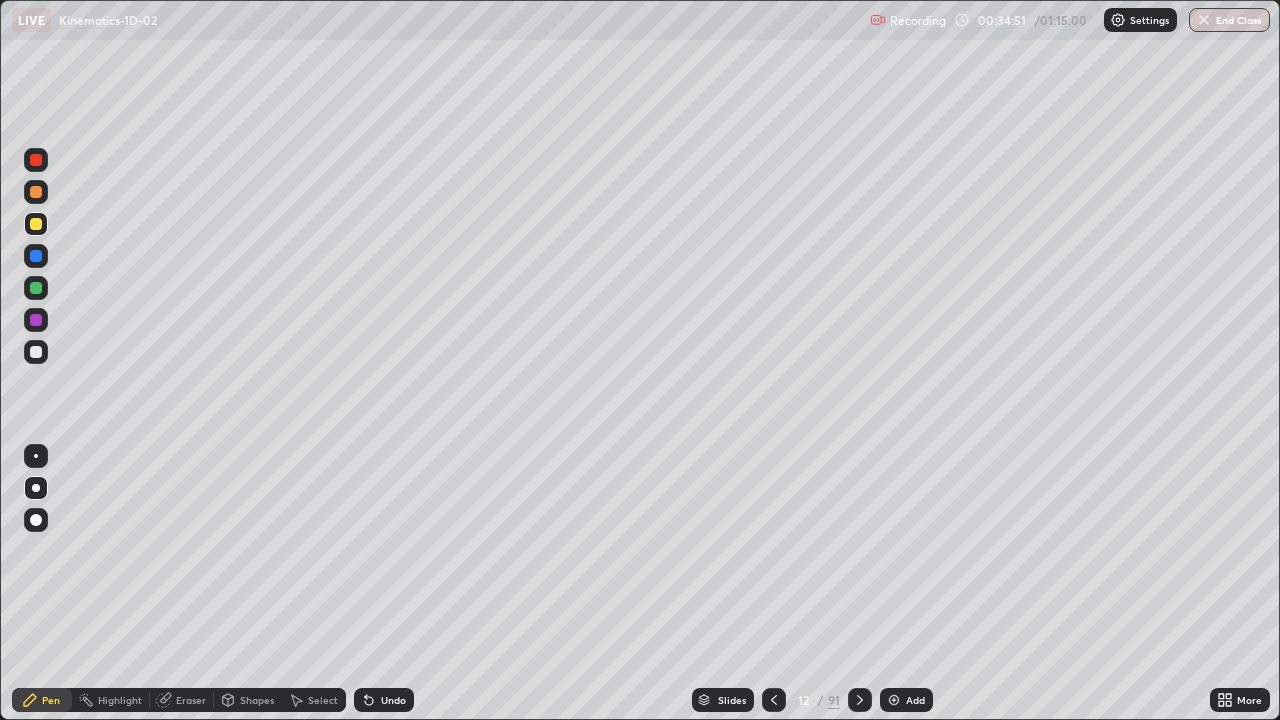 click on "Select" at bounding box center (314, 700) 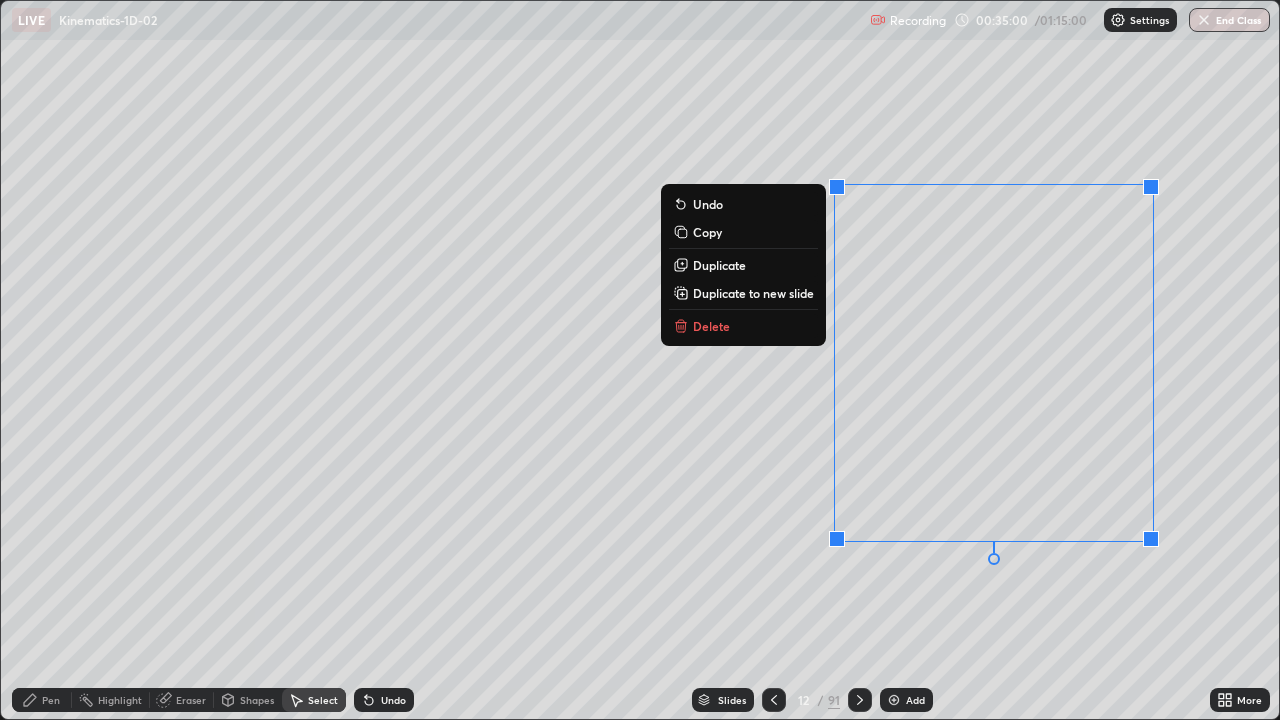 click on "Duplicate to new slide" at bounding box center (753, 293) 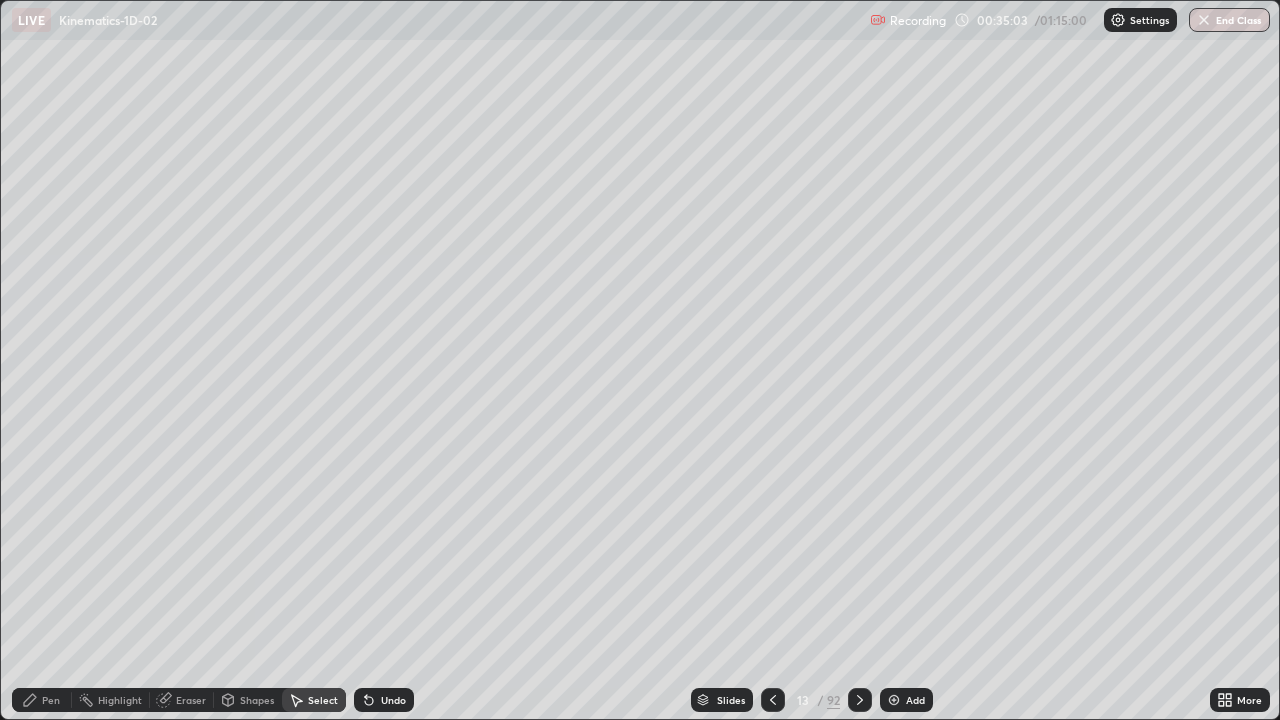 click on "Pen" at bounding box center (51, 700) 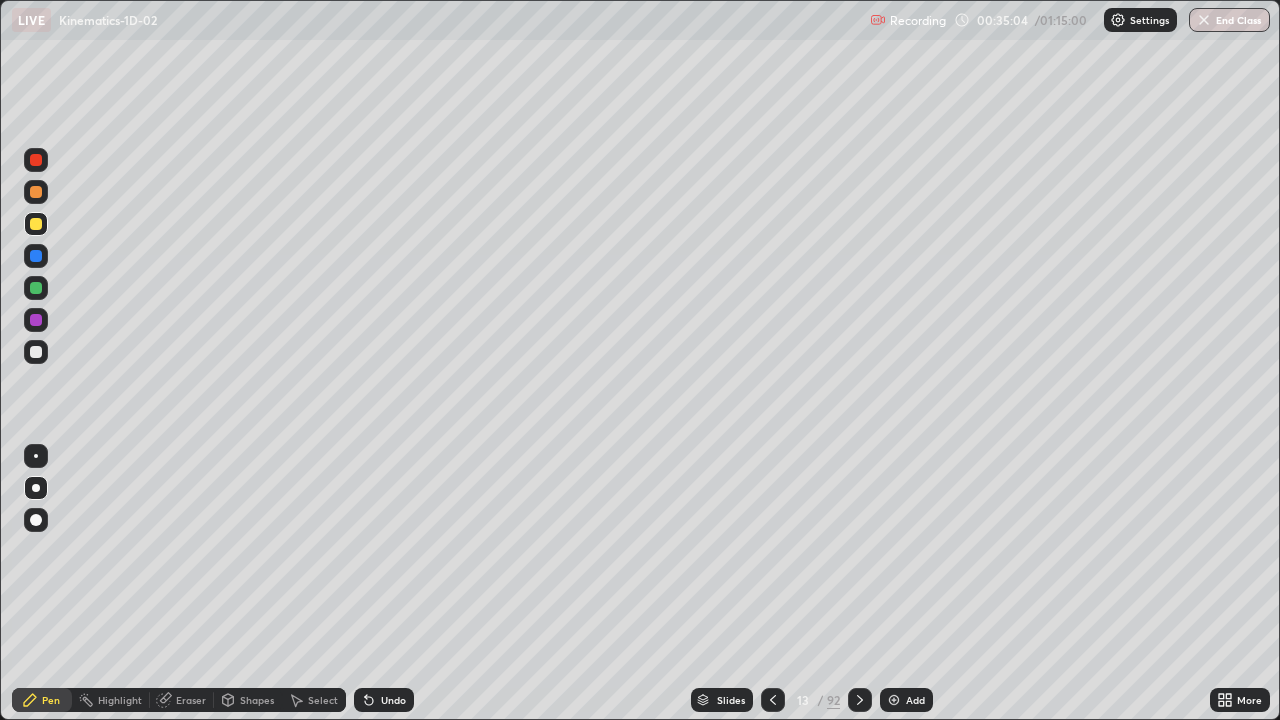 click at bounding box center [36, 320] 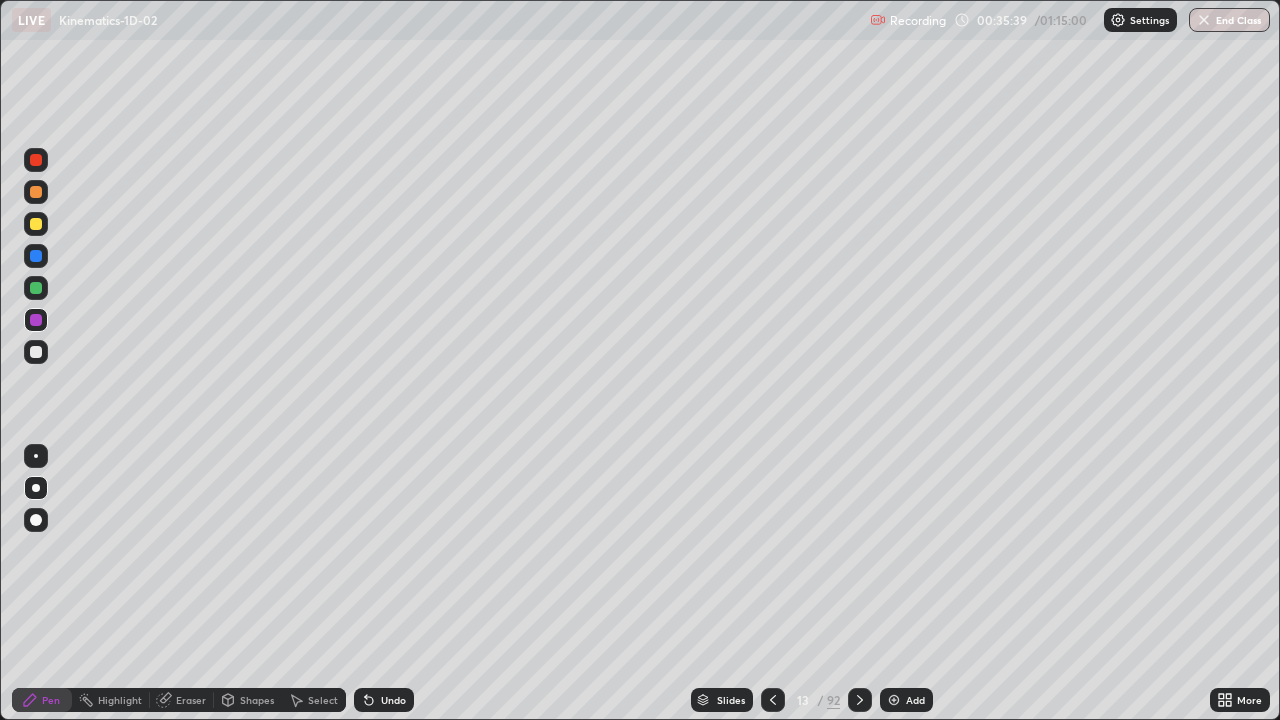 click at bounding box center [36, 288] 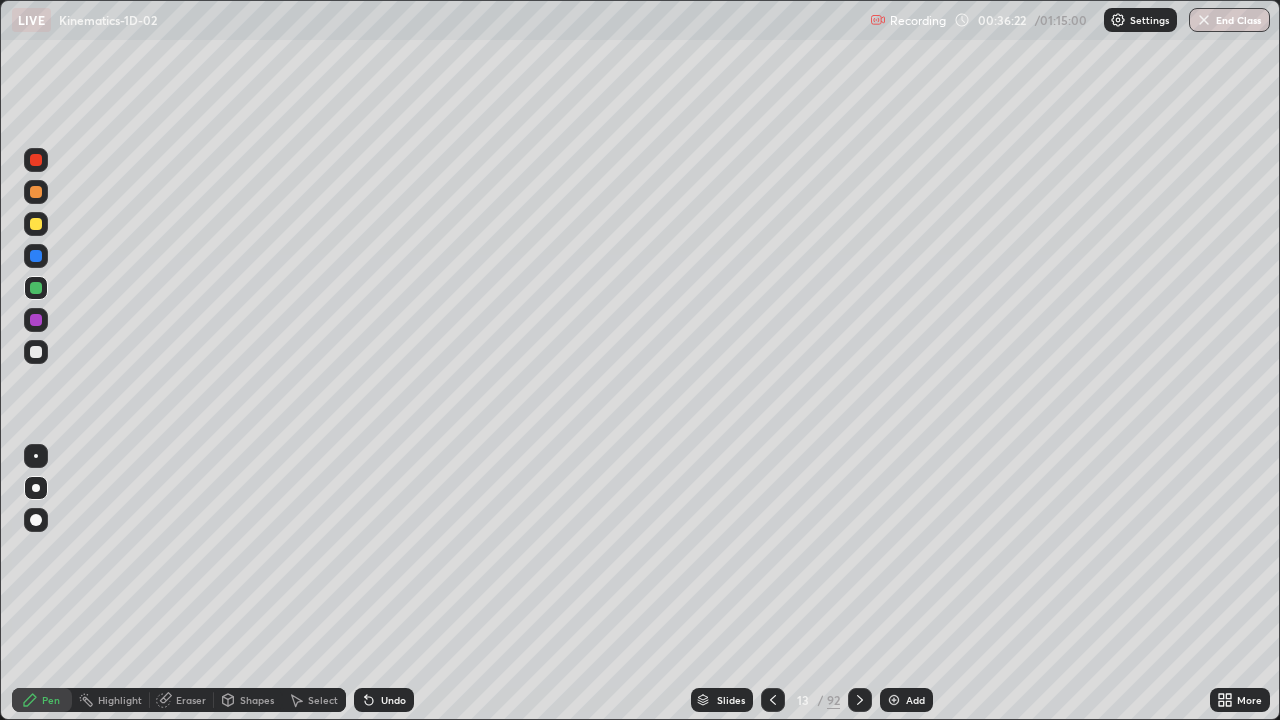 click on "Highlight" at bounding box center [111, 700] 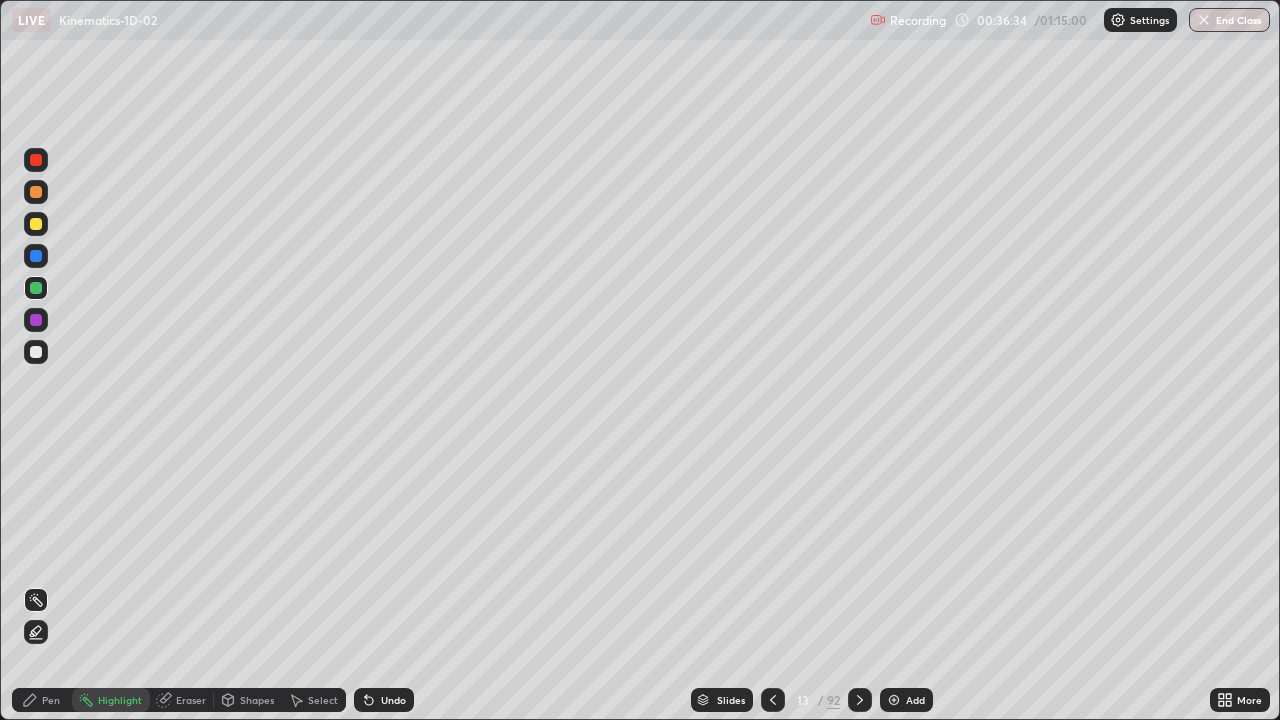 click on "Pen" at bounding box center [51, 700] 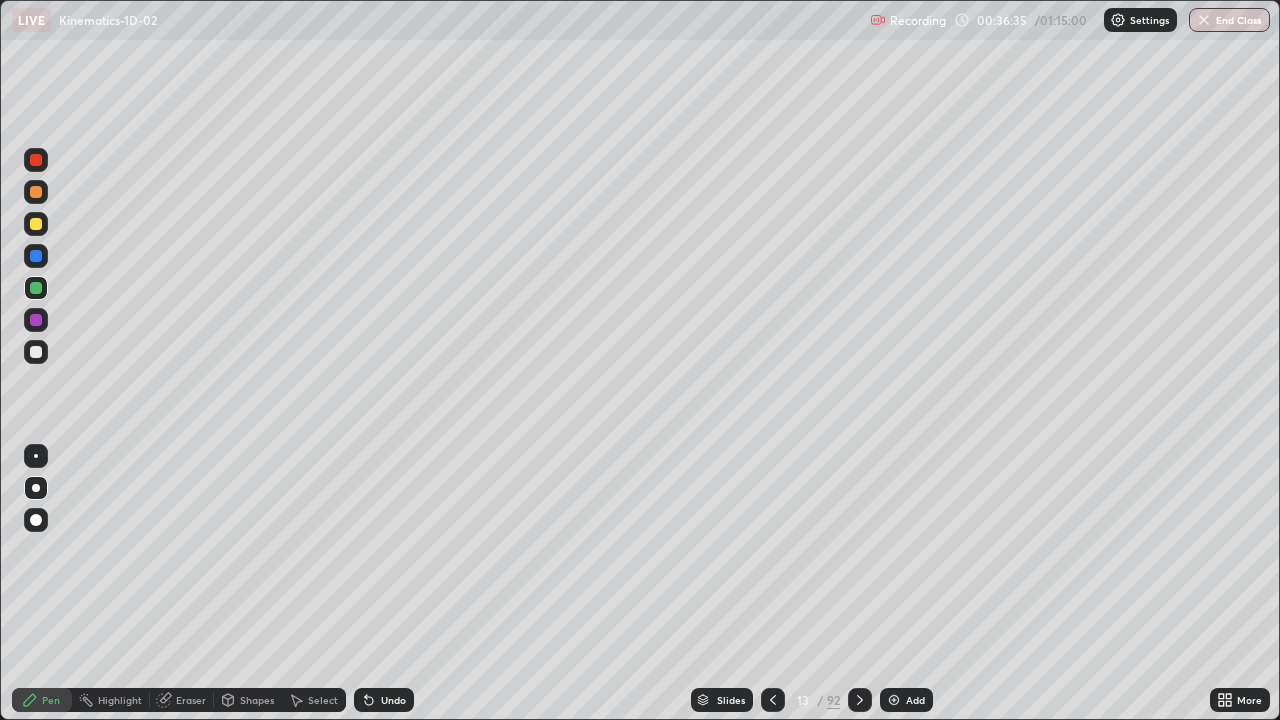 click at bounding box center (36, 224) 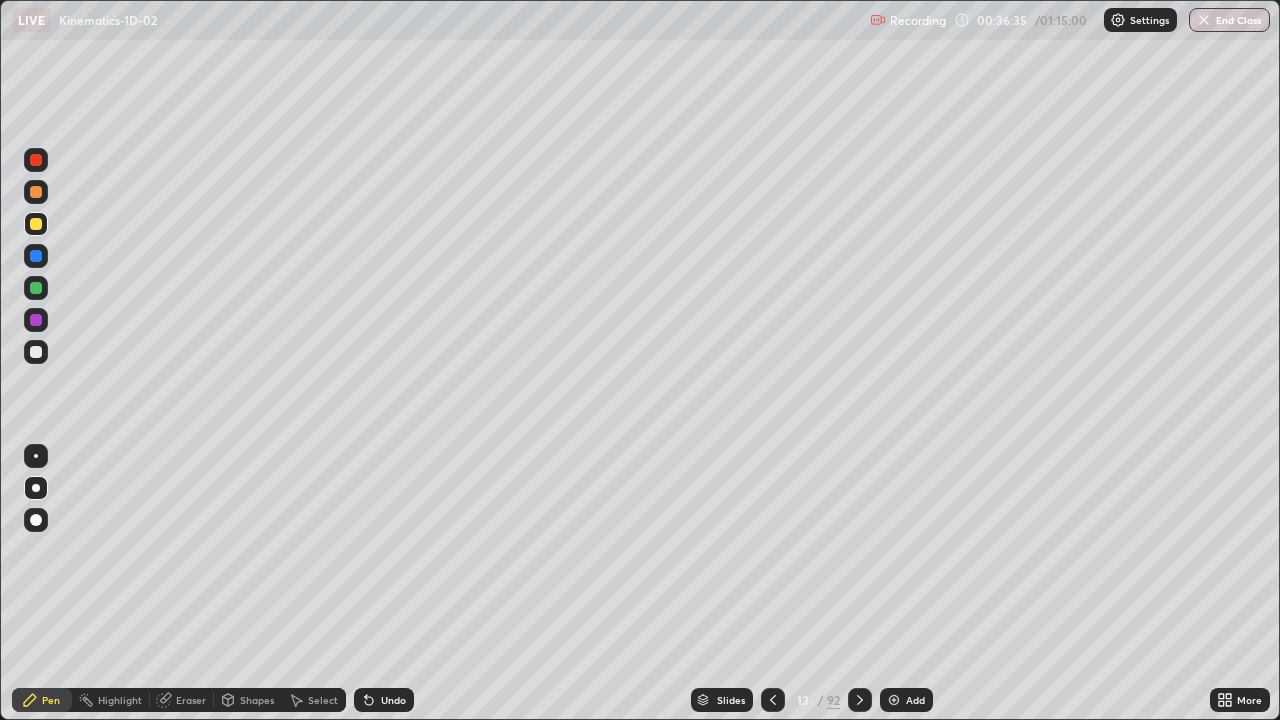 click at bounding box center [36, 192] 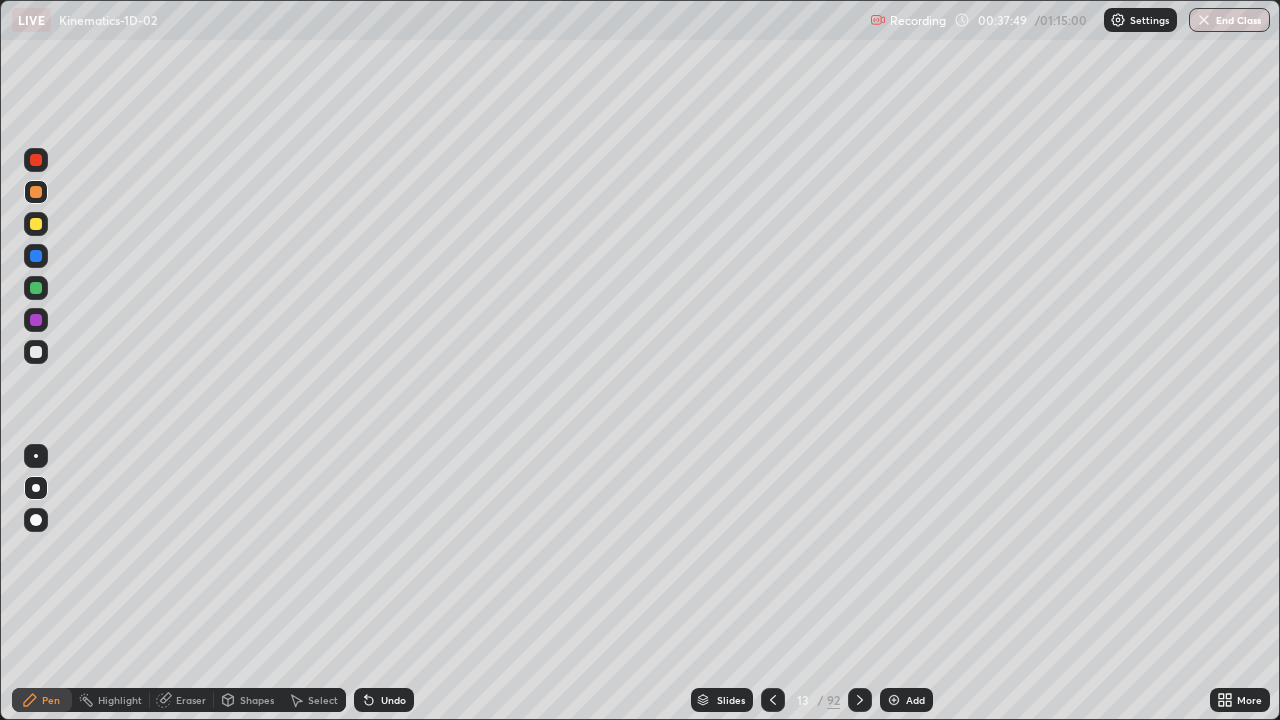 click at bounding box center (36, 352) 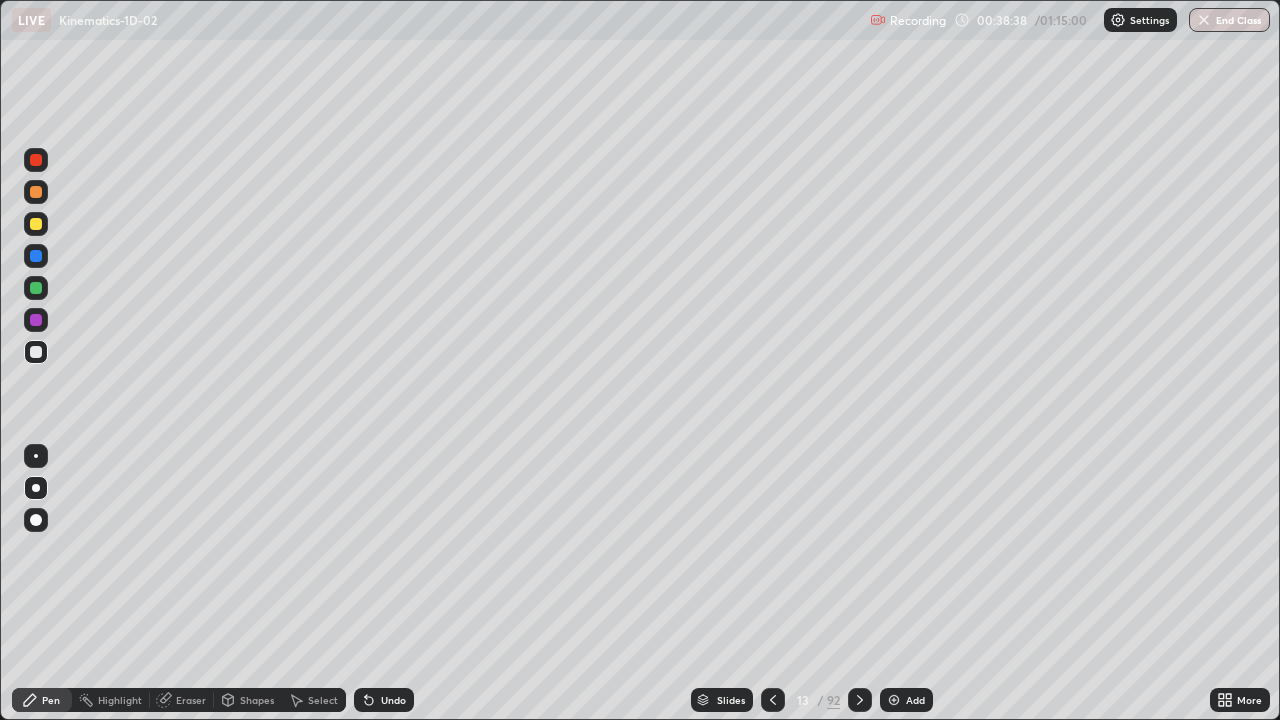 click 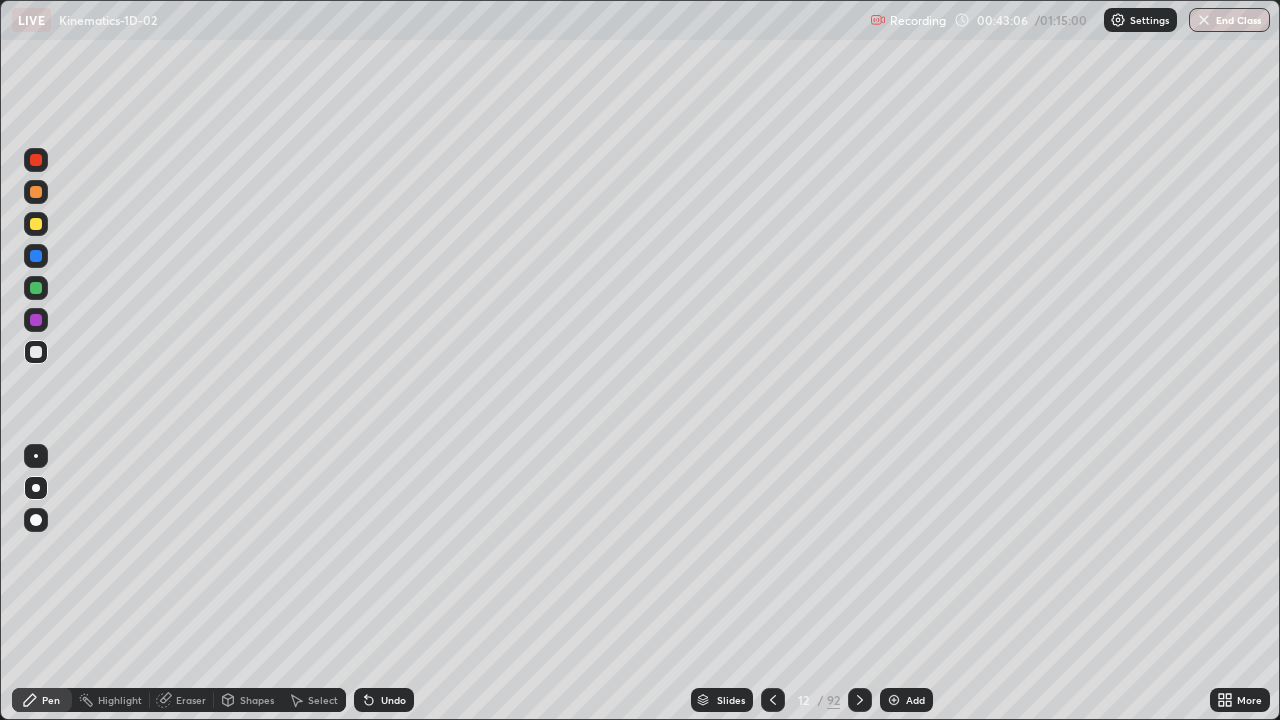 click 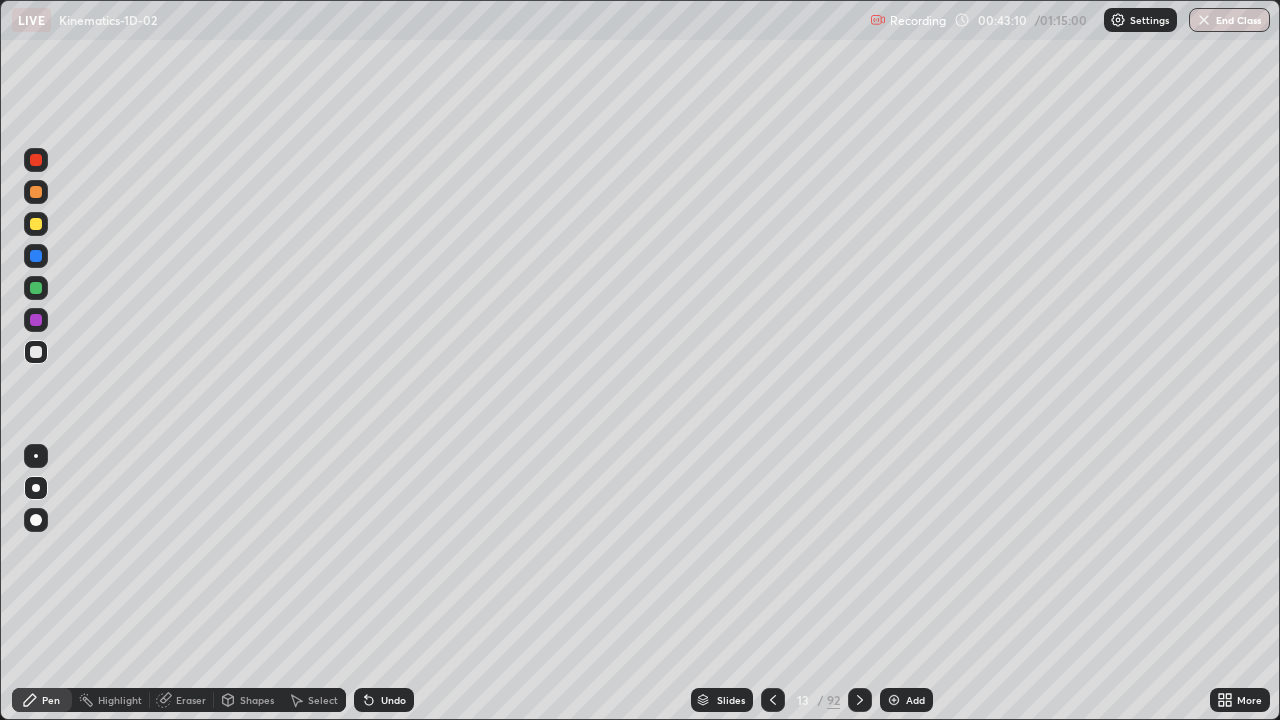 click 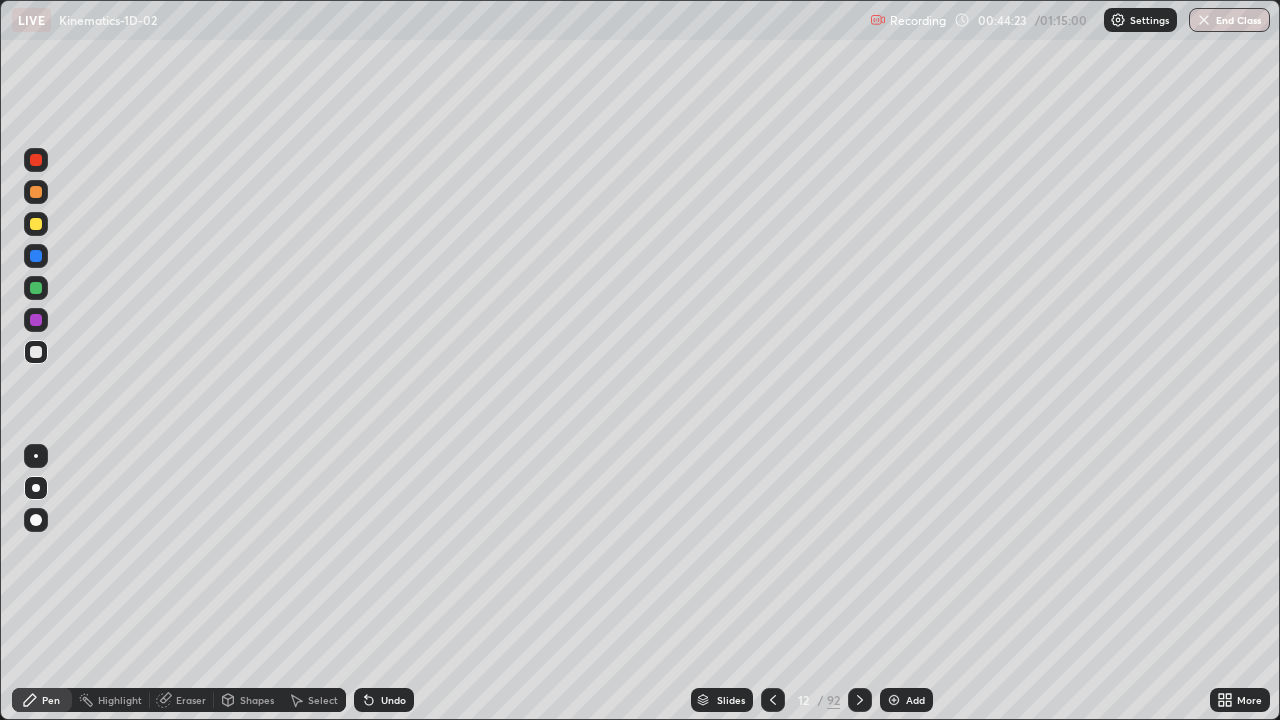 click 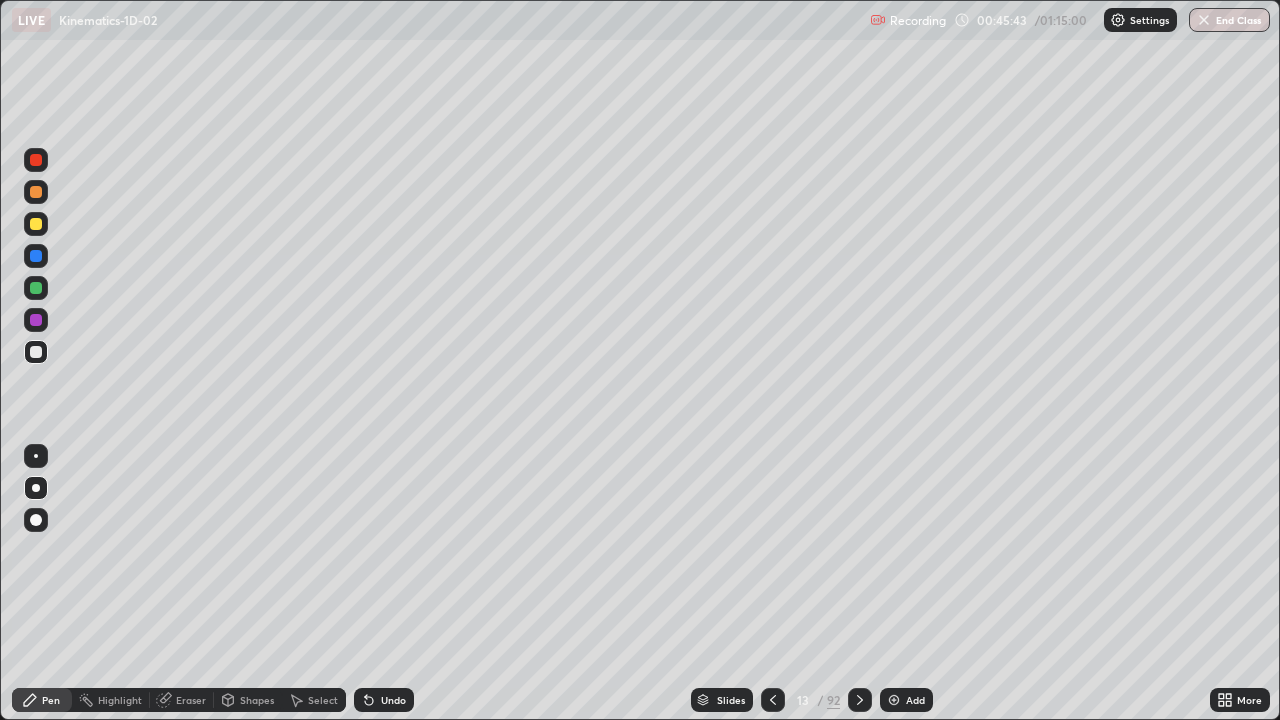 click at bounding box center (36, 288) 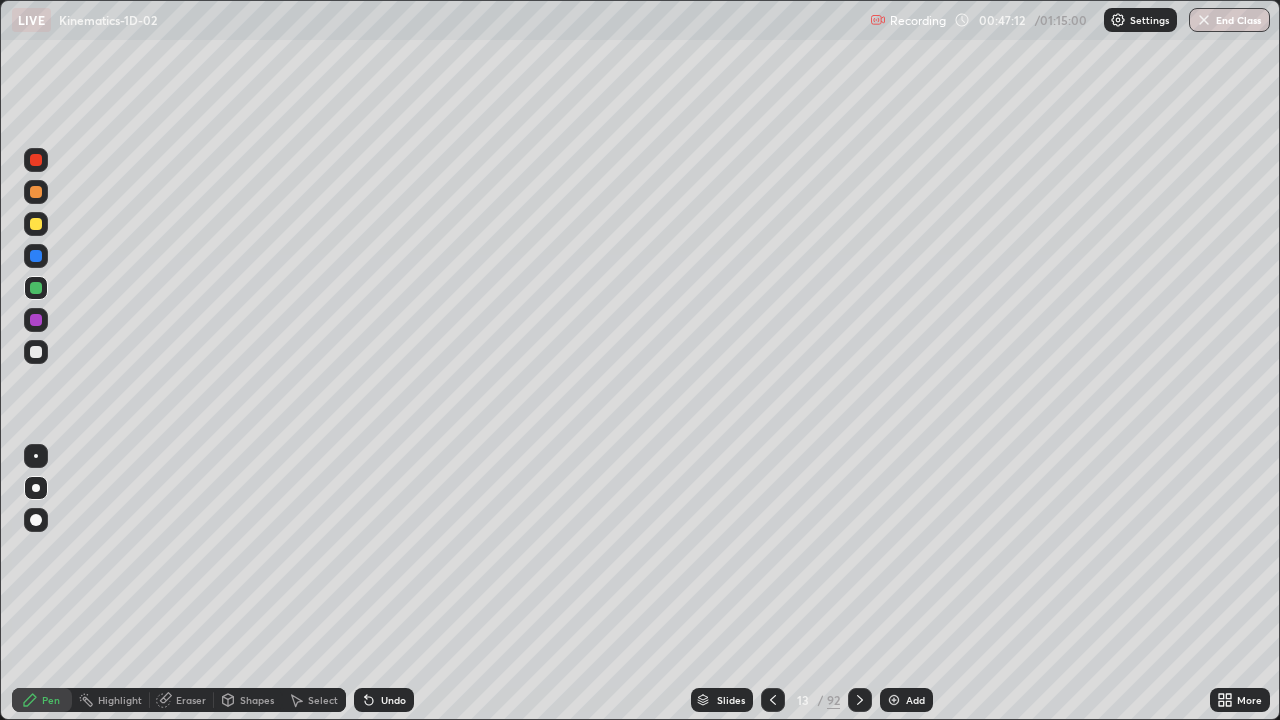 click at bounding box center (36, 224) 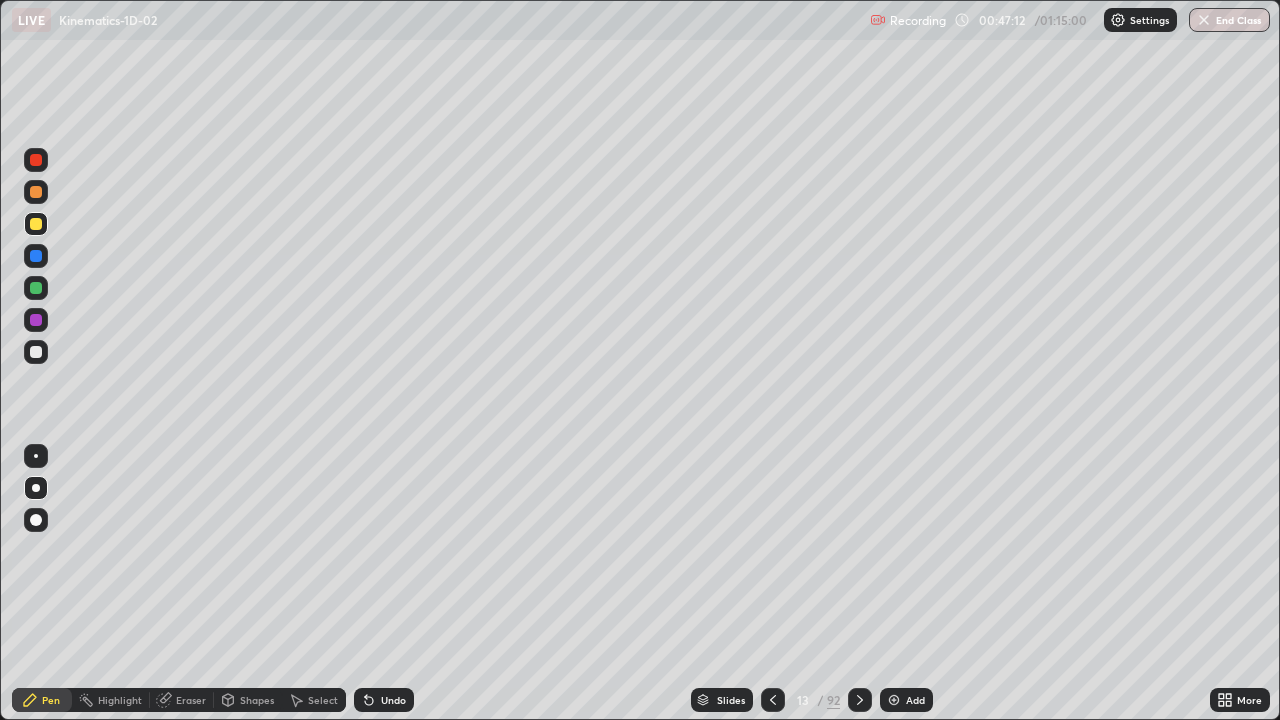 click at bounding box center [36, 256] 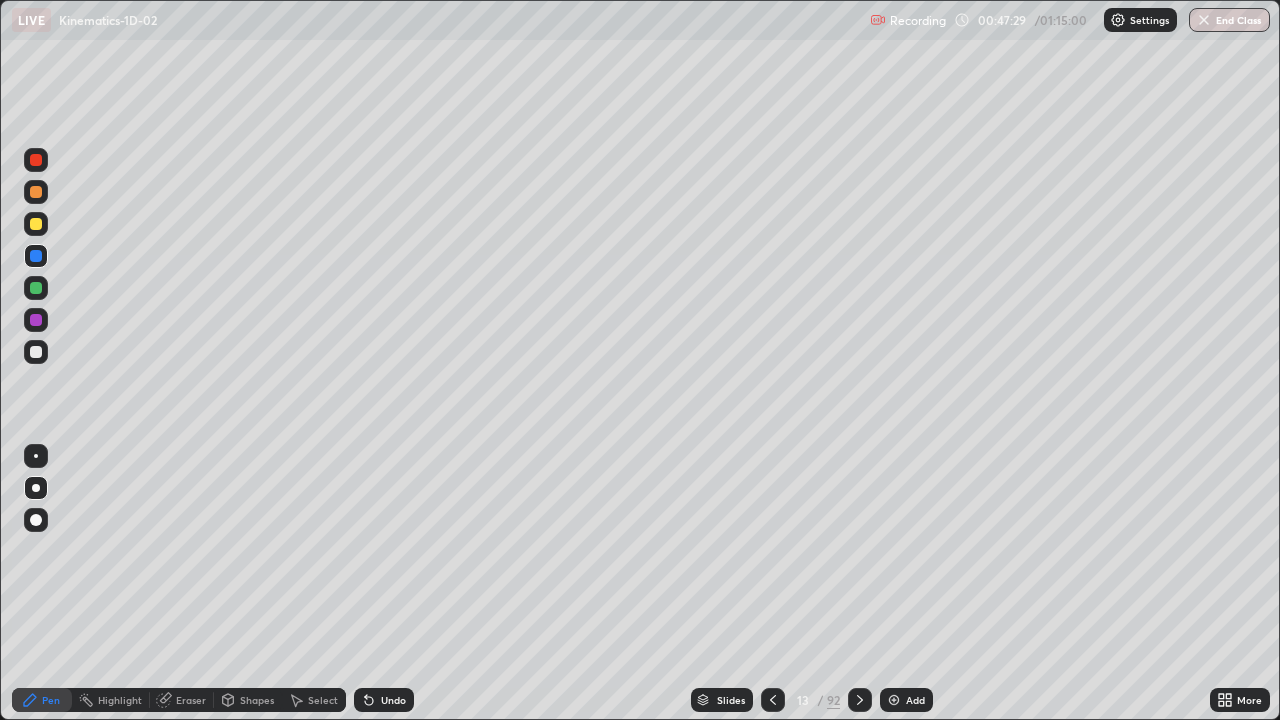 click at bounding box center (860, 700) 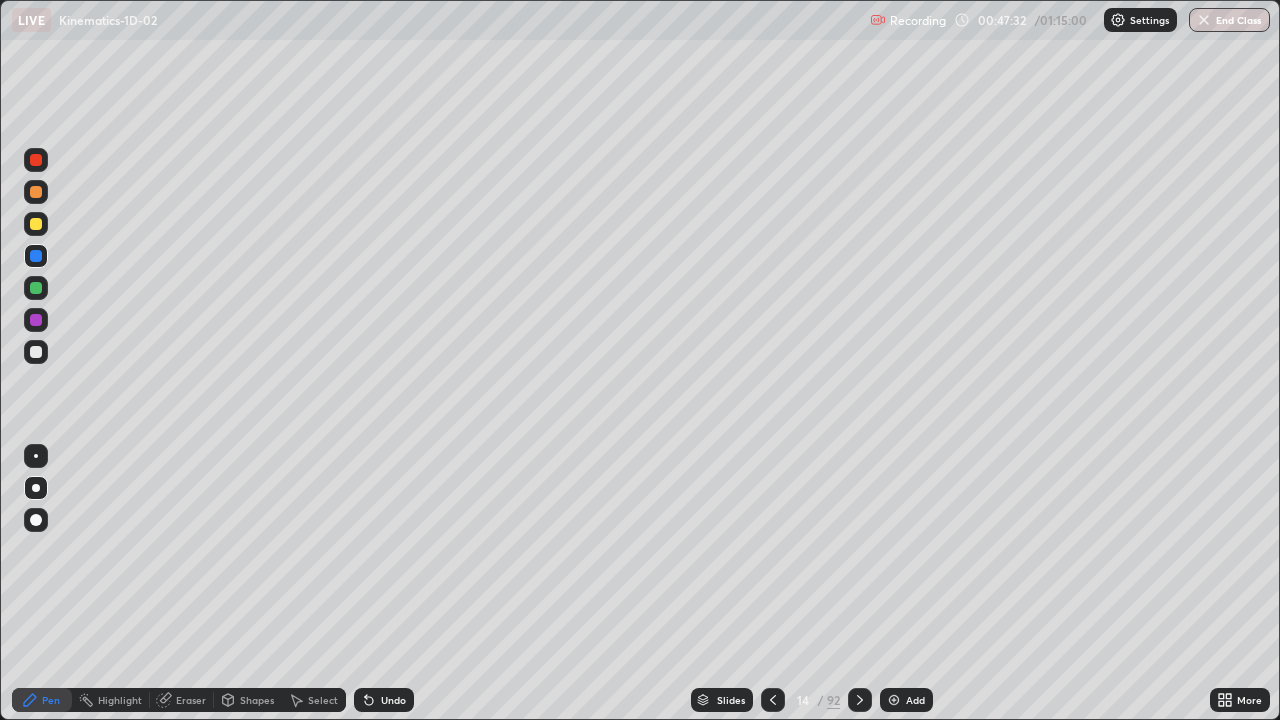 click on "Eraser" at bounding box center (191, 700) 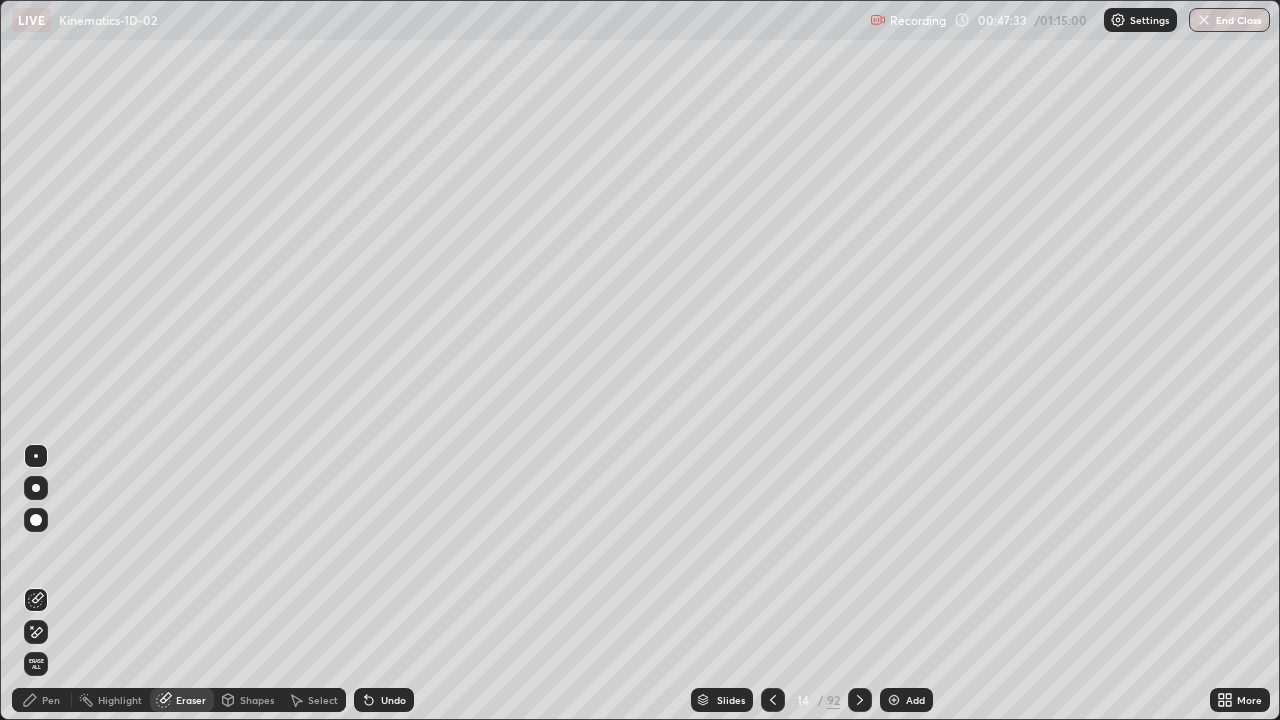 click on "Erase all" at bounding box center (36, 664) 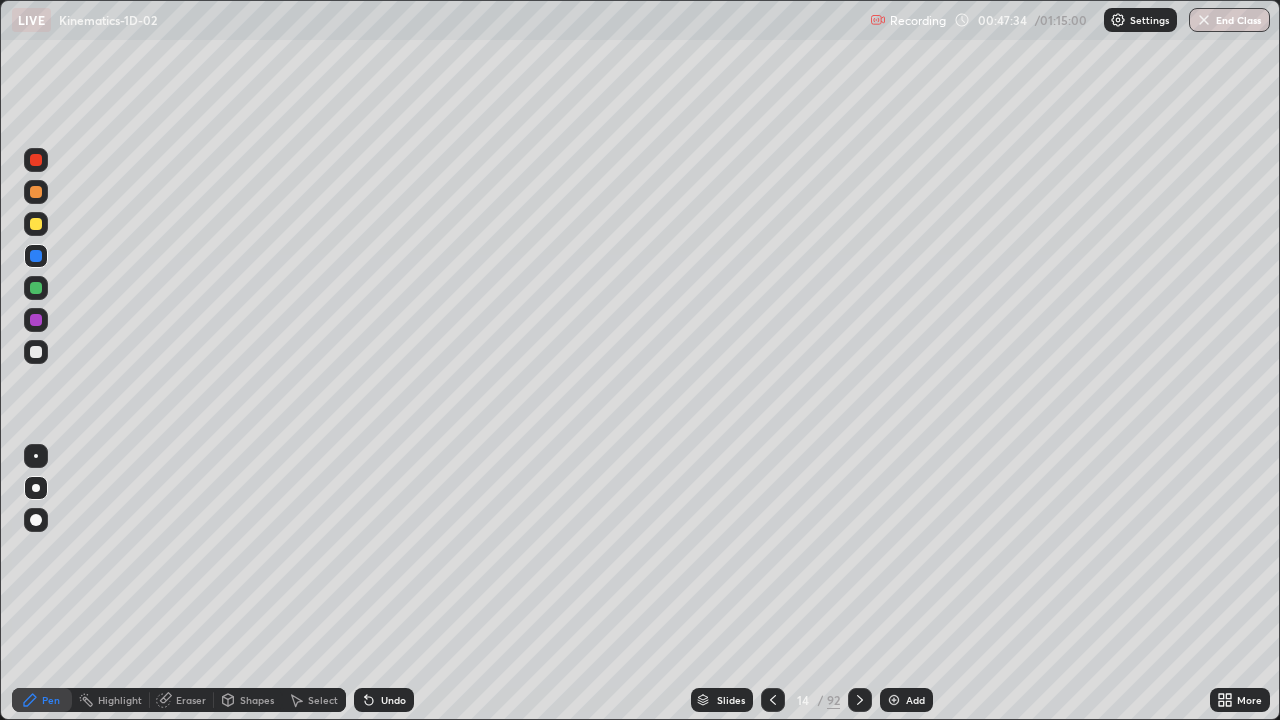 click on "Pen" at bounding box center (51, 700) 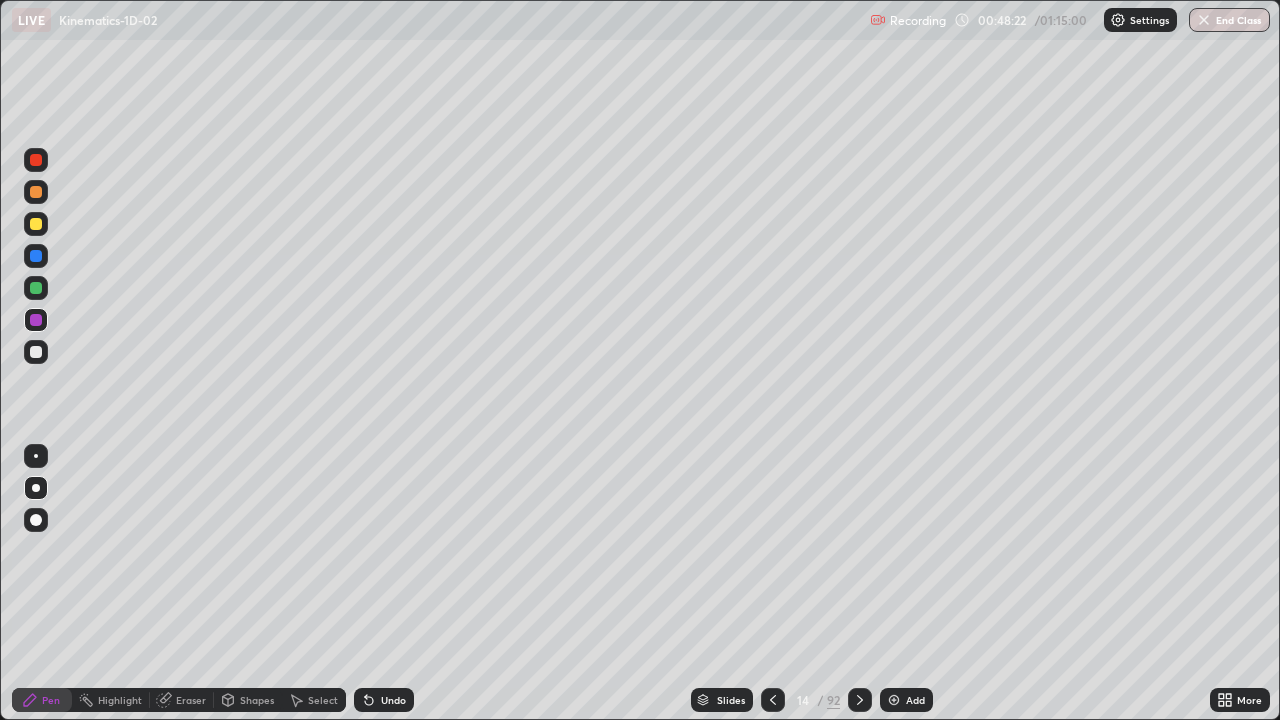 click at bounding box center (894, 700) 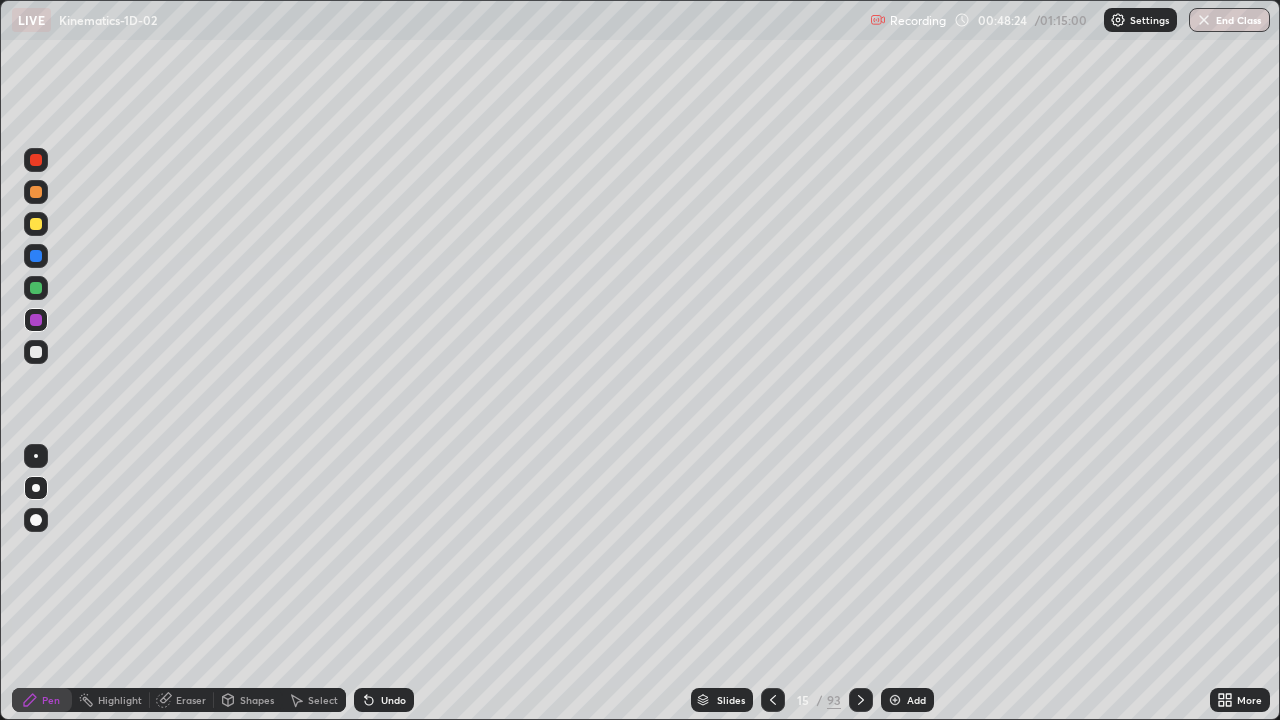 click on "Eraser" at bounding box center (191, 700) 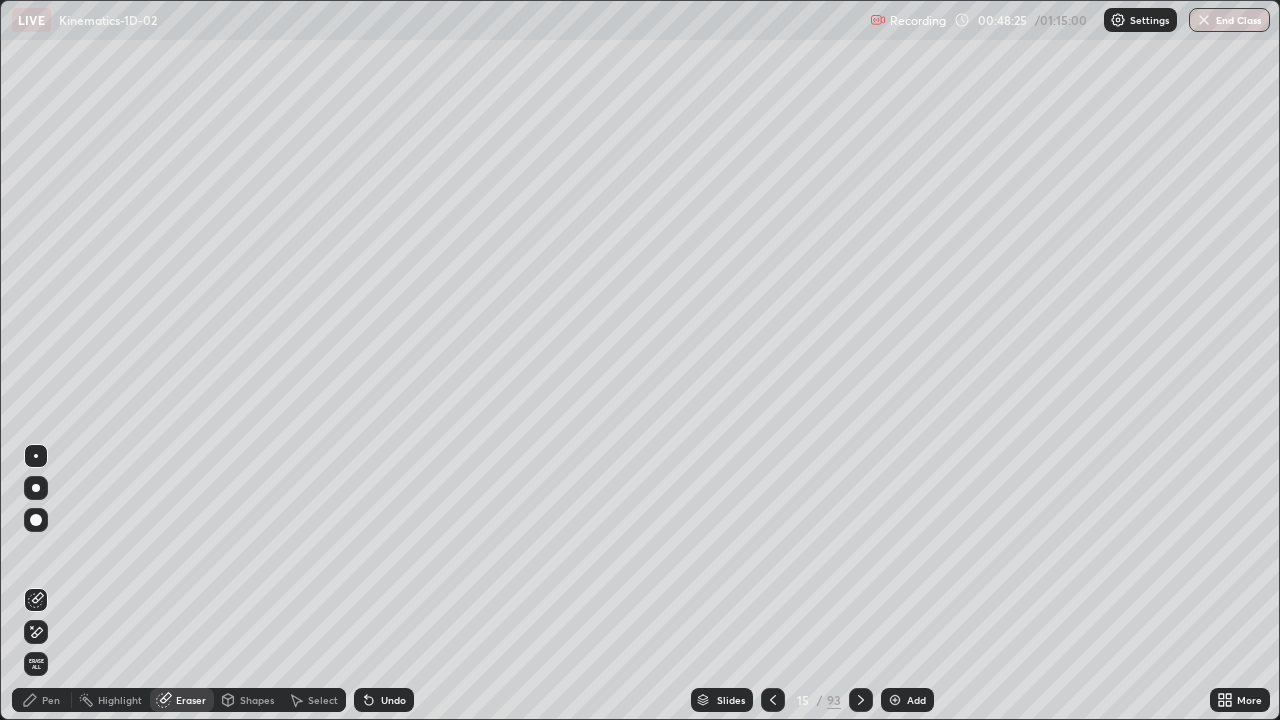 click on "Shapes" at bounding box center [248, 700] 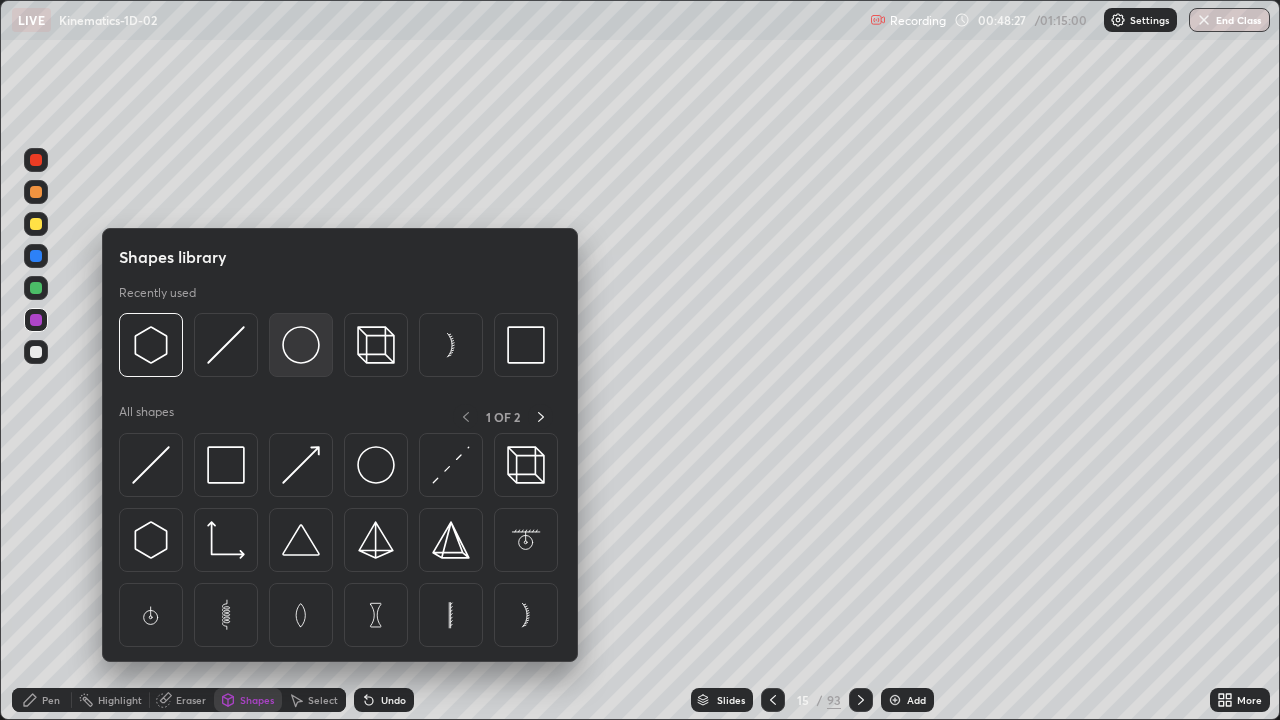 click at bounding box center [301, 345] 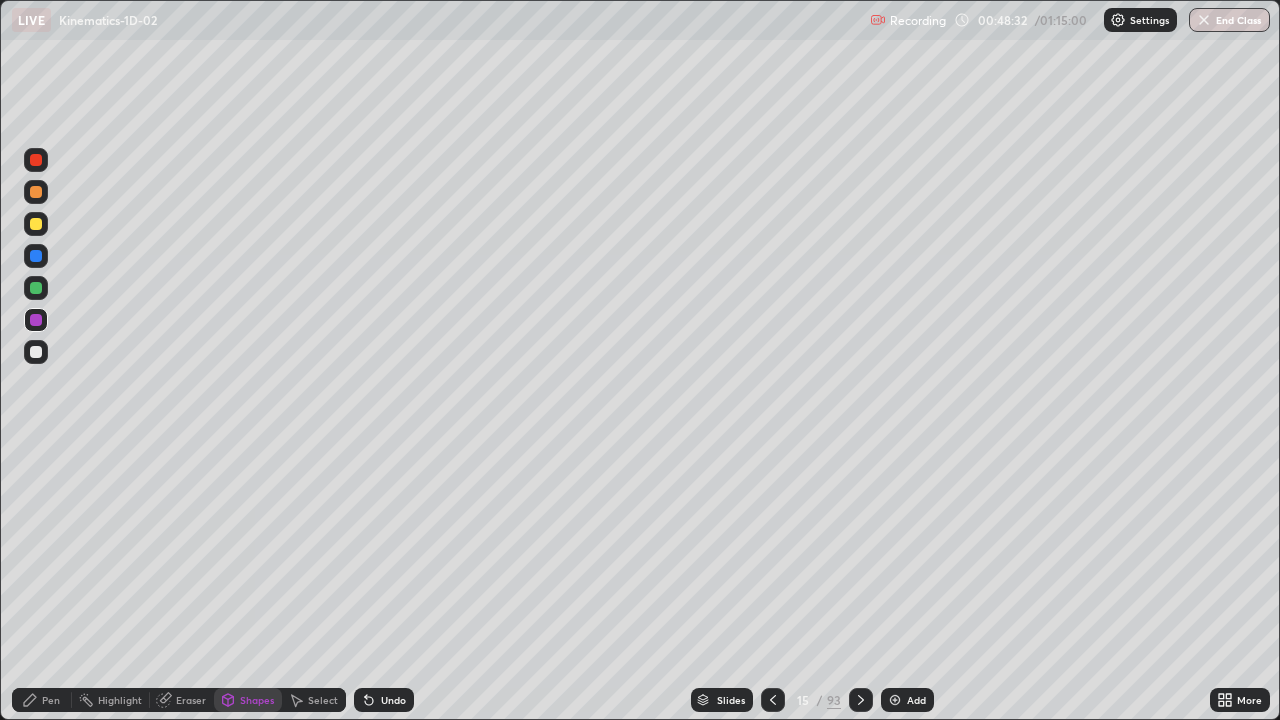 click on "Select" at bounding box center (323, 700) 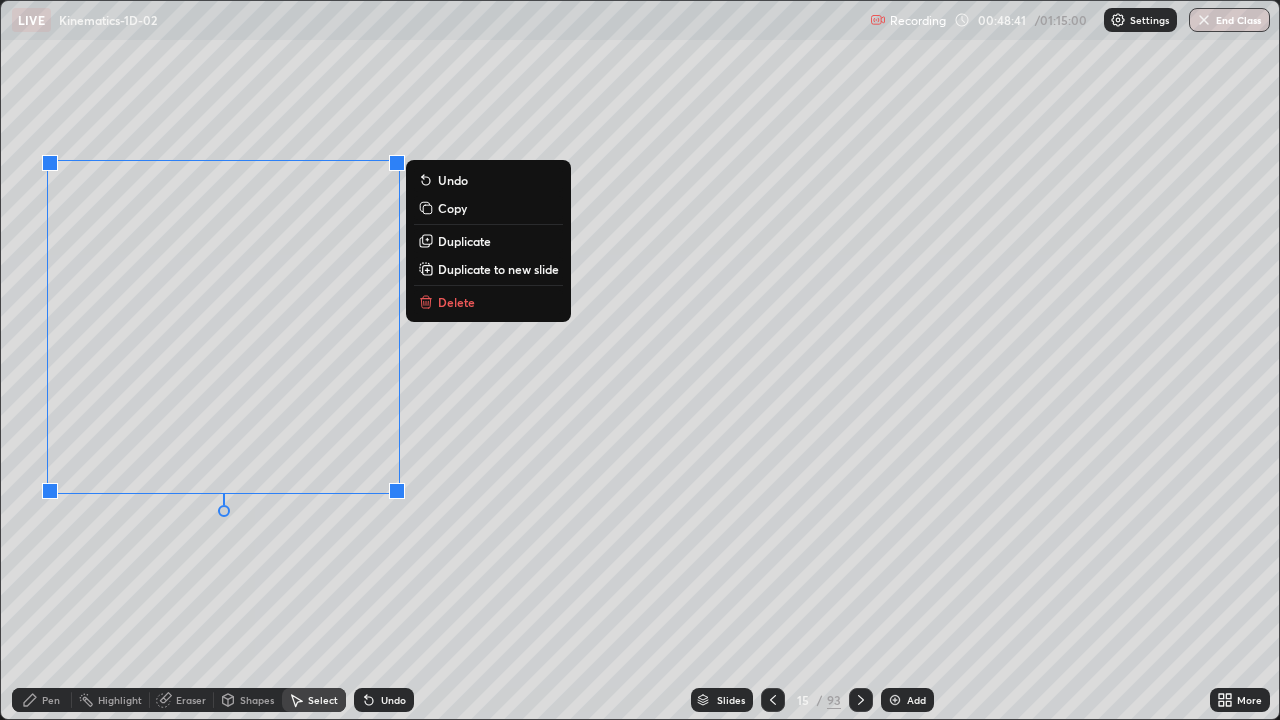 click on "Pen" at bounding box center (51, 700) 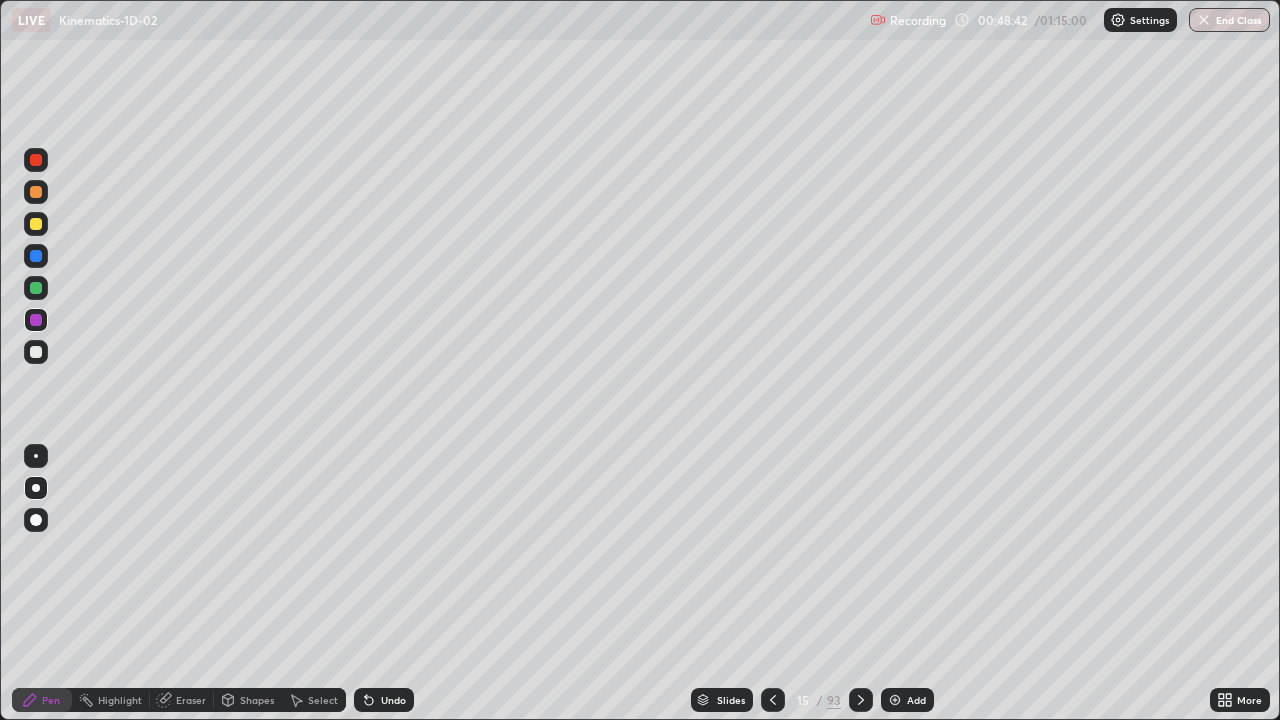 click at bounding box center [36, 288] 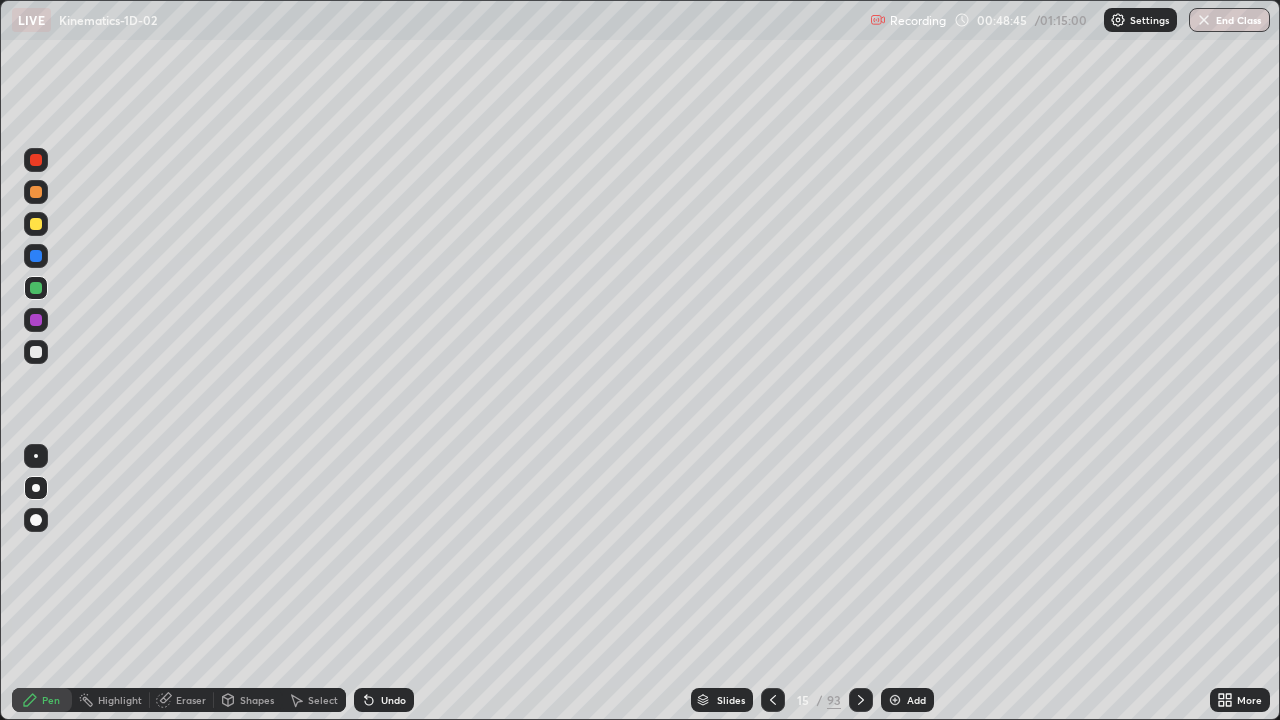 click on "Erase all" at bounding box center [36, 360] 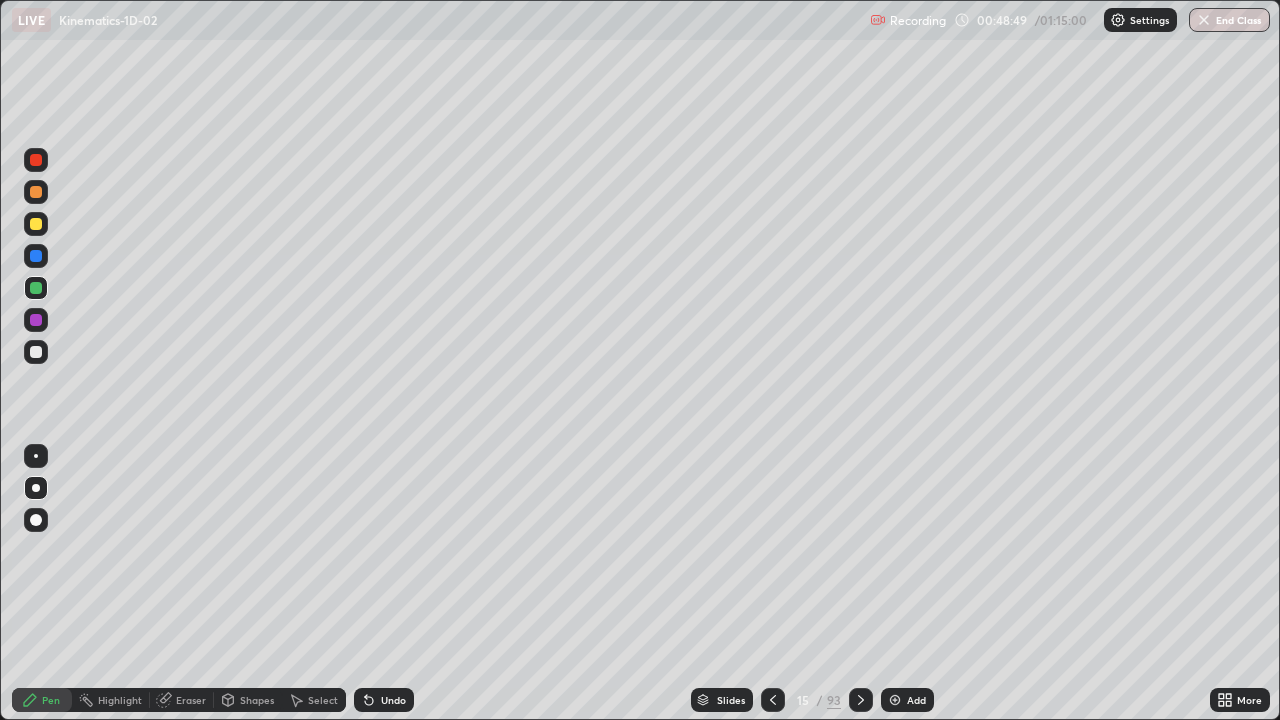 click at bounding box center [36, 256] 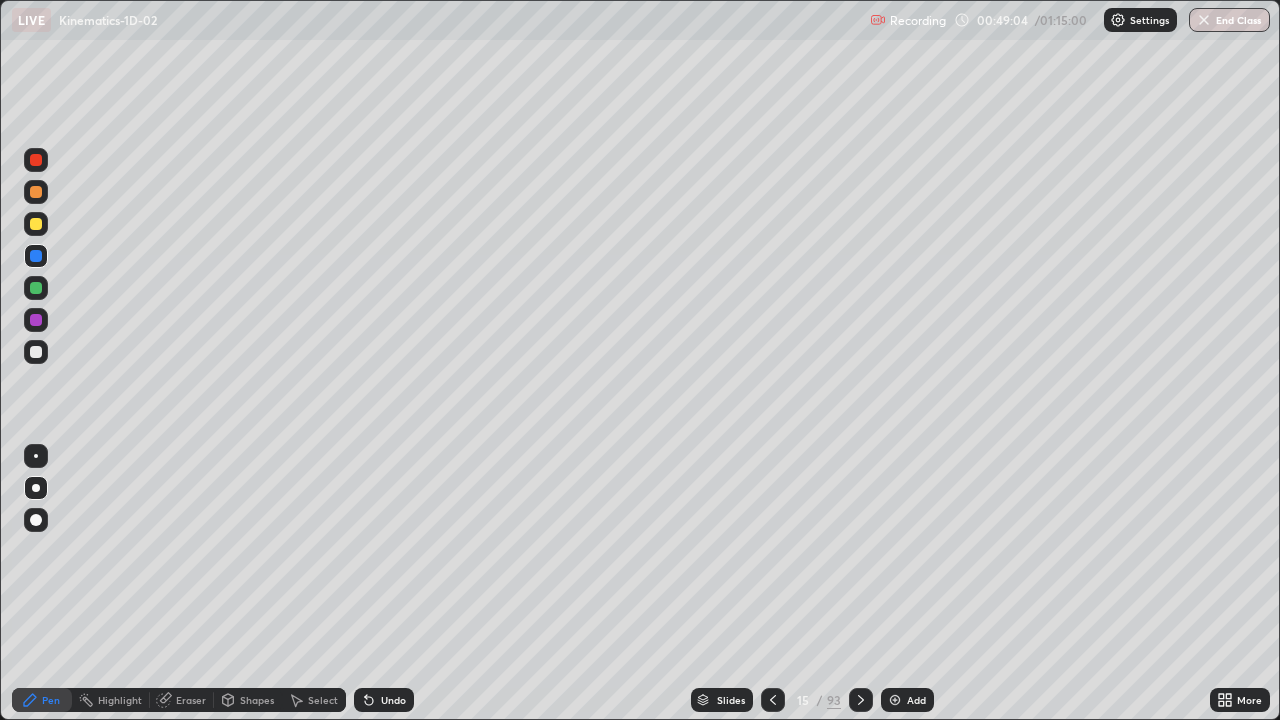 click 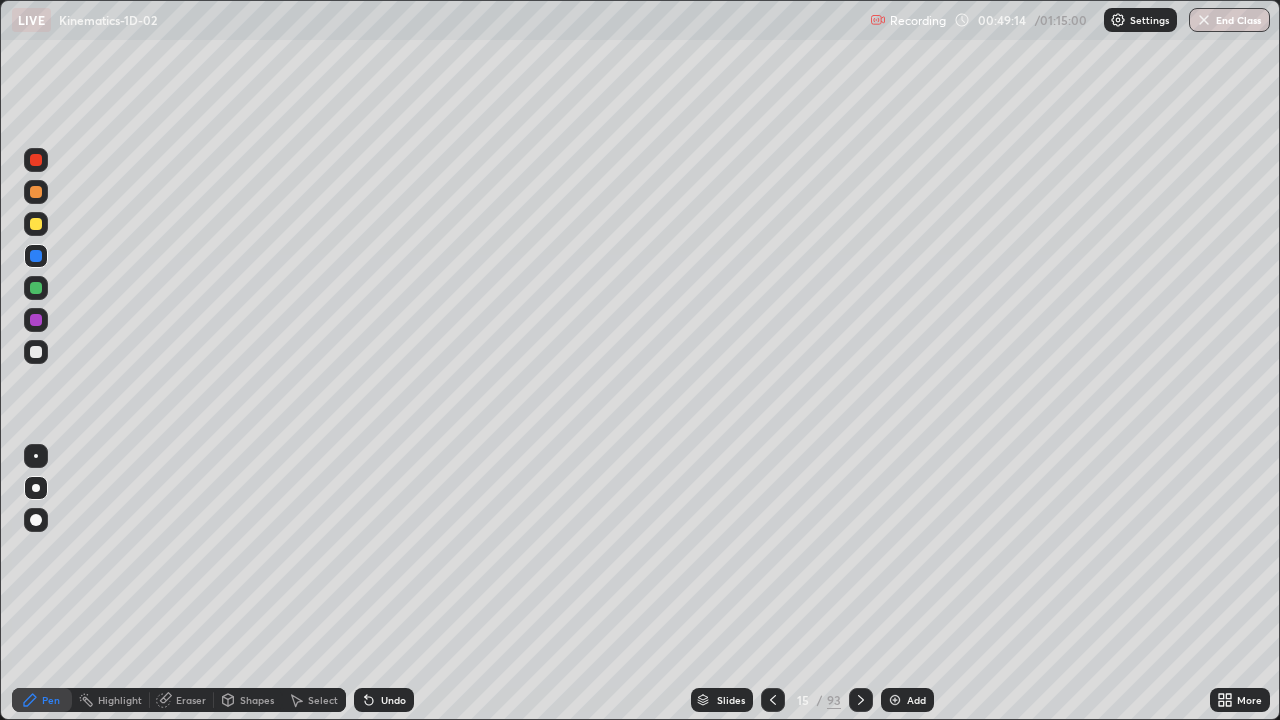 click at bounding box center (36, 320) 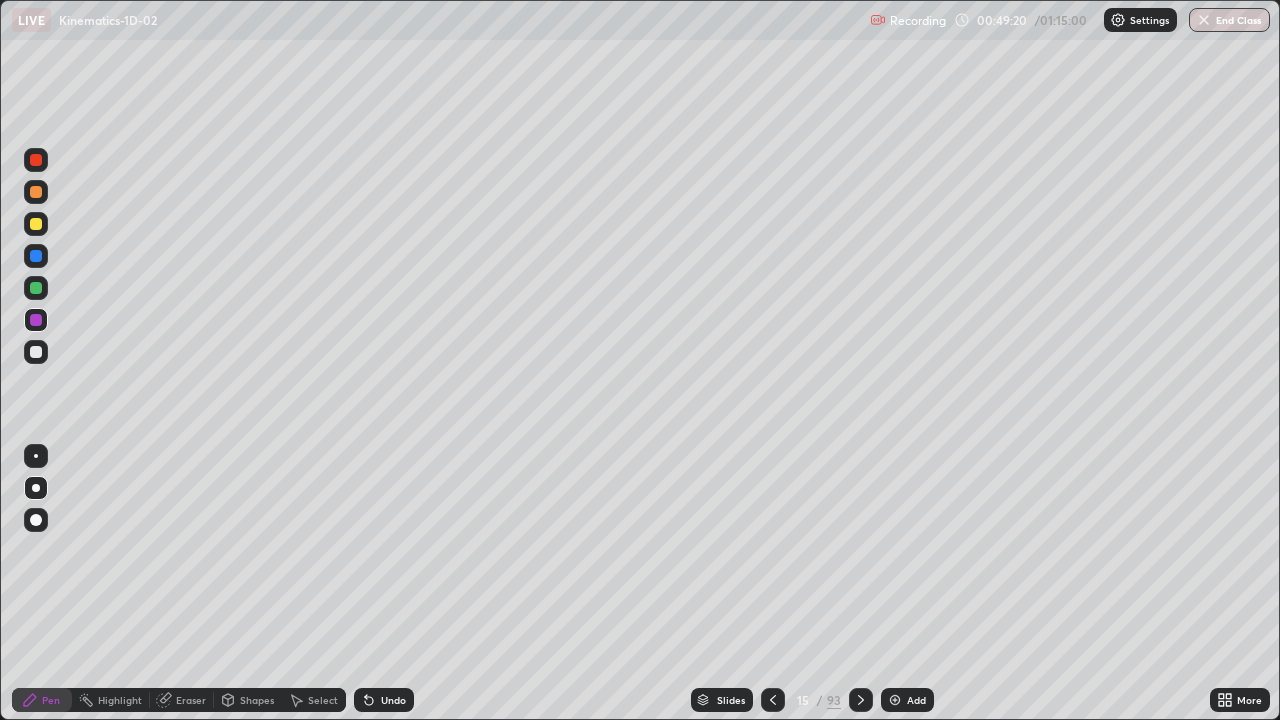 click on "Erase all" at bounding box center [36, 360] 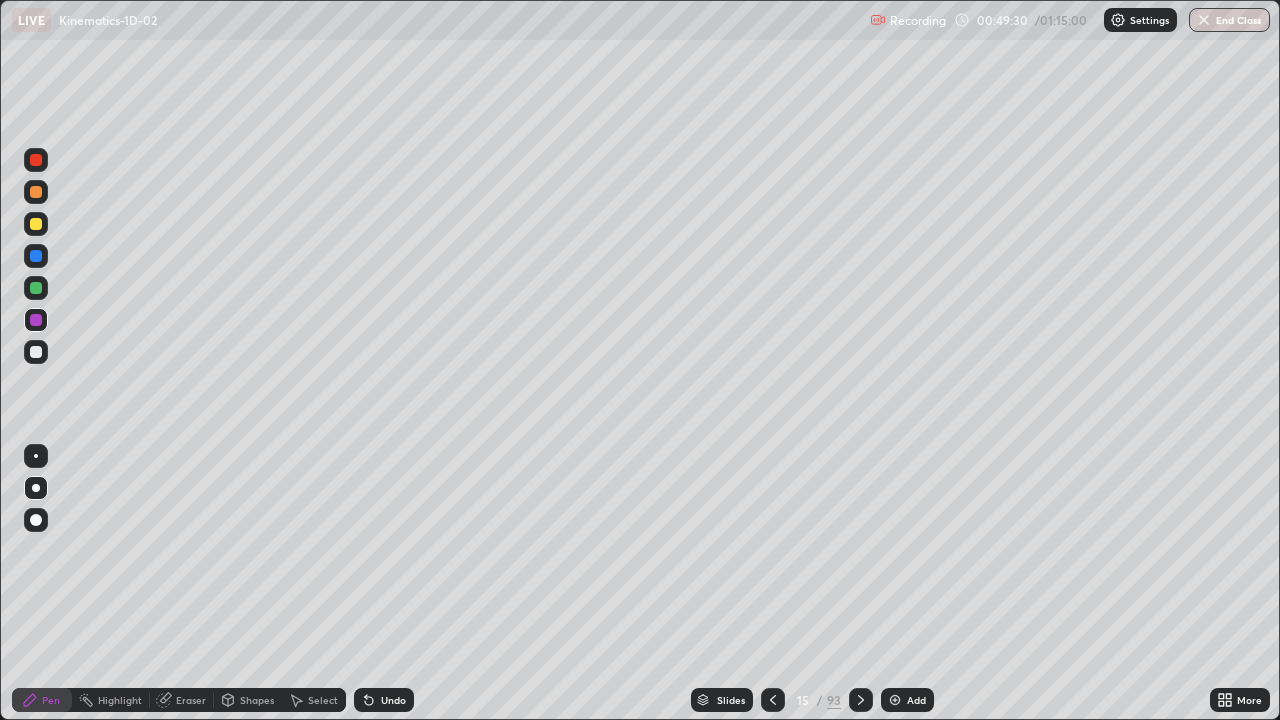 click on "Undo" at bounding box center [384, 700] 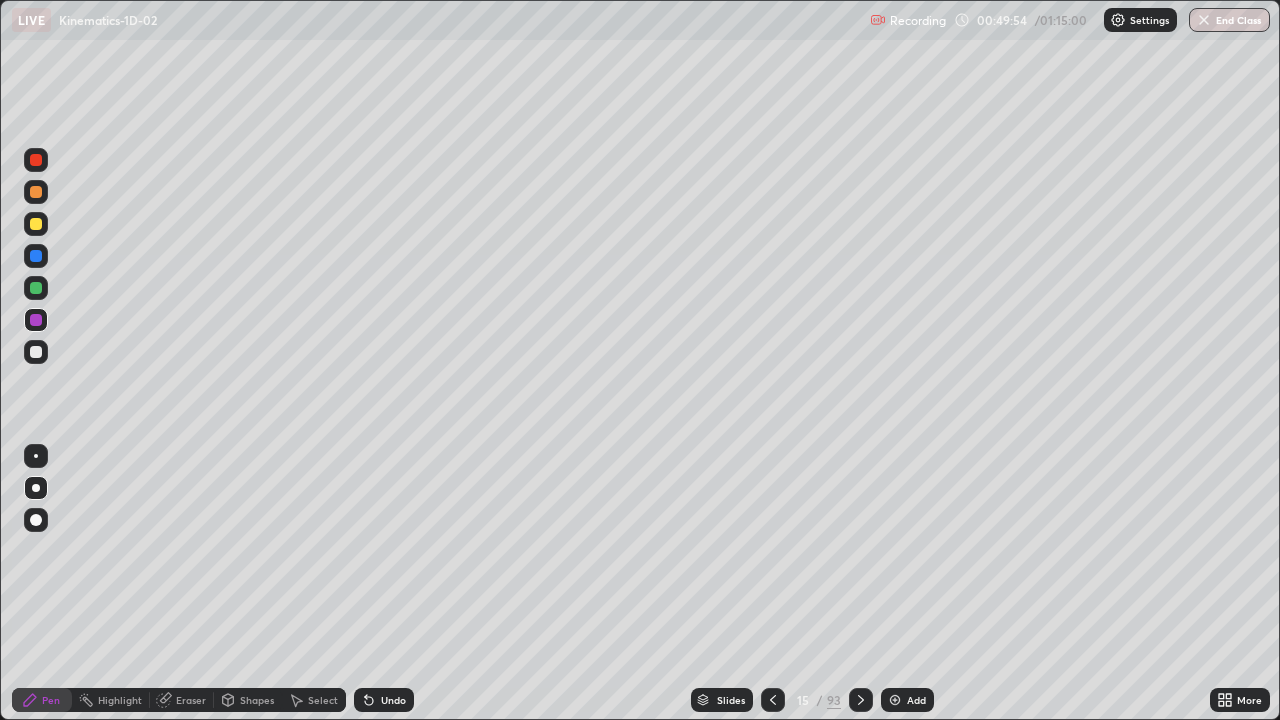 click at bounding box center (36, 352) 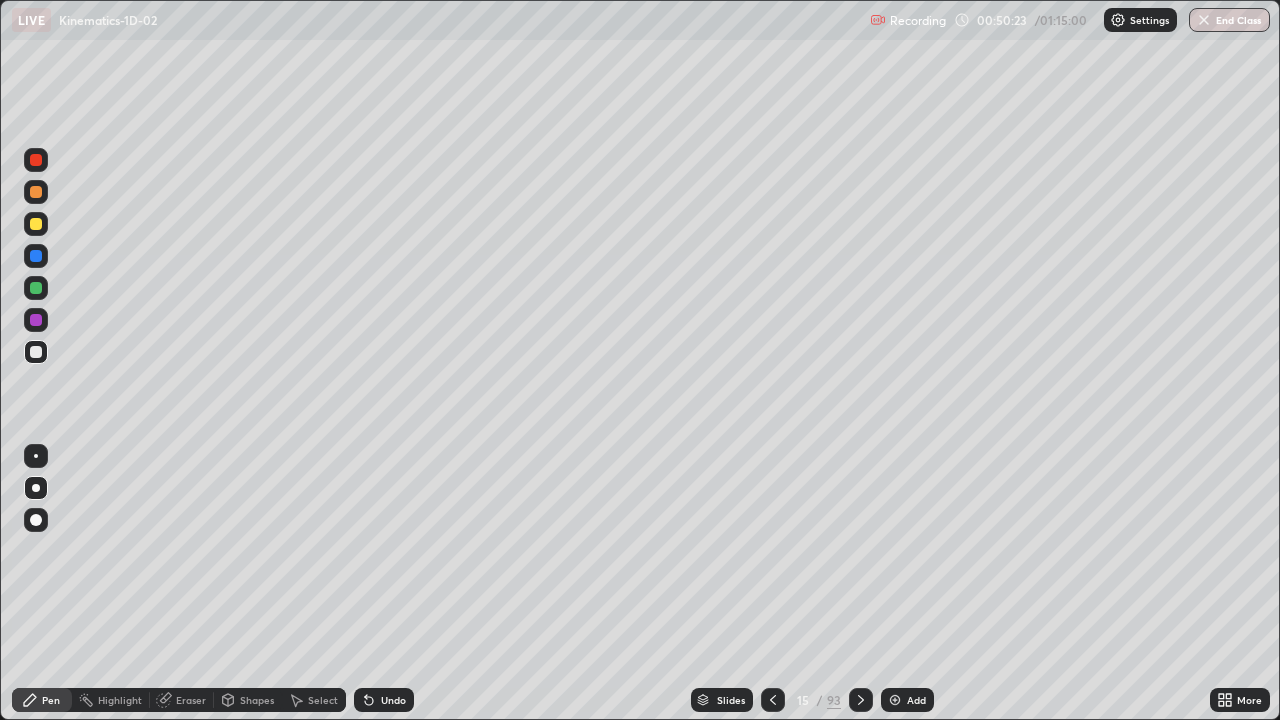 click on "Highlight" at bounding box center (120, 700) 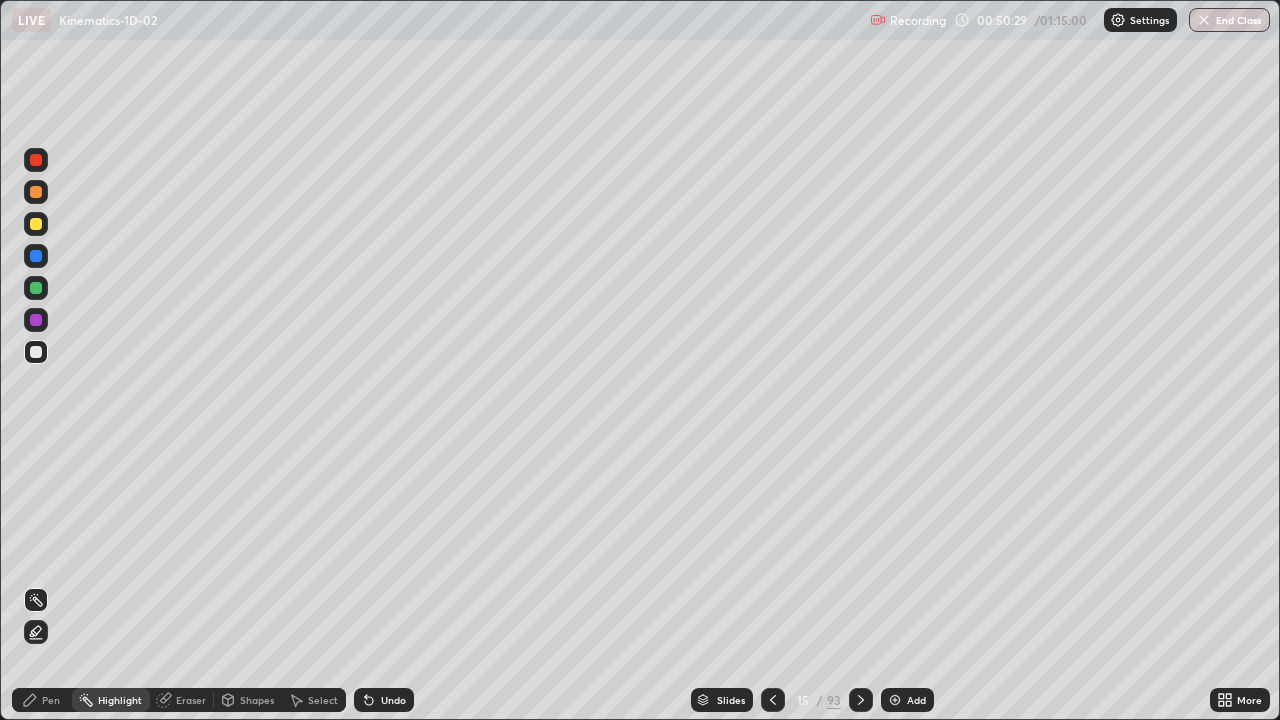 click on "Pen" at bounding box center [51, 700] 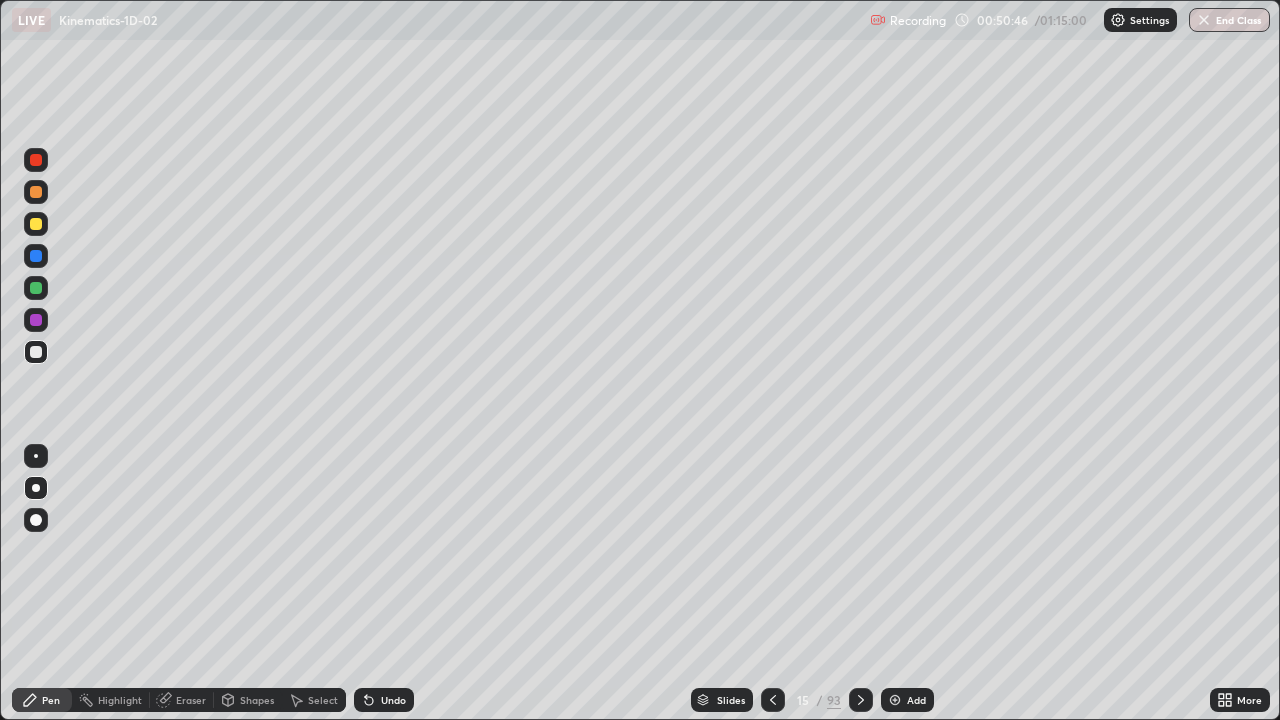 click at bounding box center [36, 160] 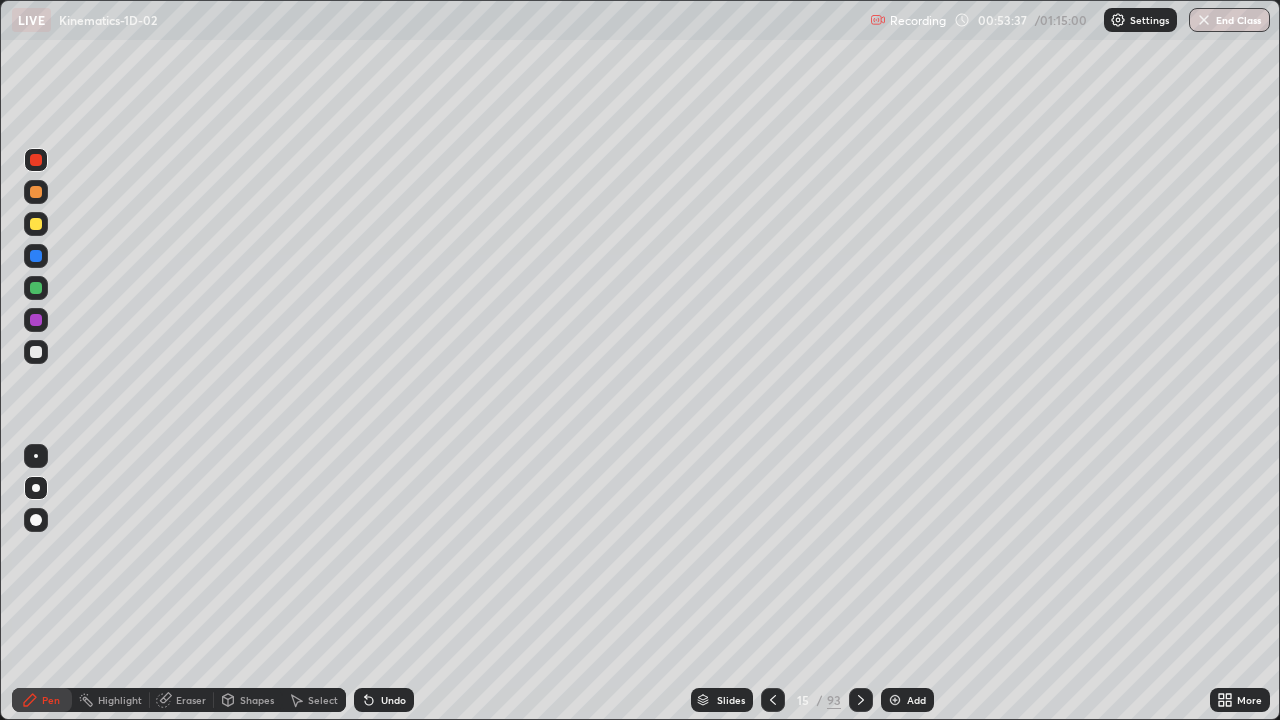 click at bounding box center [36, 192] 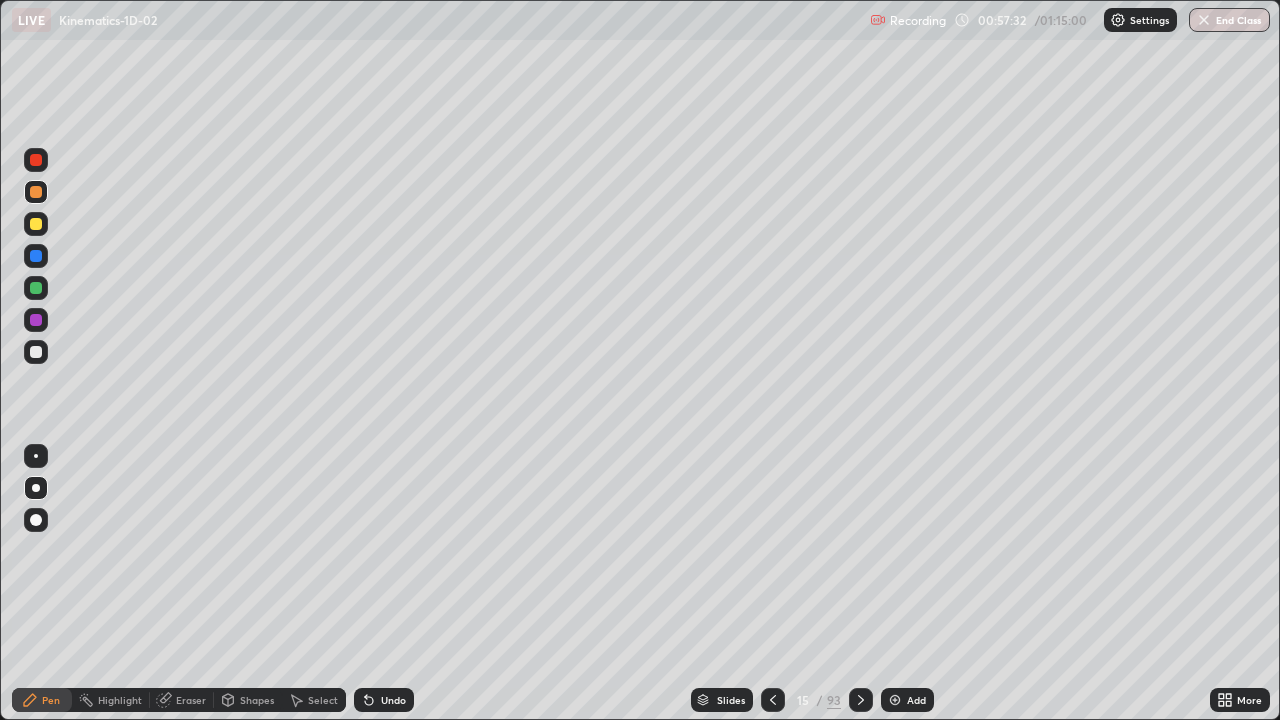 click on "Eraser" at bounding box center [191, 700] 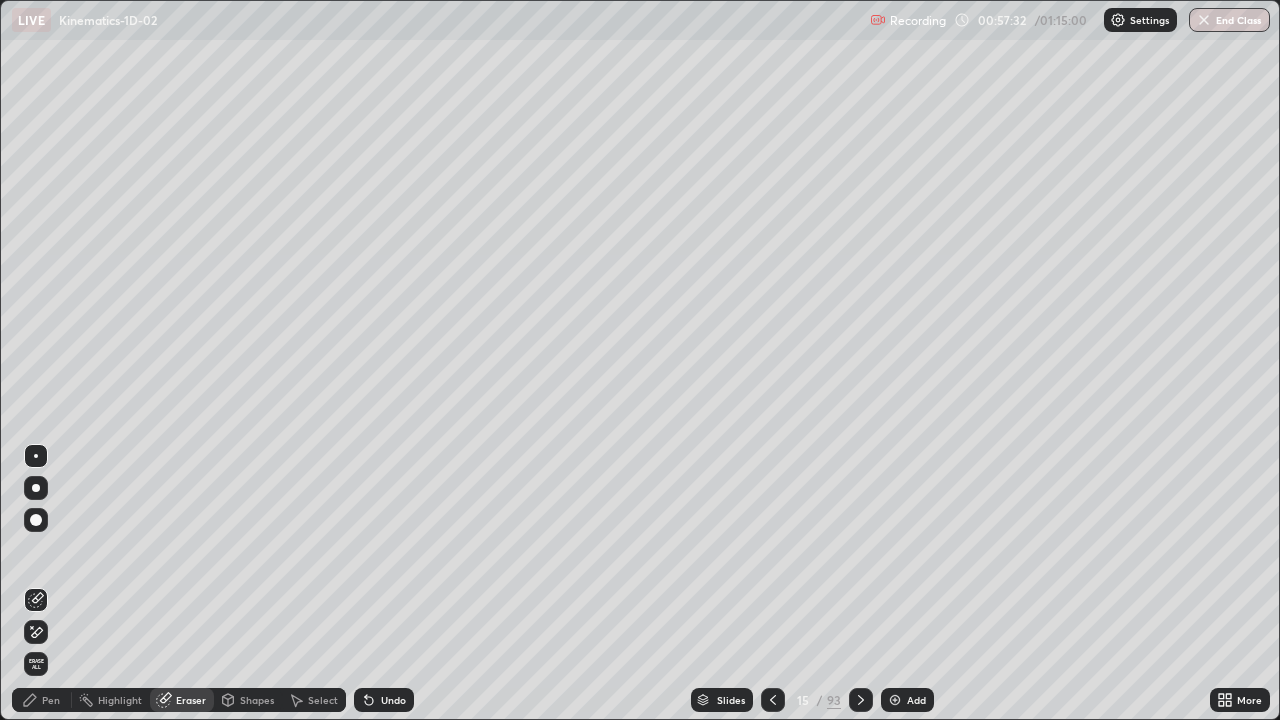 click 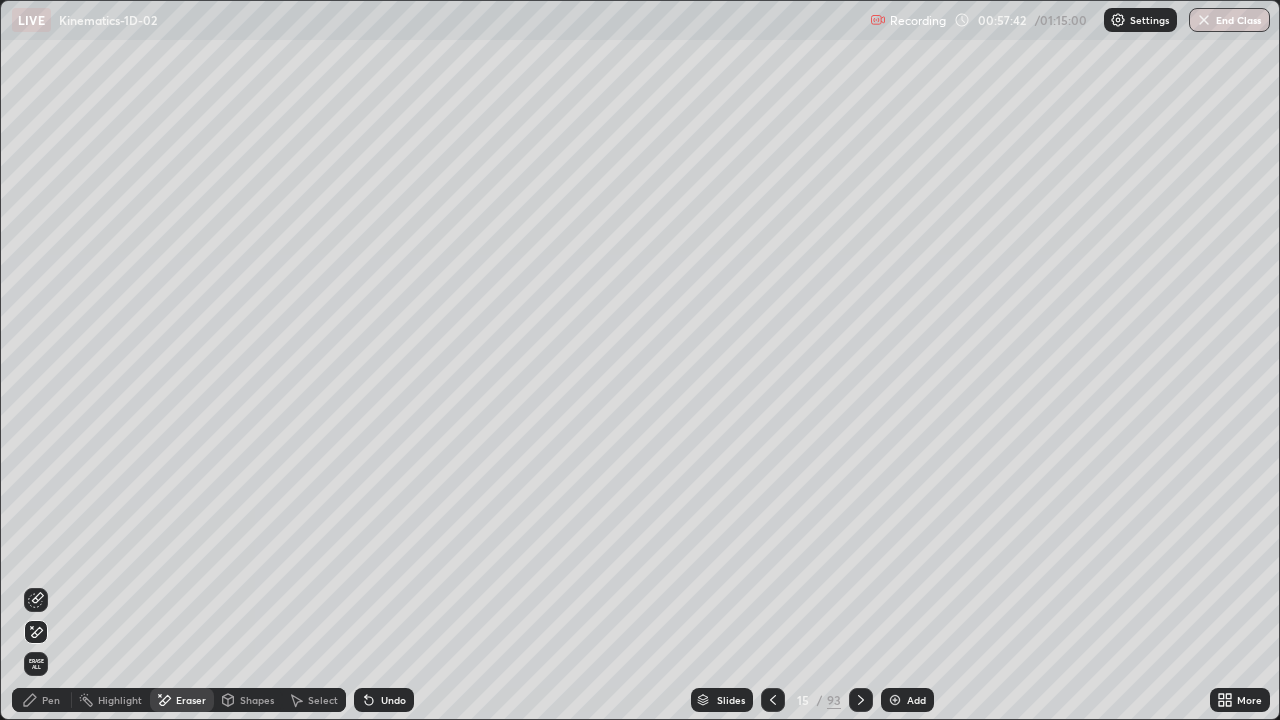 click on "Shapes" at bounding box center [257, 700] 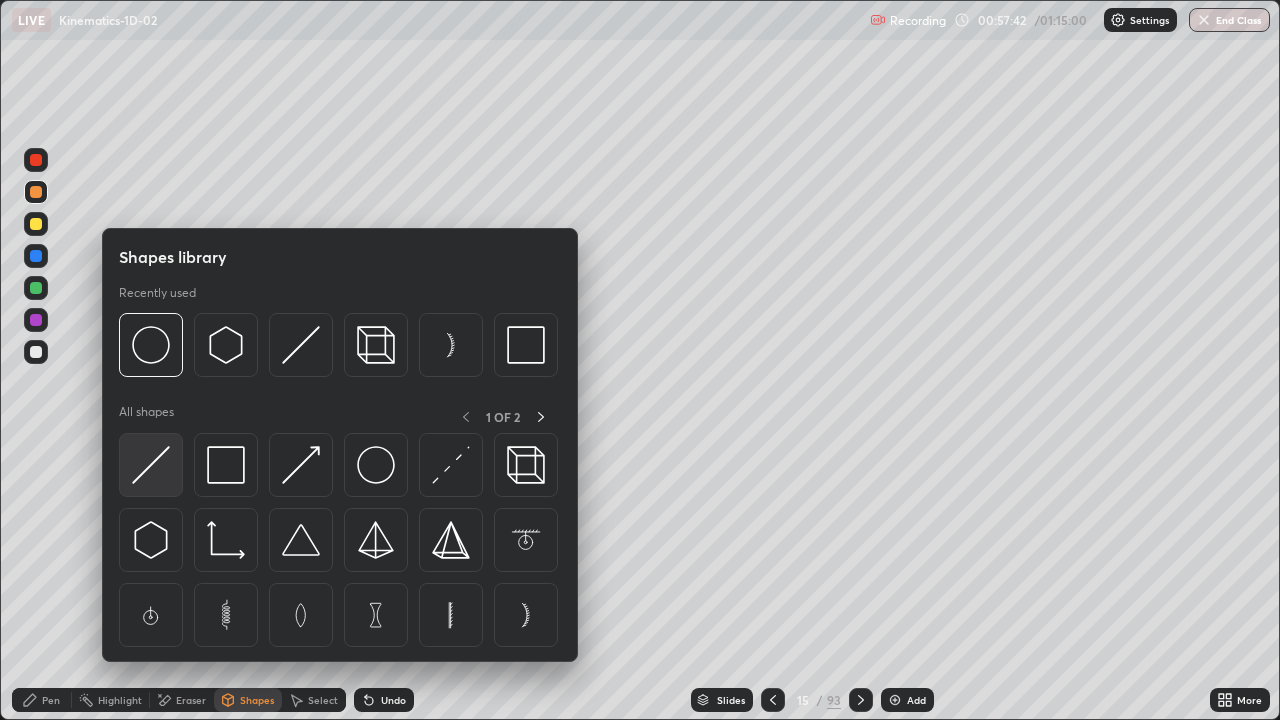 click at bounding box center [151, 465] 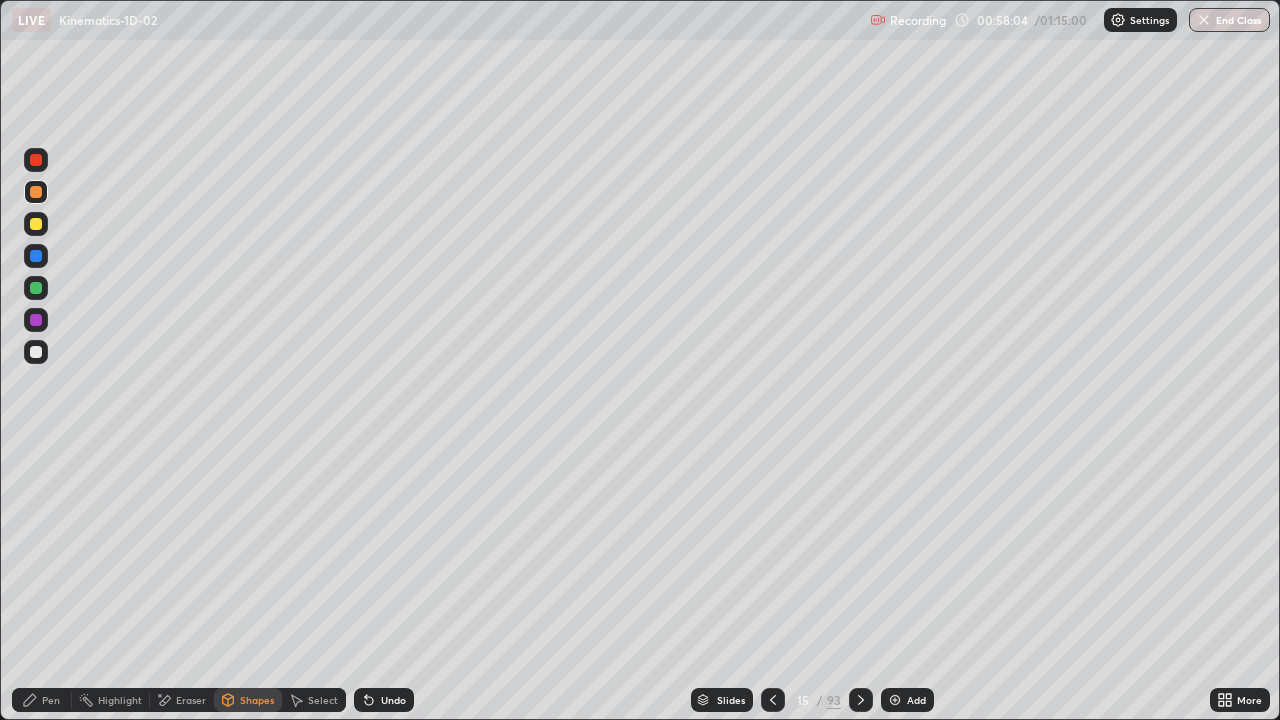 click on "Pen" at bounding box center [51, 700] 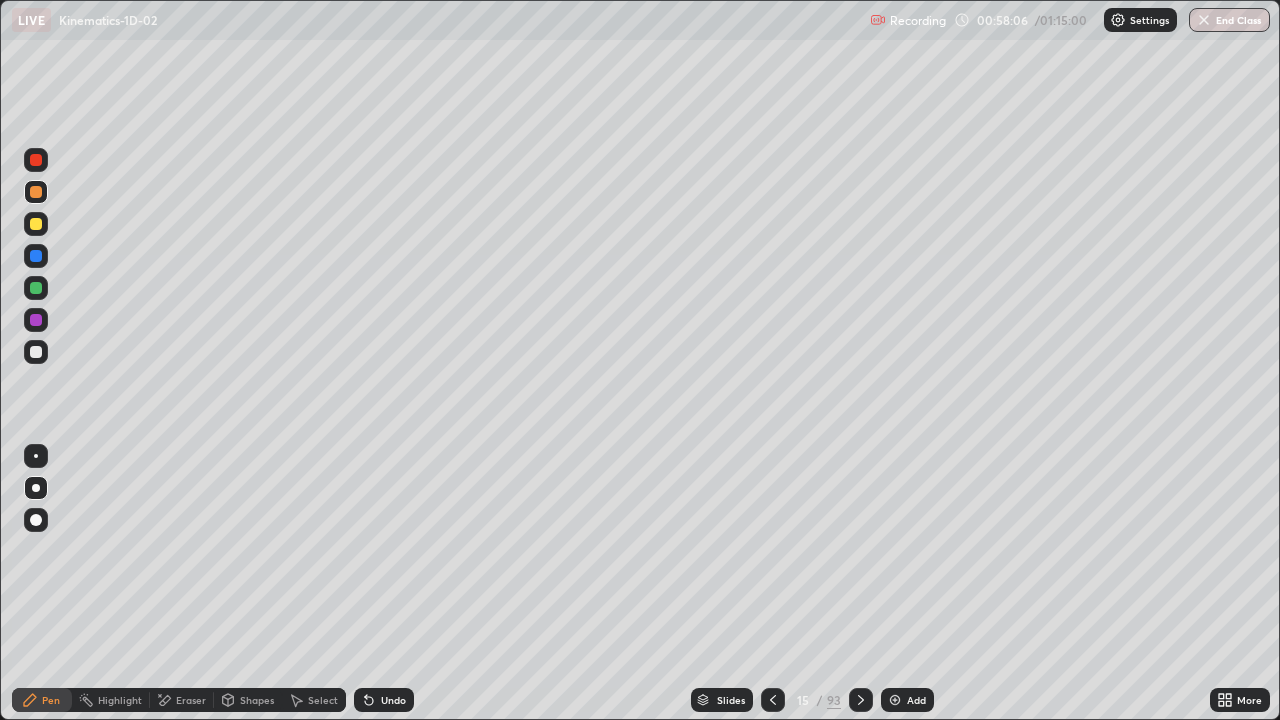 click at bounding box center [36, 256] 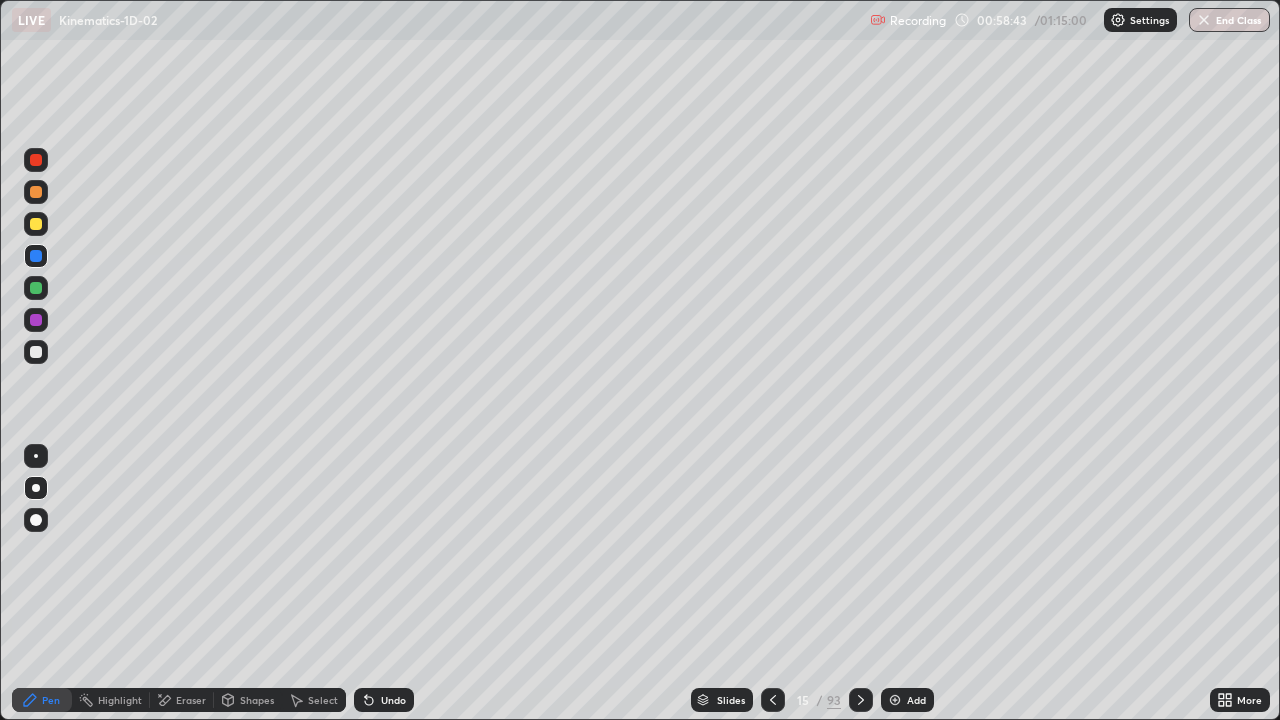 click on "Highlight" at bounding box center (120, 700) 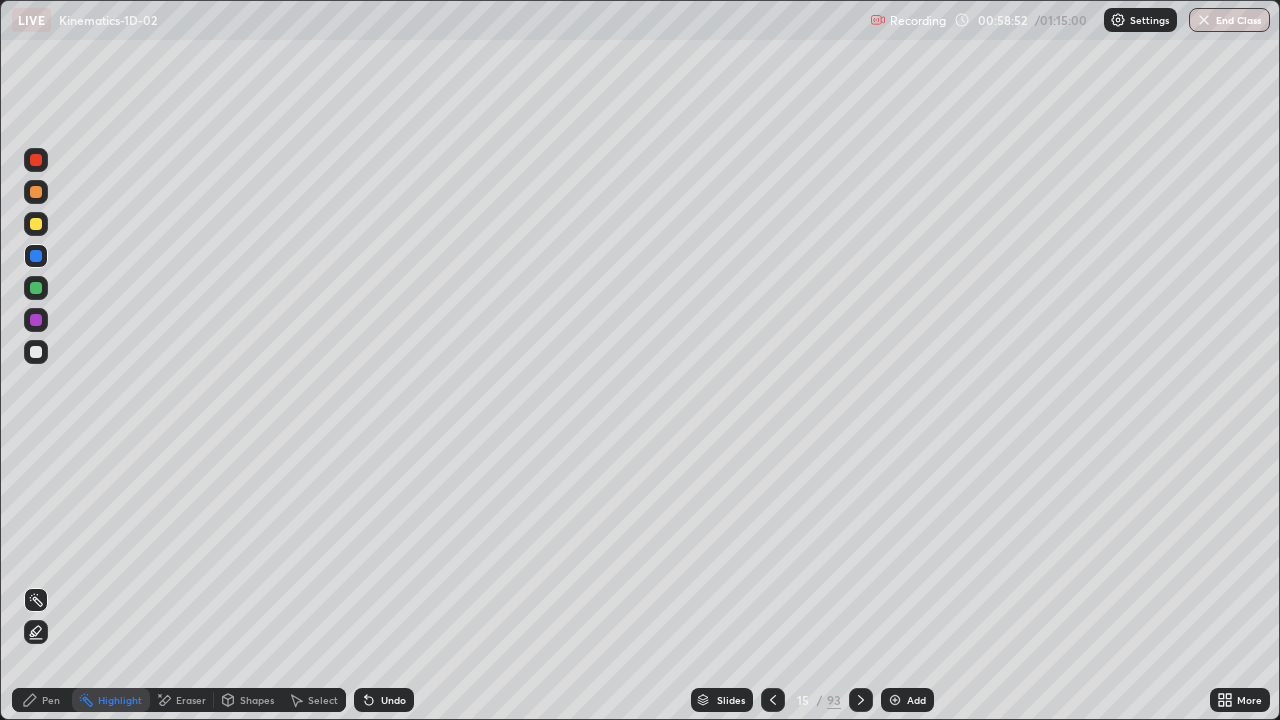 click on "Pen" at bounding box center [42, 700] 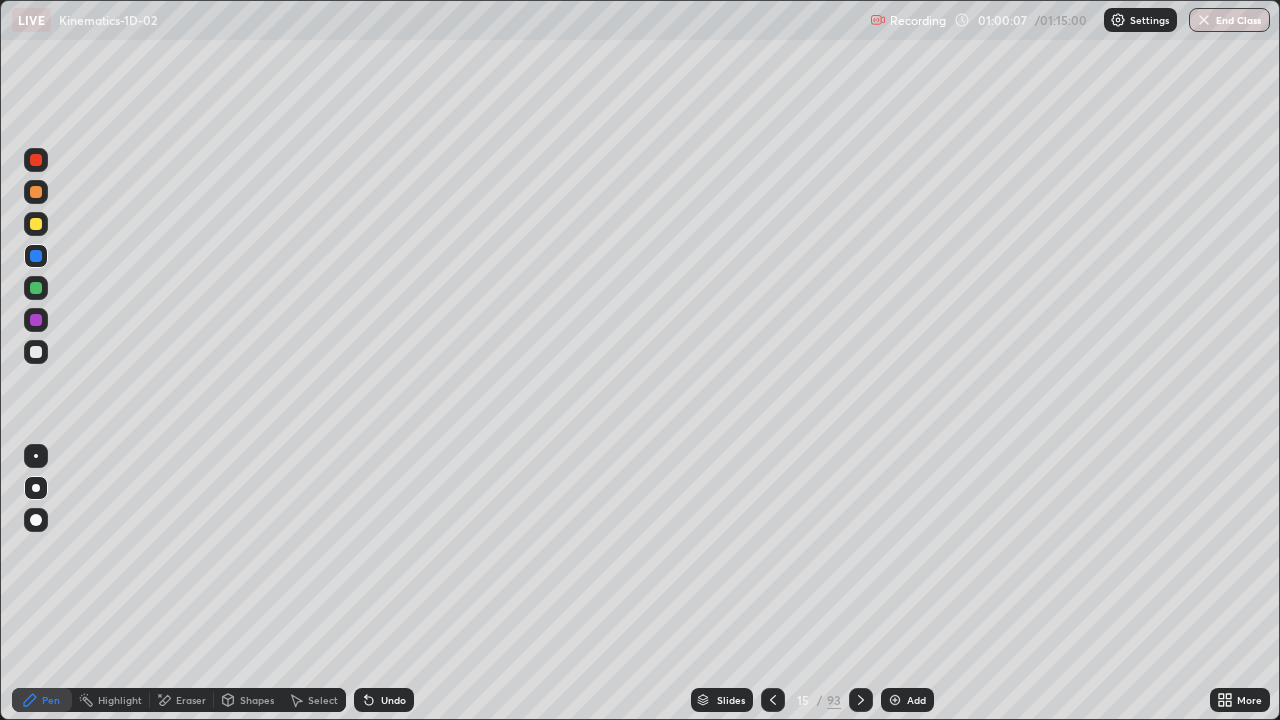 click at bounding box center [36, 192] 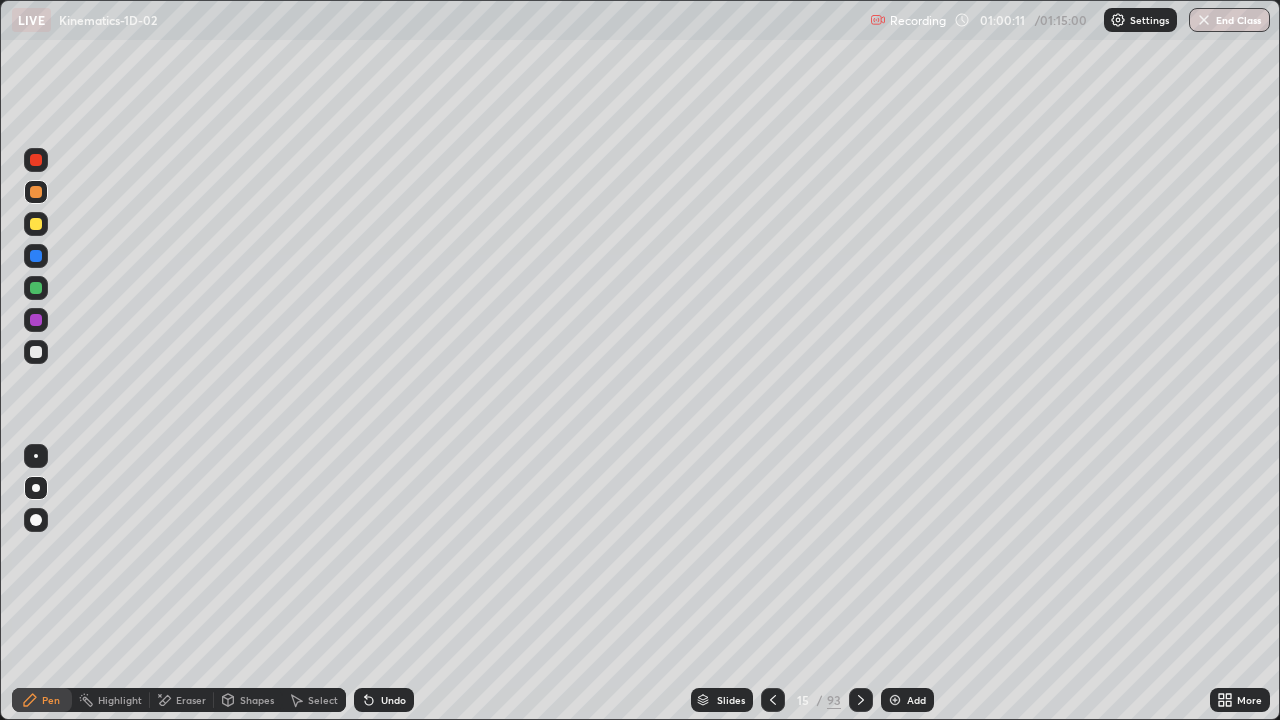 click on "Highlight" at bounding box center (120, 700) 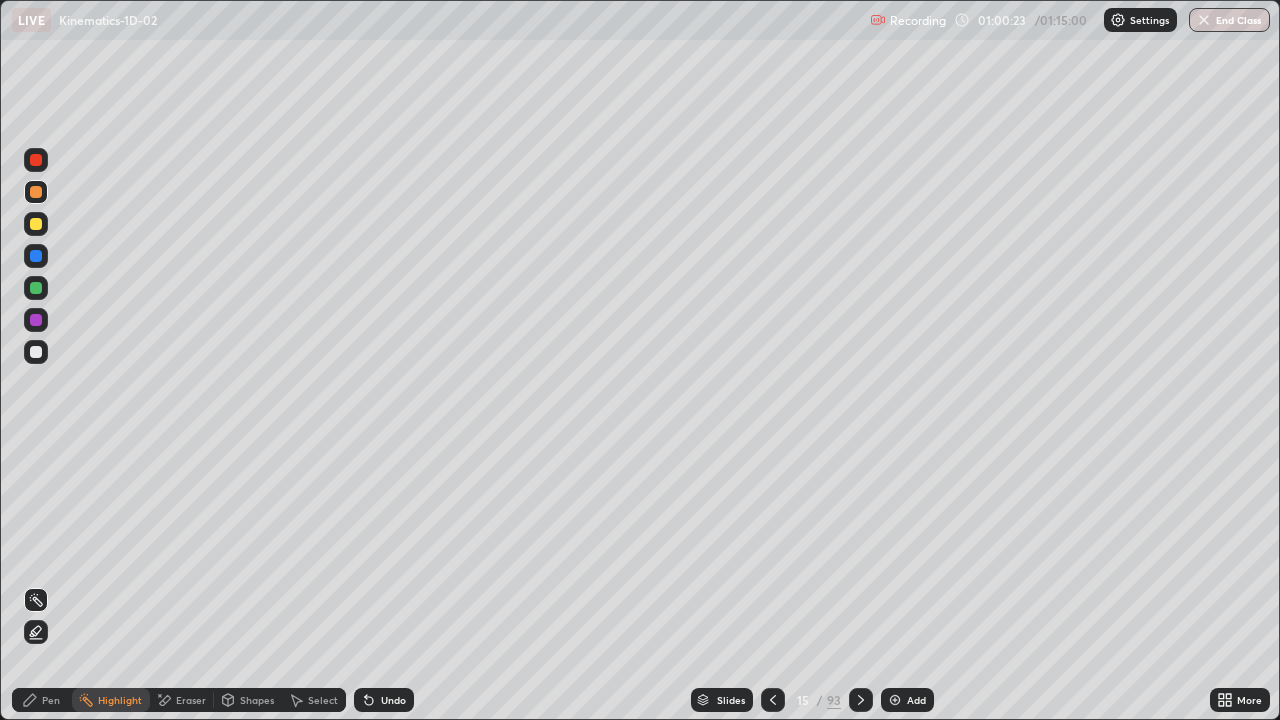 click on "Pen" at bounding box center (51, 700) 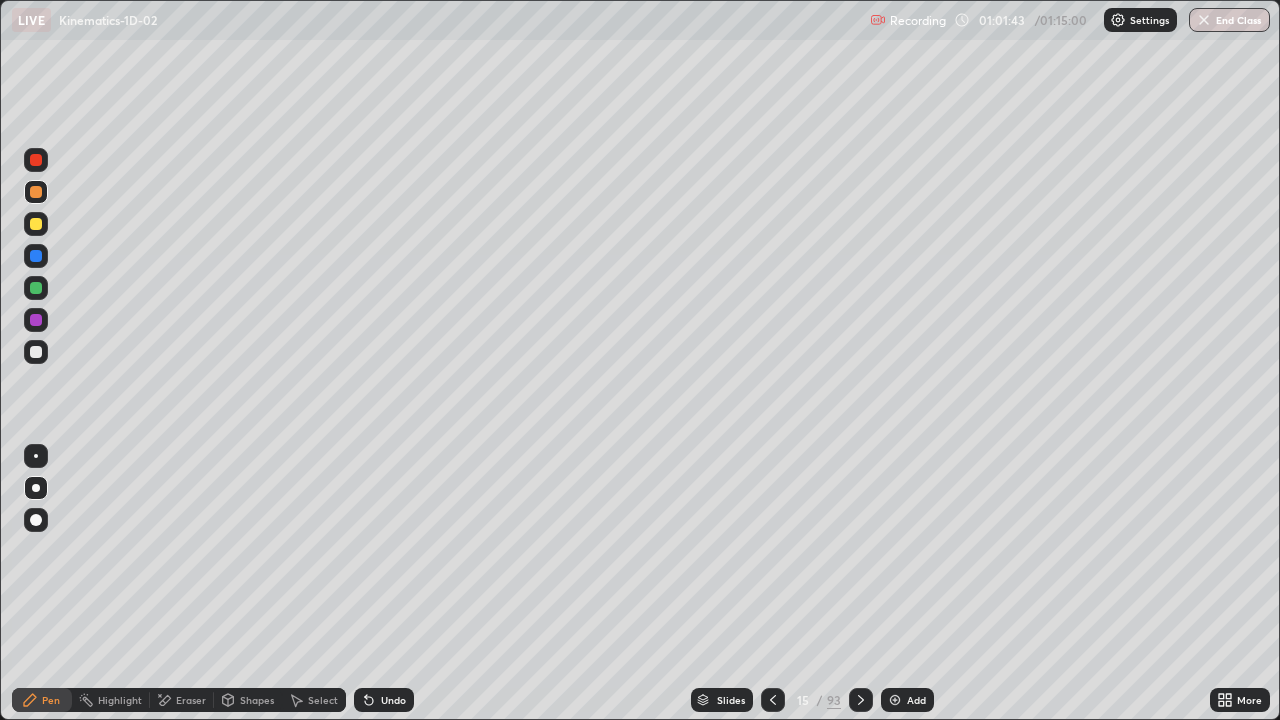 click on "Highlight" at bounding box center (120, 700) 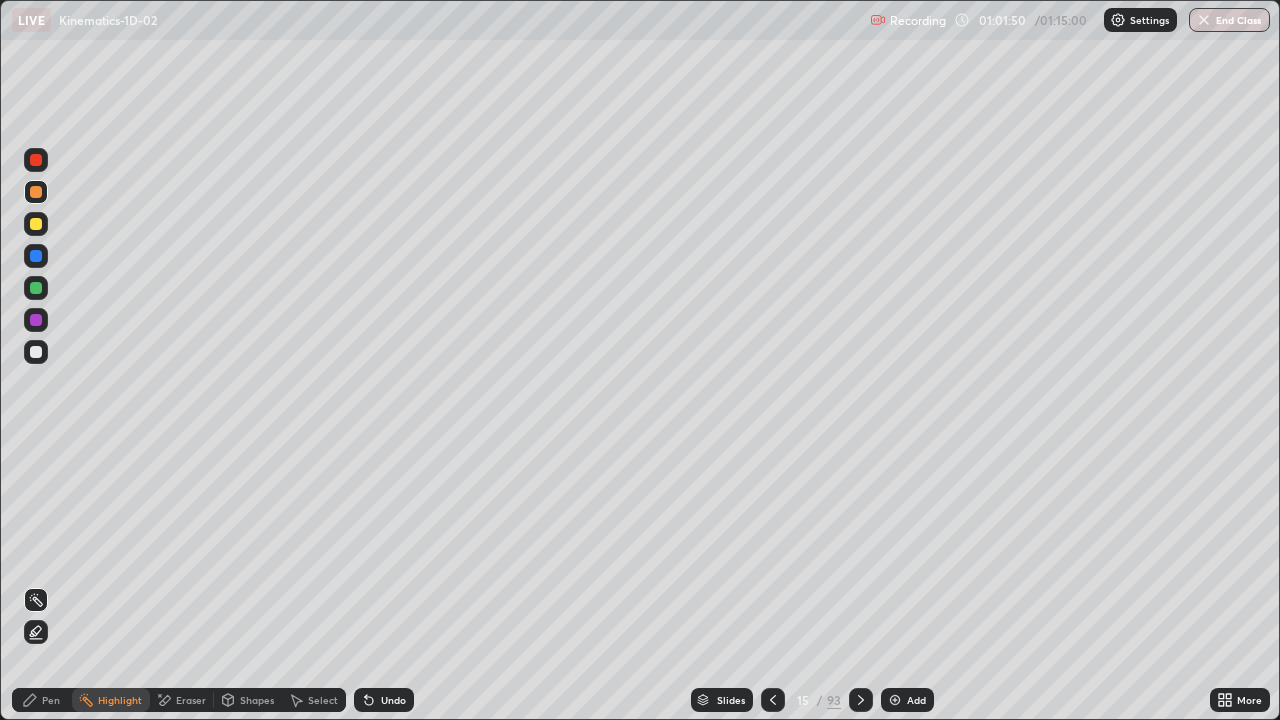 click on "Pen" at bounding box center (42, 700) 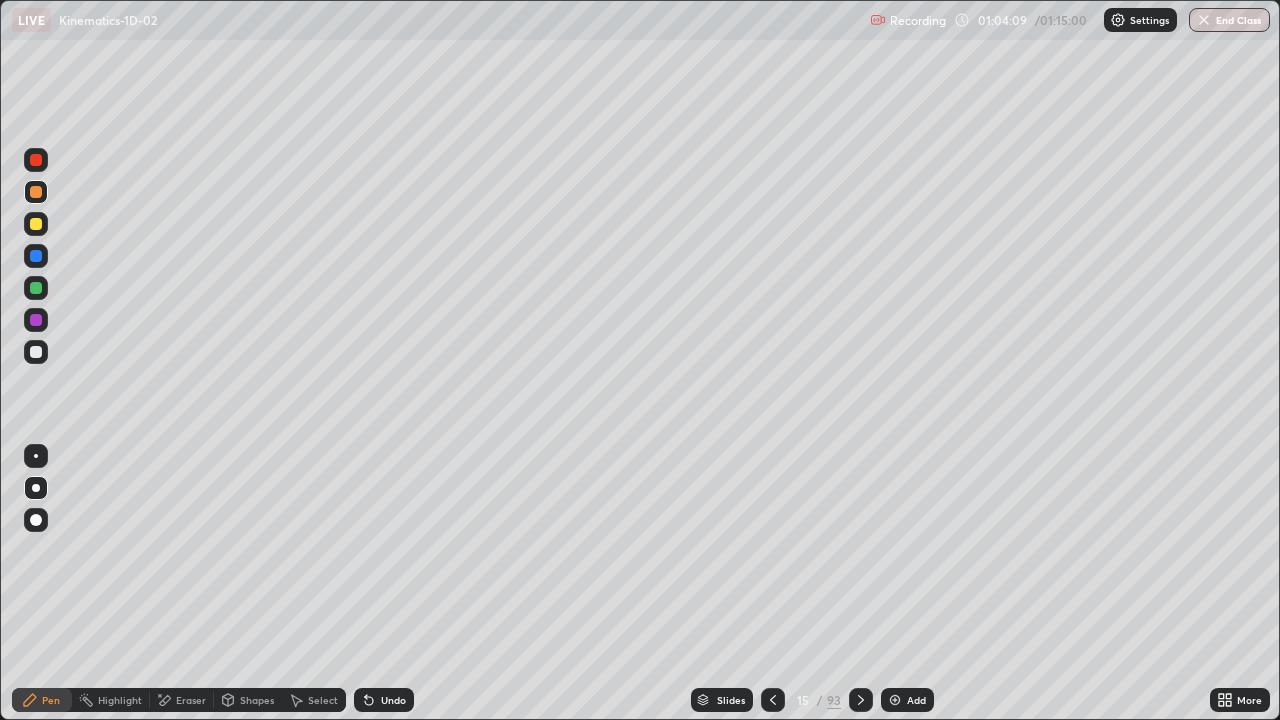 click at bounding box center [895, 700] 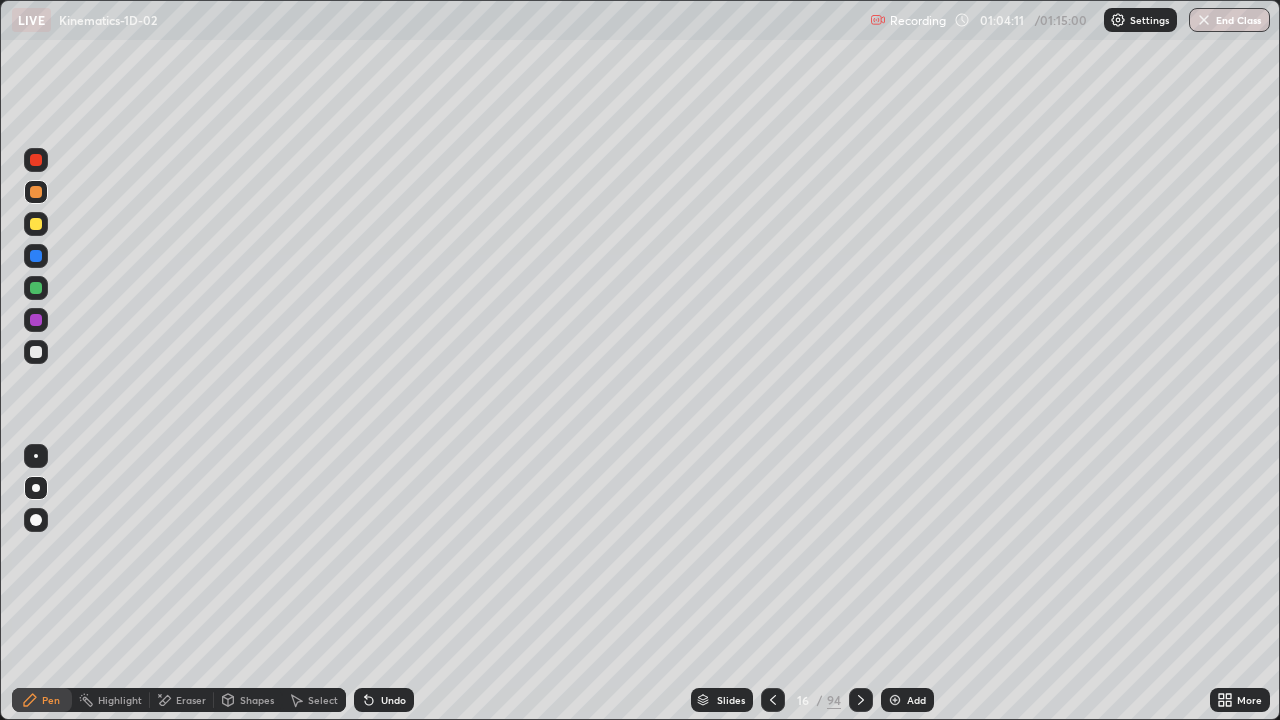 click at bounding box center [36, 288] 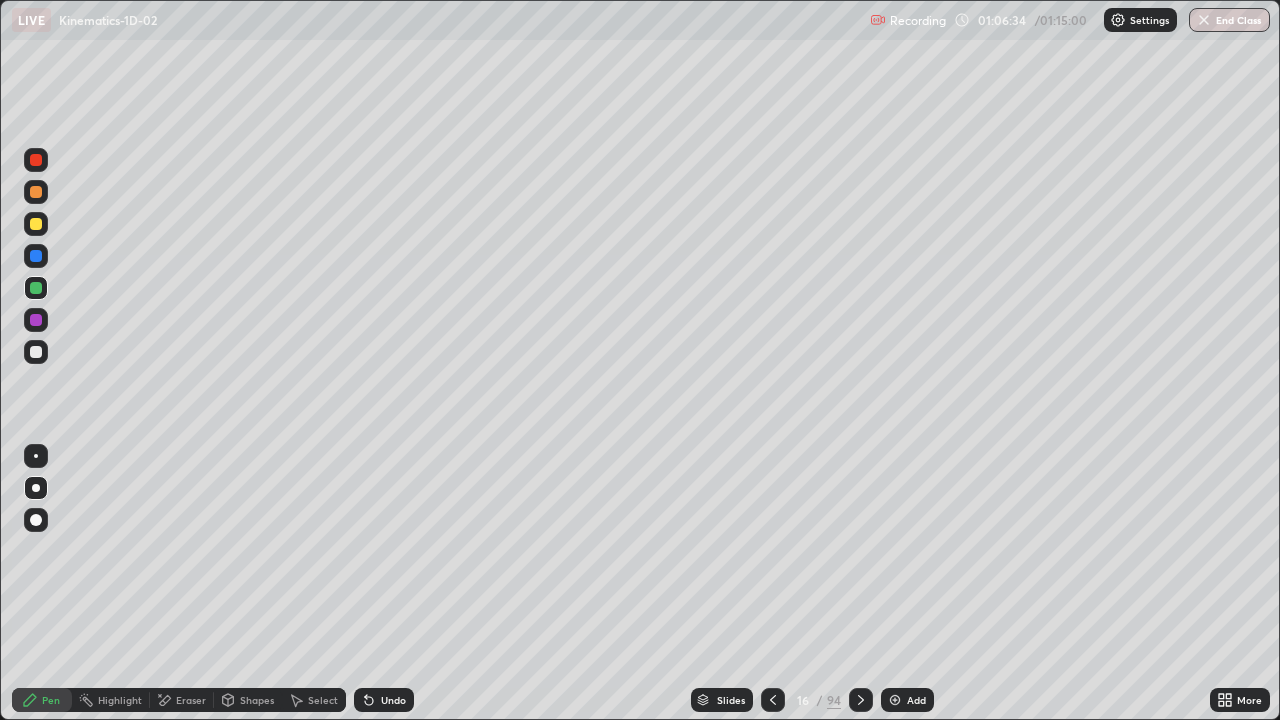 click at bounding box center [36, 320] 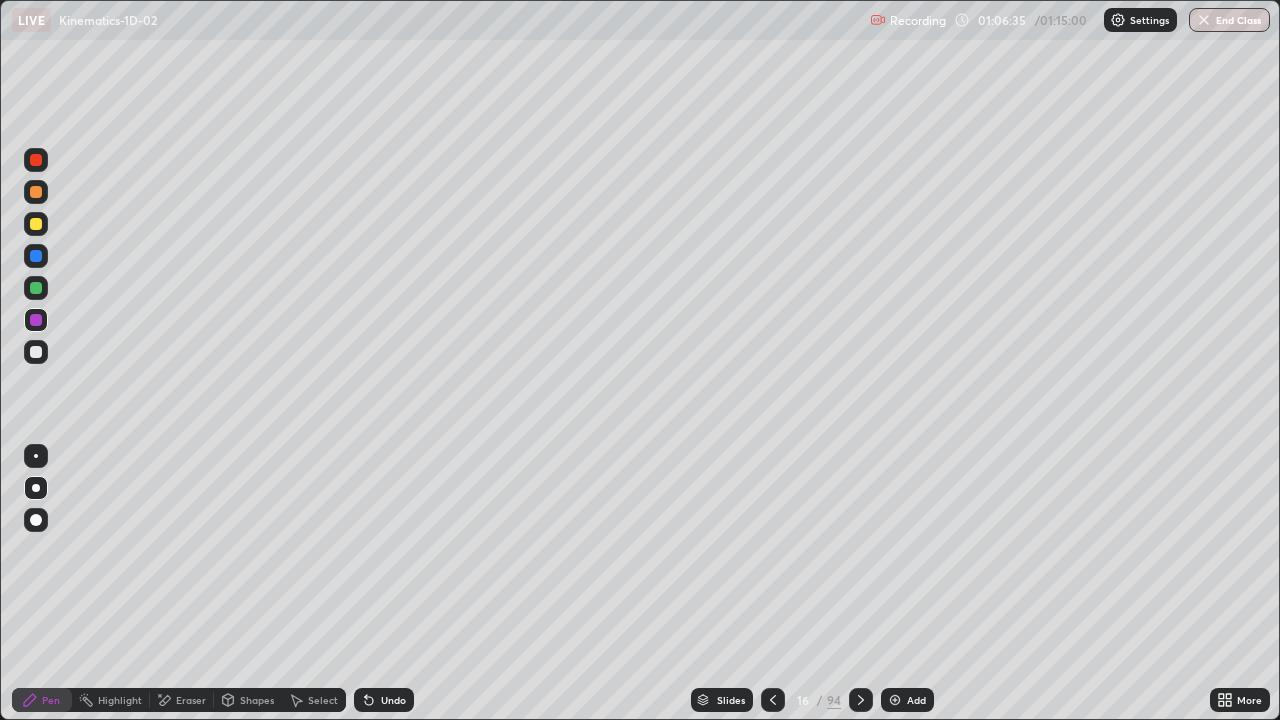 click at bounding box center (36, 352) 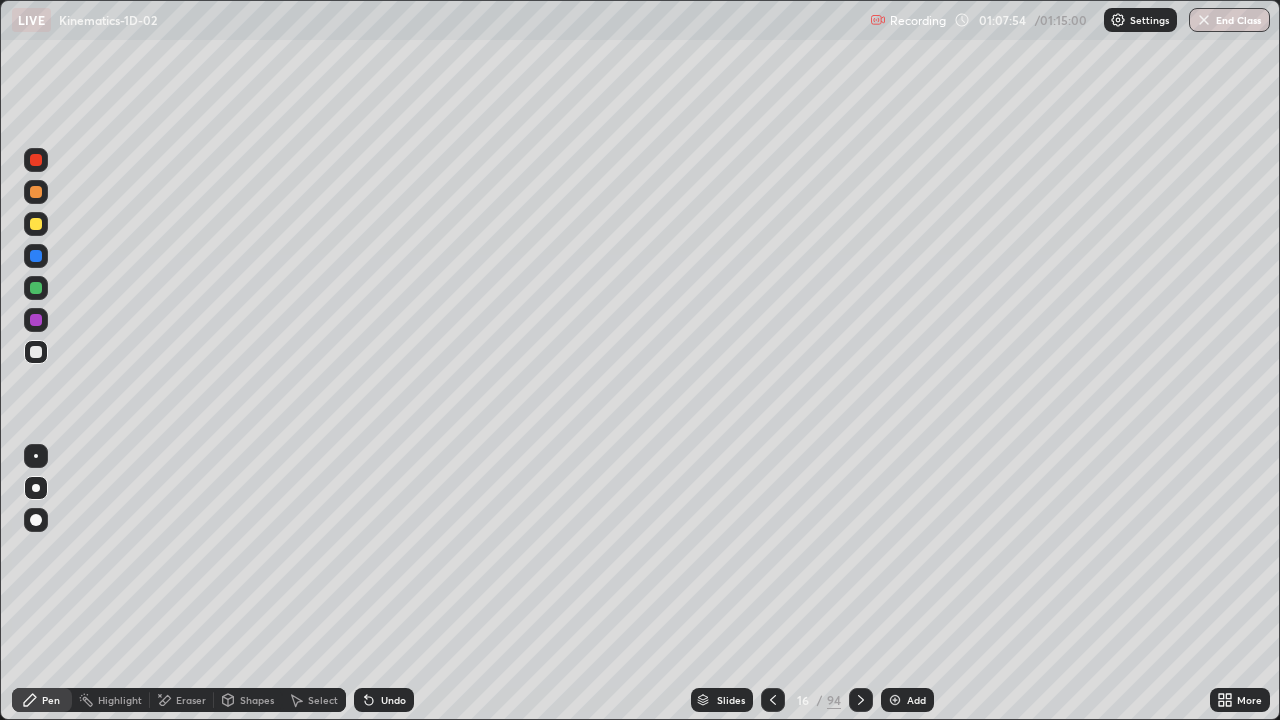 click at bounding box center [36, 160] 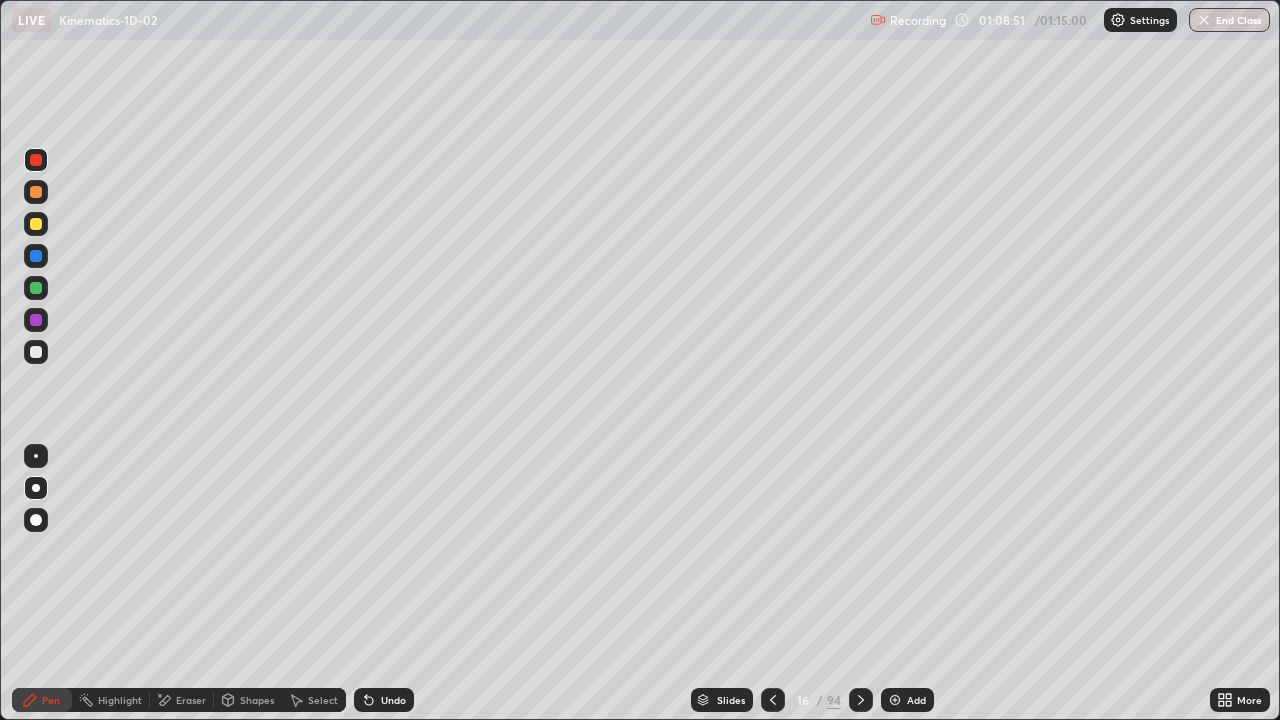 click on "Undo" at bounding box center [384, 700] 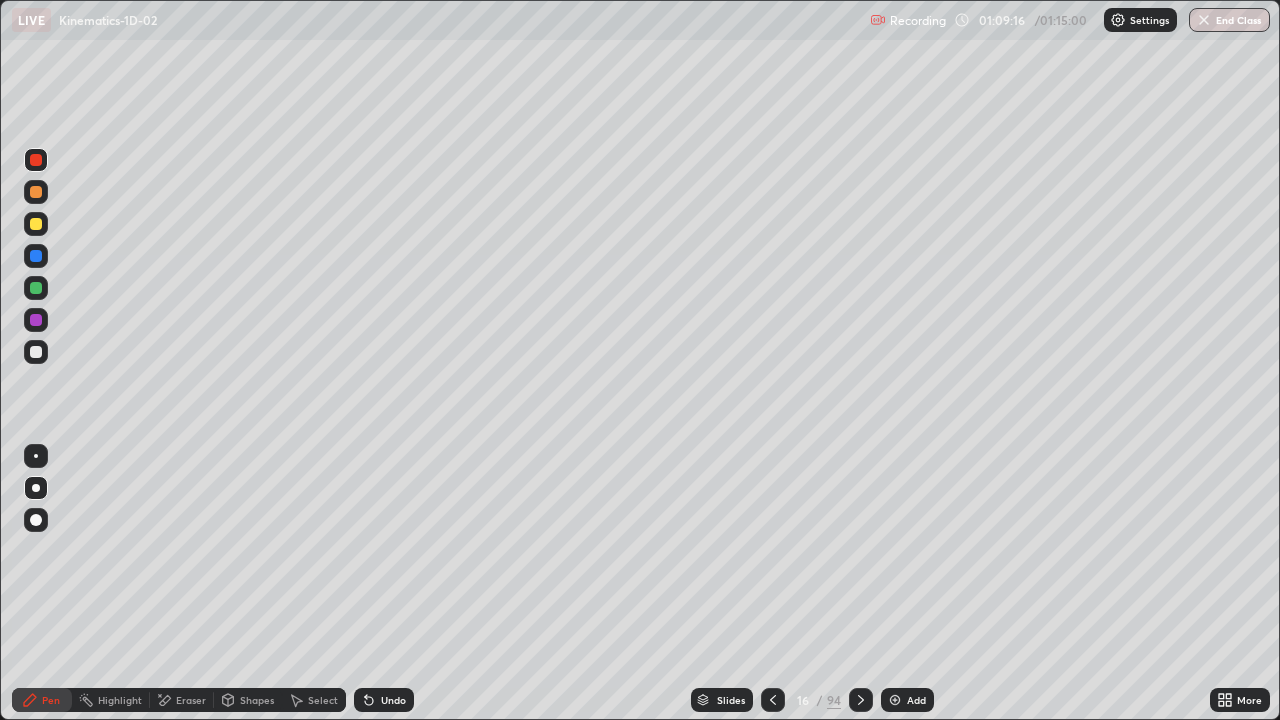 click at bounding box center (36, 320) 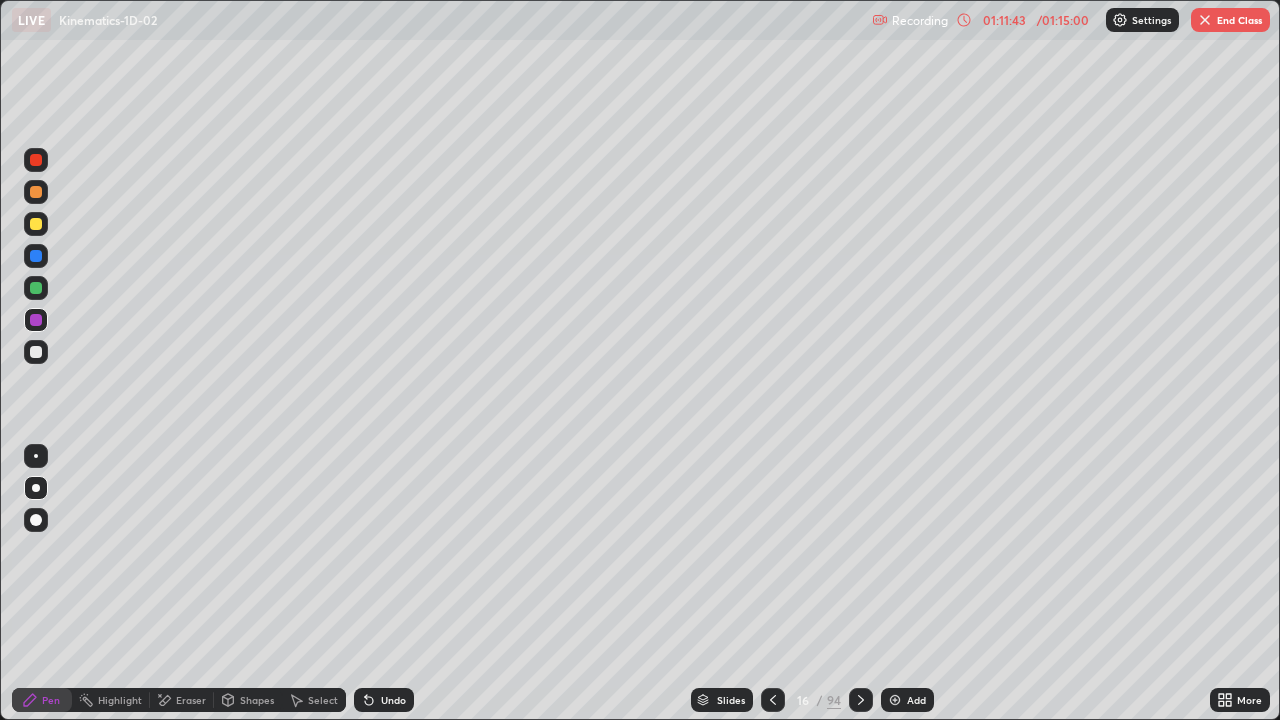 click on "Highlight" at bounding box center [120, 700] 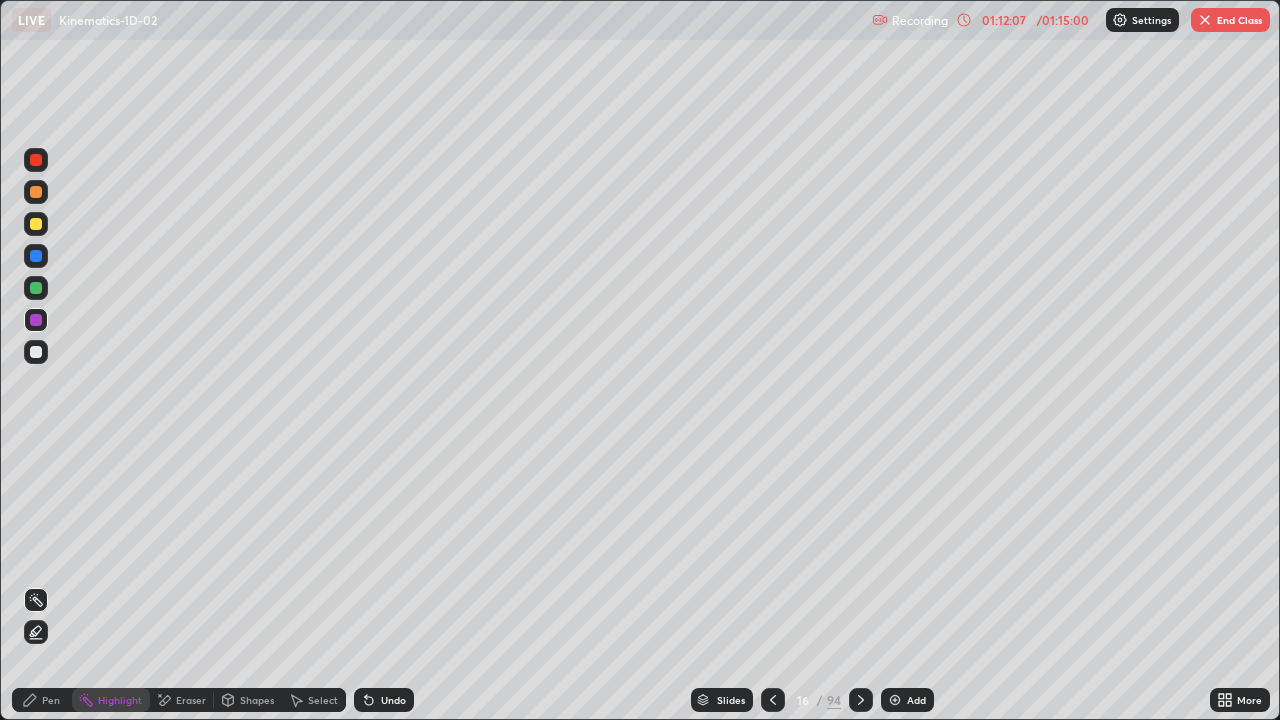click on "Pen" at bounding box center [42, 700] 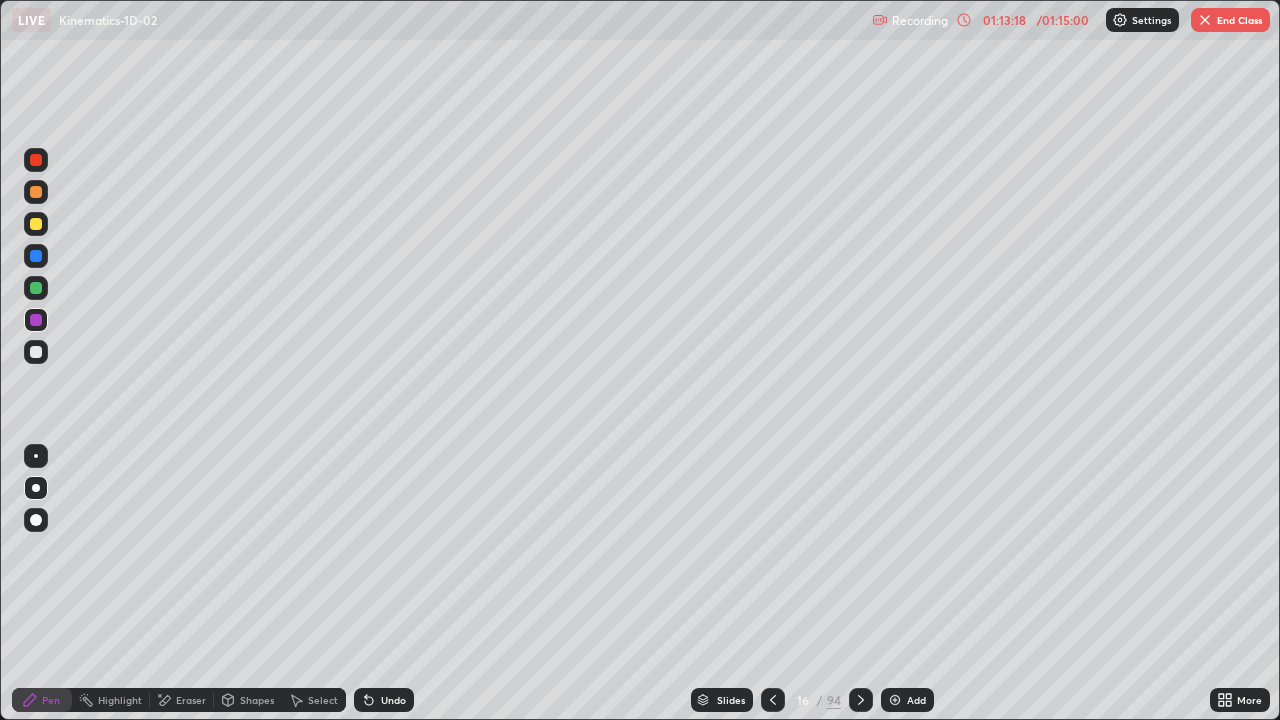 click on "End Class" at bounding box center (1230, 20) 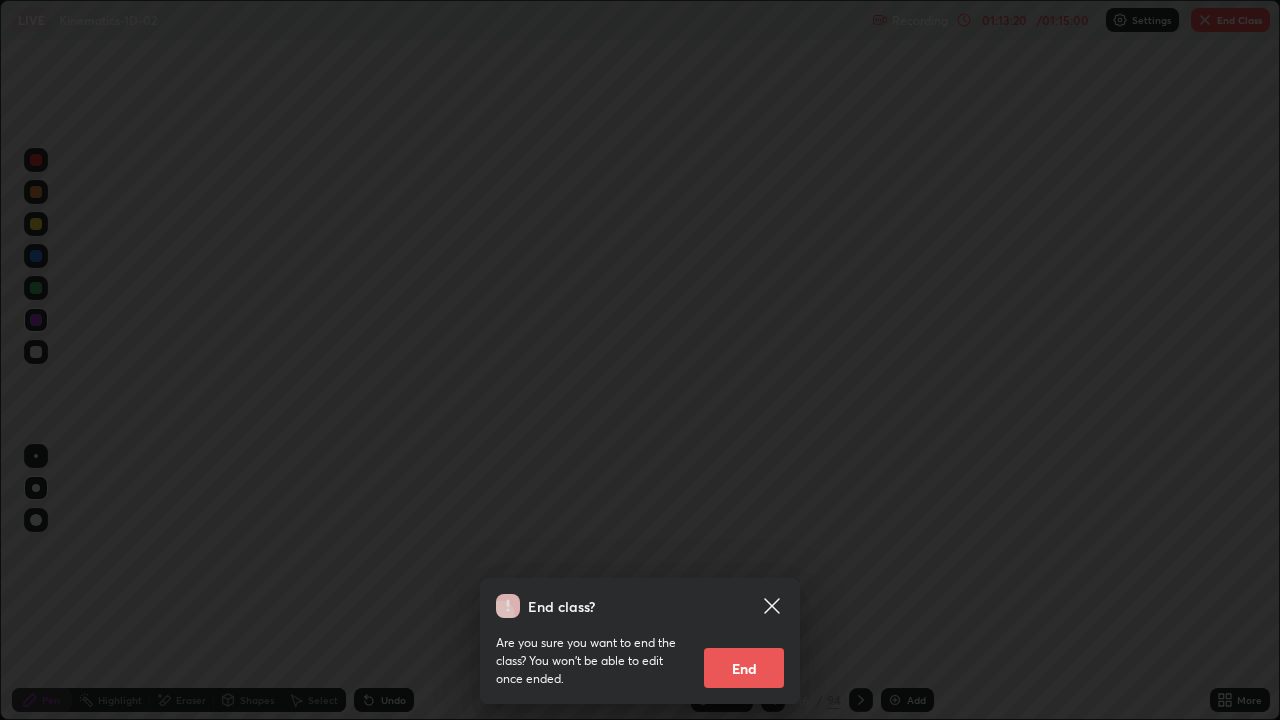 click on "End" at bounding box center [744, 668] 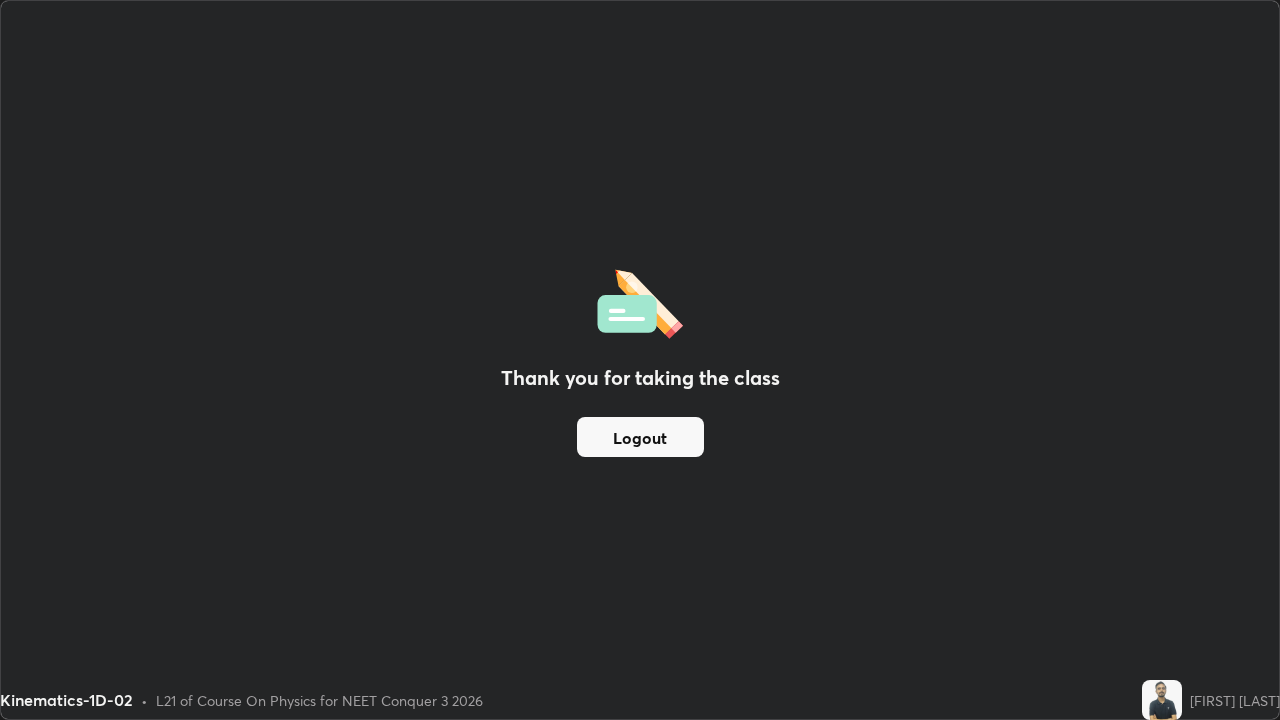 click on "Logout" at bounding box center (640, 437) 